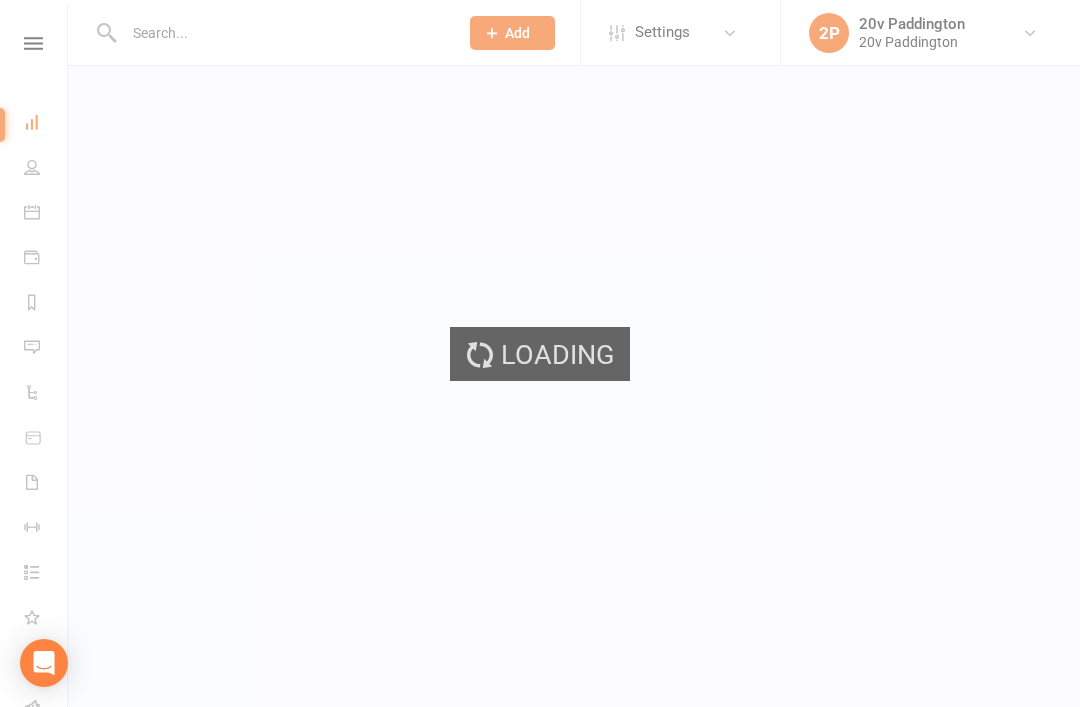 scroll, scrollTop: 0, scrollLeft: 0, axis: both 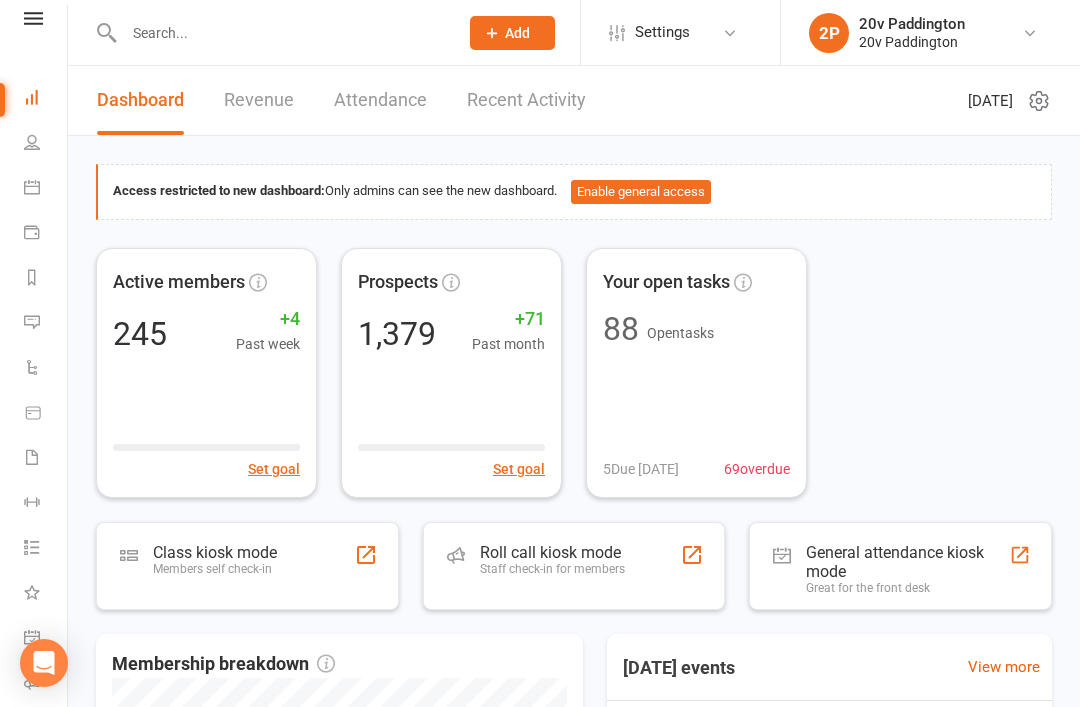 click on "Calendar" at bounding box center [46, 189] 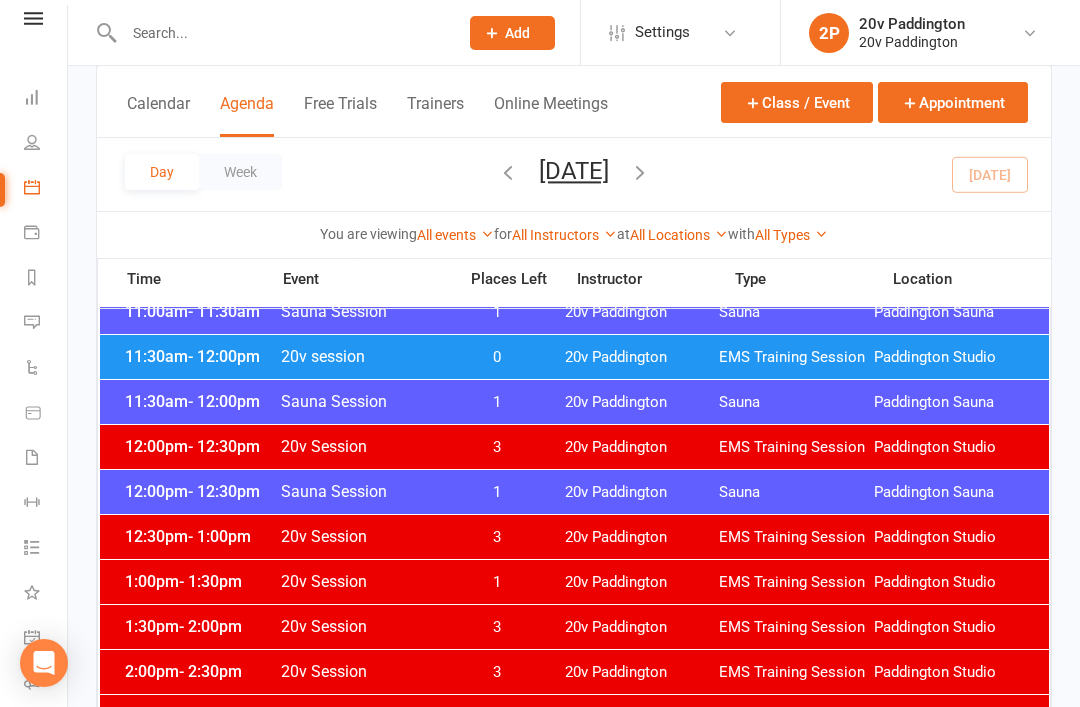 scroll, scrollTop: 1042, scrollLeft: 0, axis: vertical 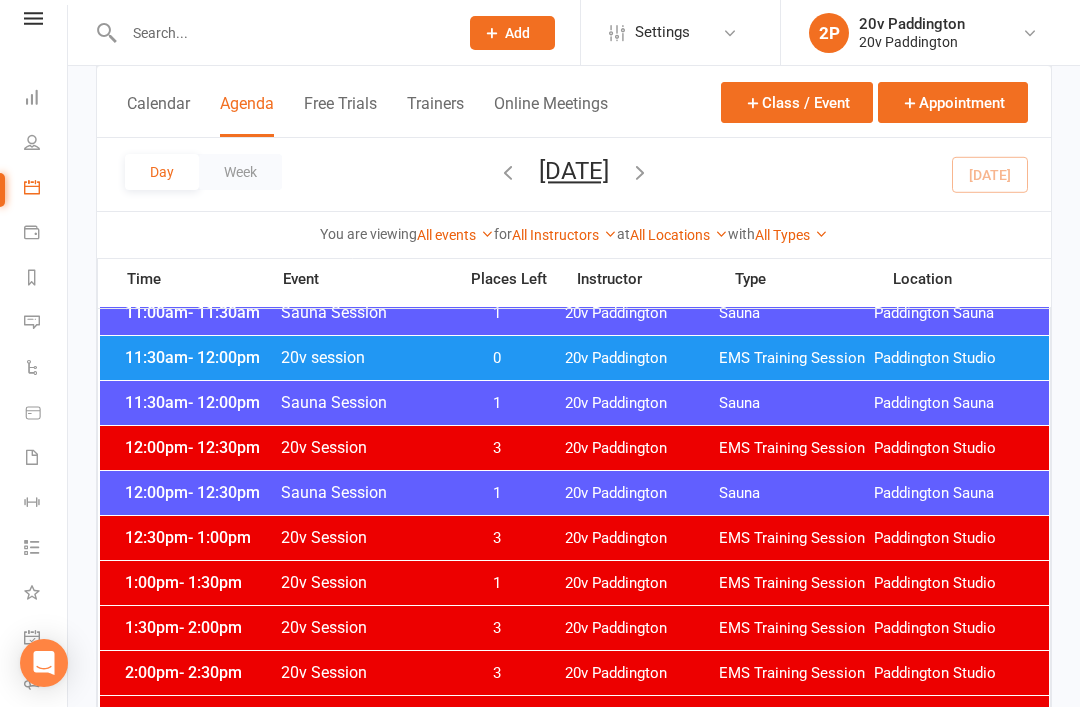 click on "11:30am  - 12:00pm" at bounding box center [200, 357] 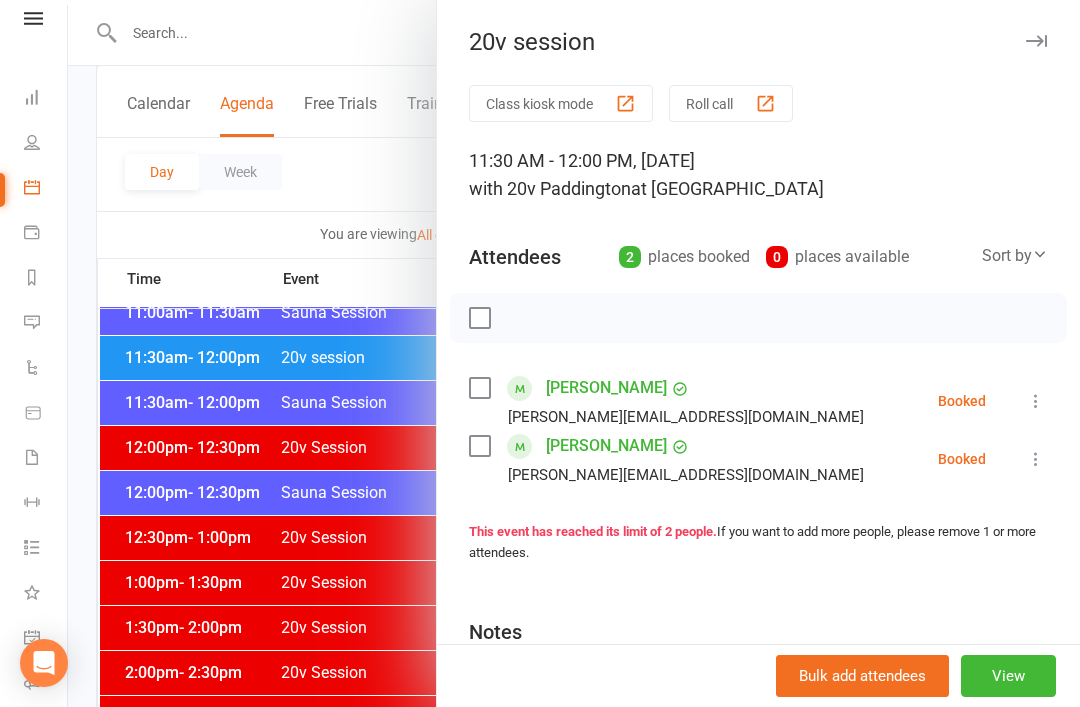 click at bounding box center [574, 353] 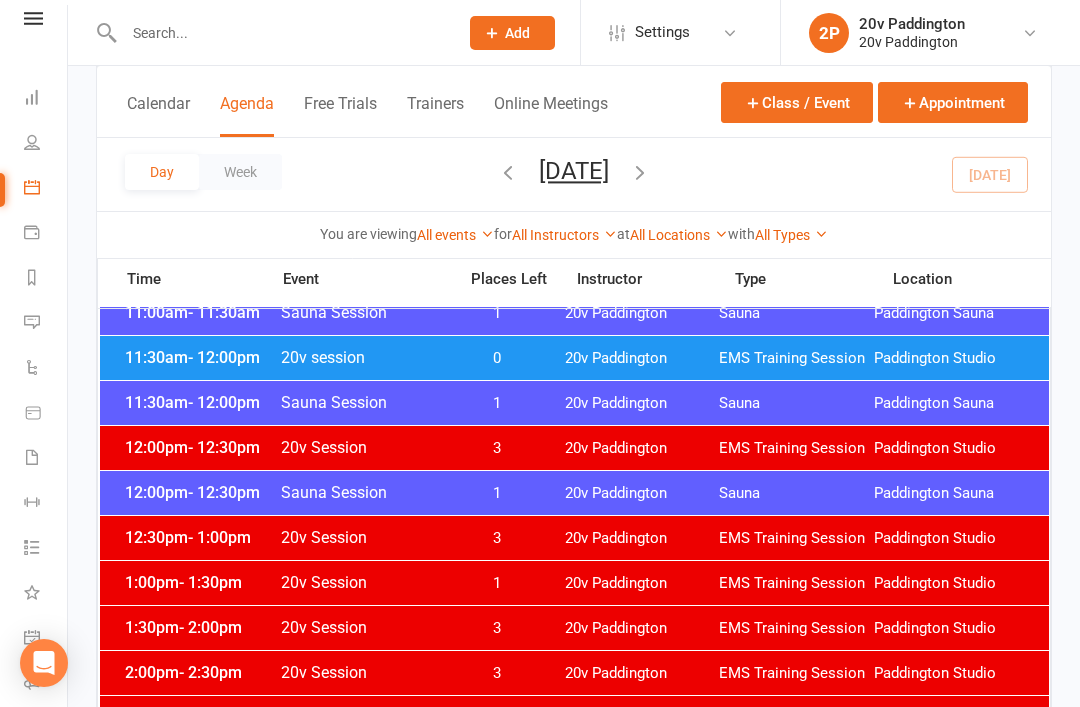 scroll, scrollTop: 0, scrollLeft: 0, axis: both 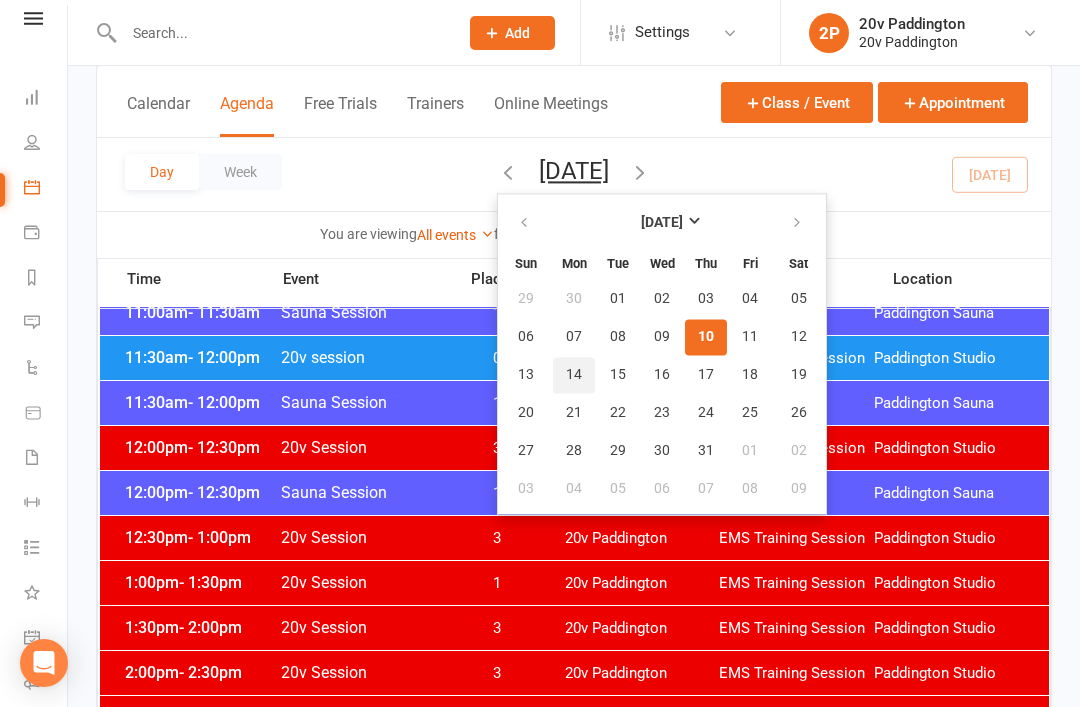 click on "14" at bounding box center [574, 375] 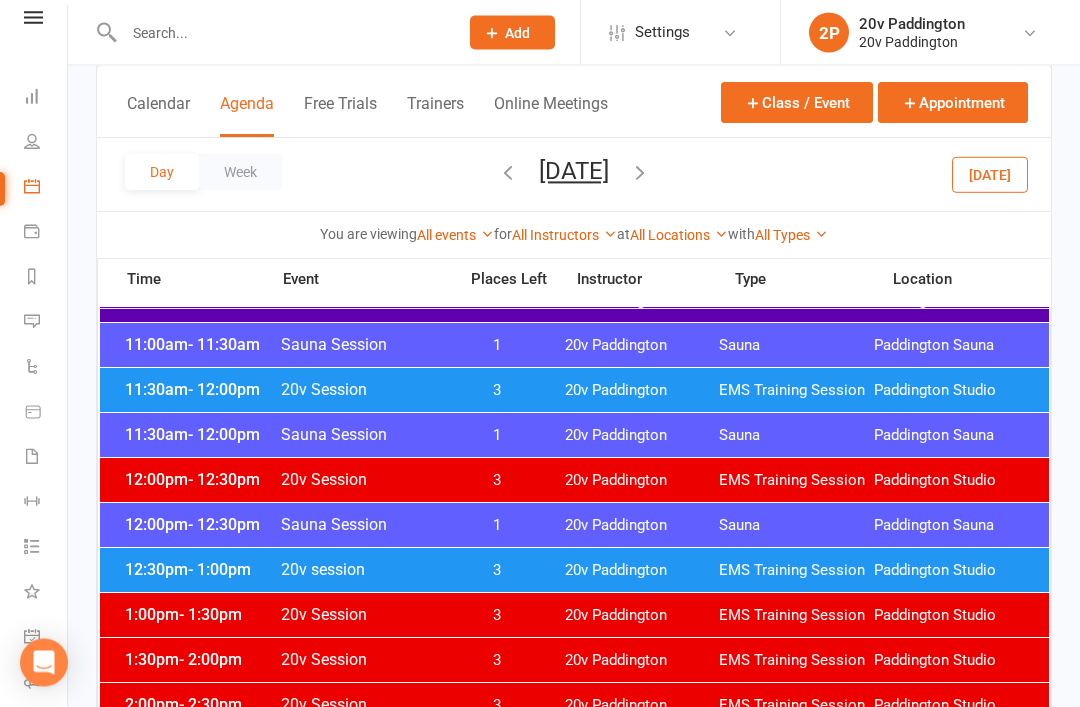 click on "Paddington Studio" at bounding box center (951, 571) 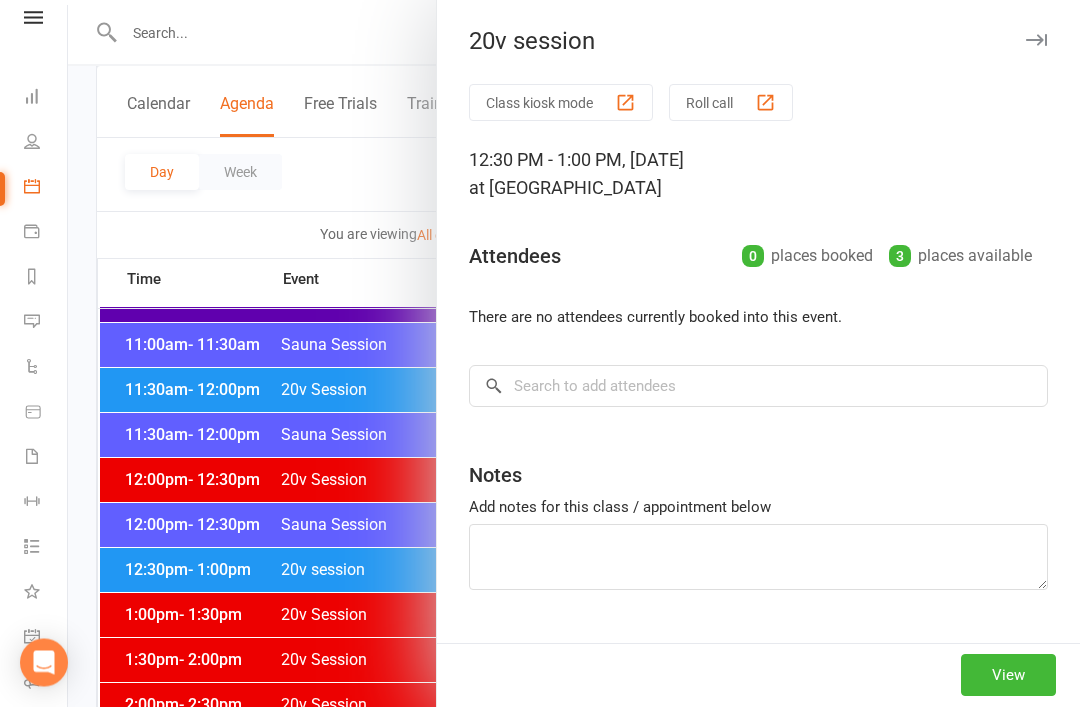 scroll, scrollTop: 1109, scrollLeft: 0, axis: vertical 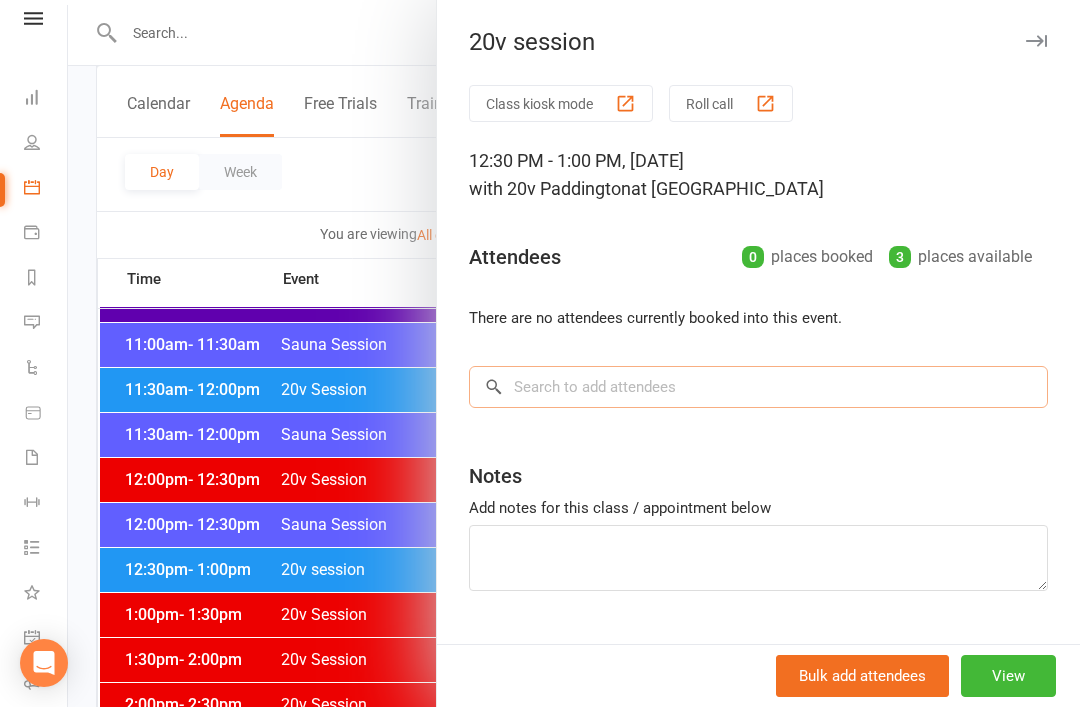 click at bounding box center [758, 387] 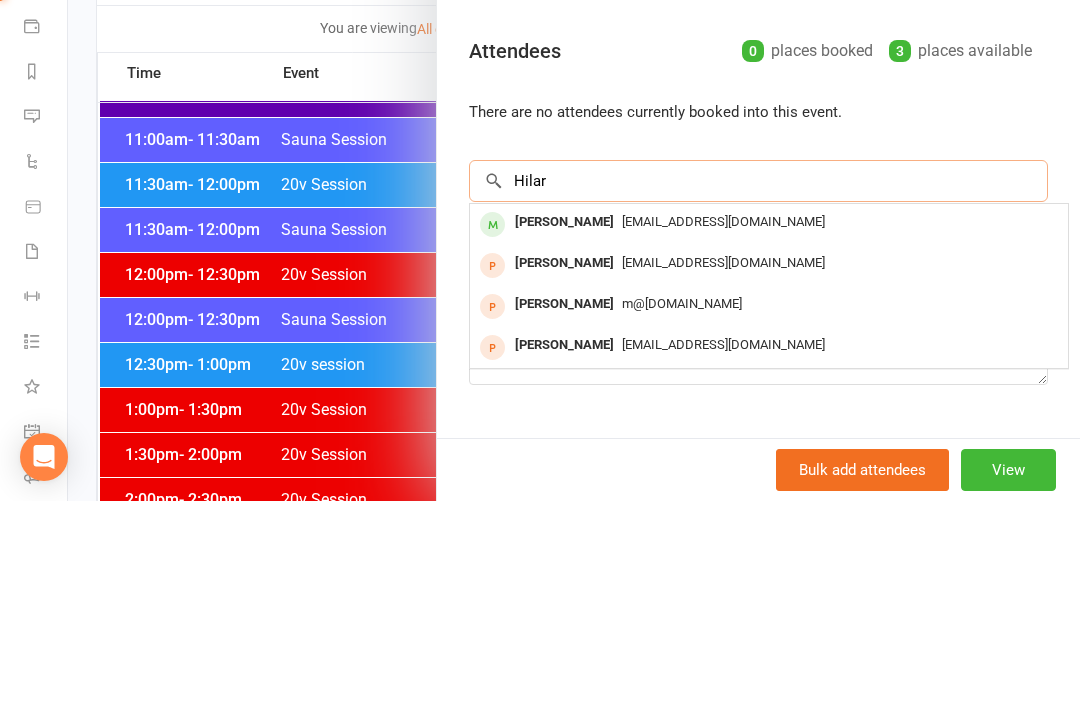 type on "Hilar" 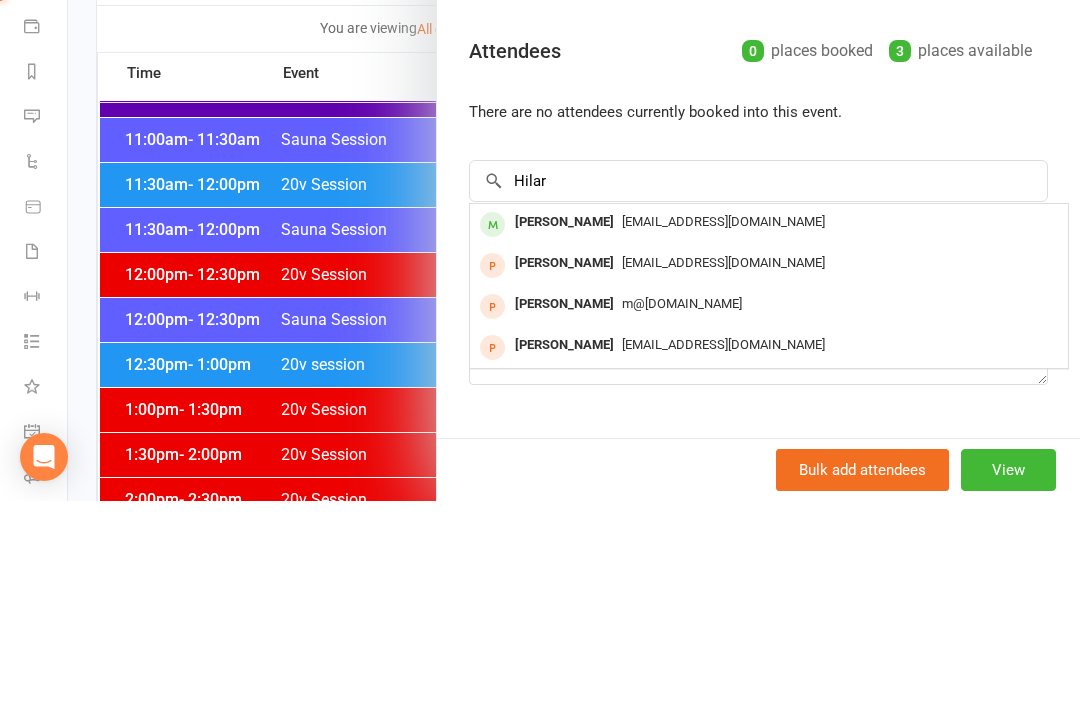 click on "[EMAIL_ADDRESS][DOMAIN_NAME]" at bounding box center (723, 427) 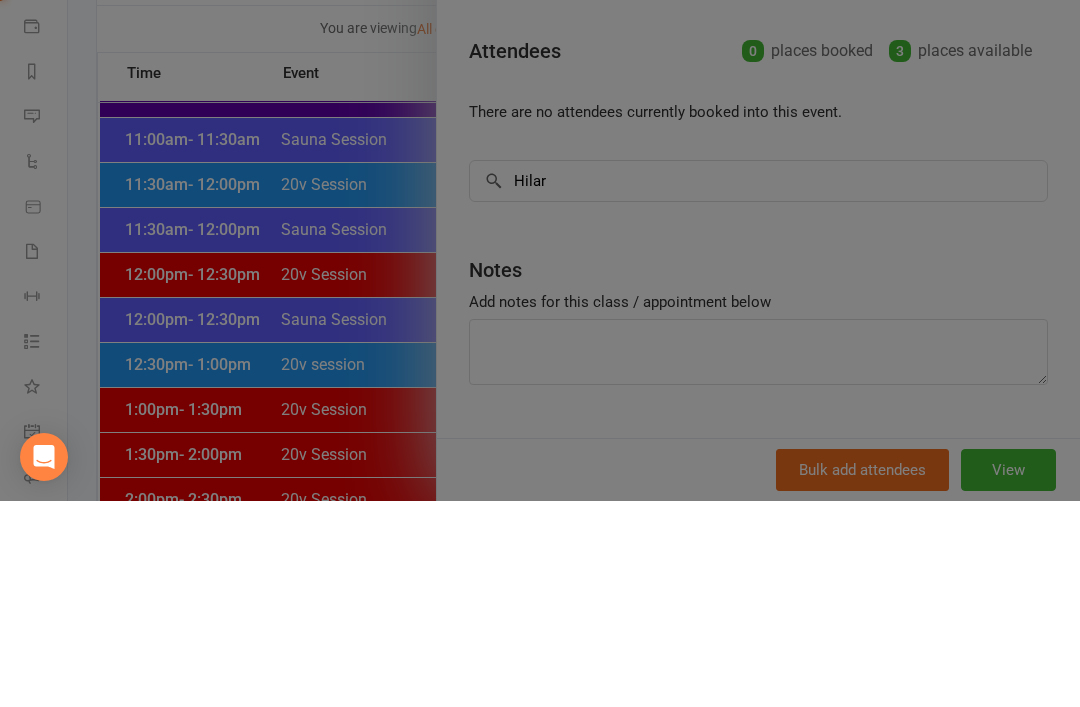type 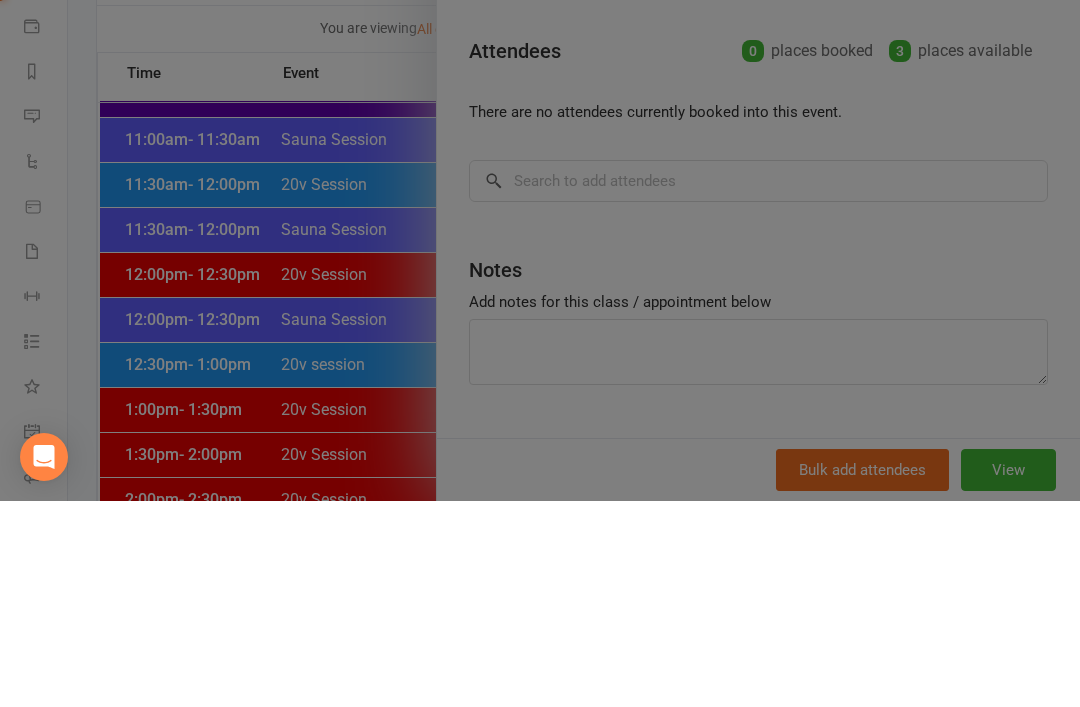 scroll, scrollTop: 1315, scrollLeft: 0, axis: vertical 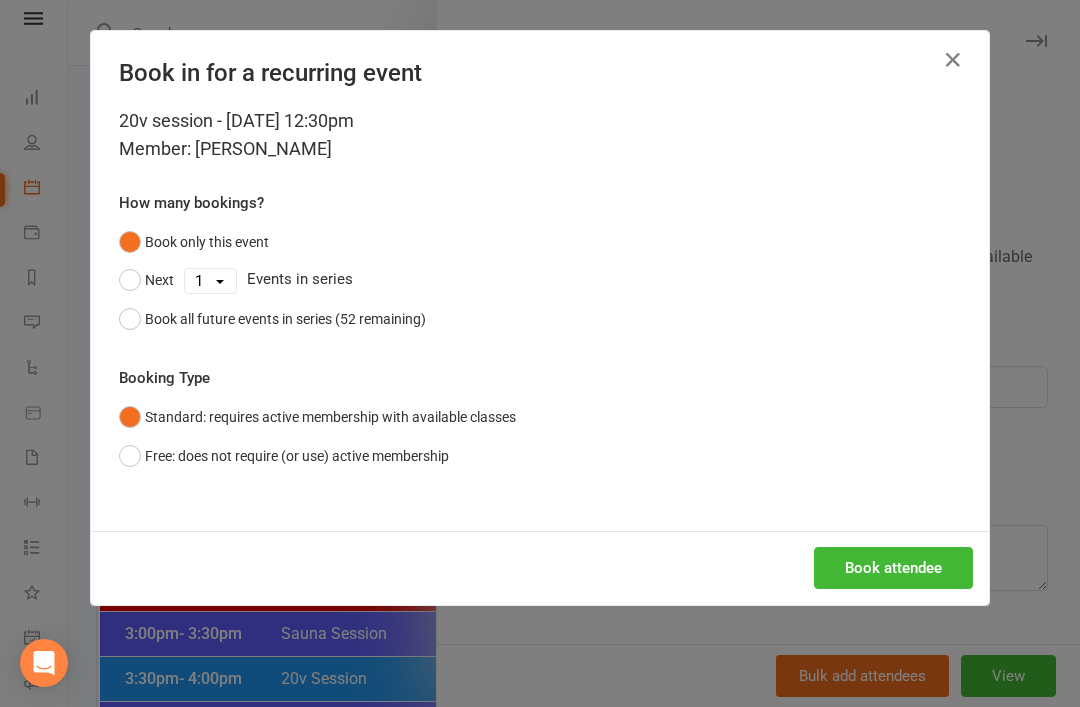 click on "Book attendee" at bounding box center (893, 568) 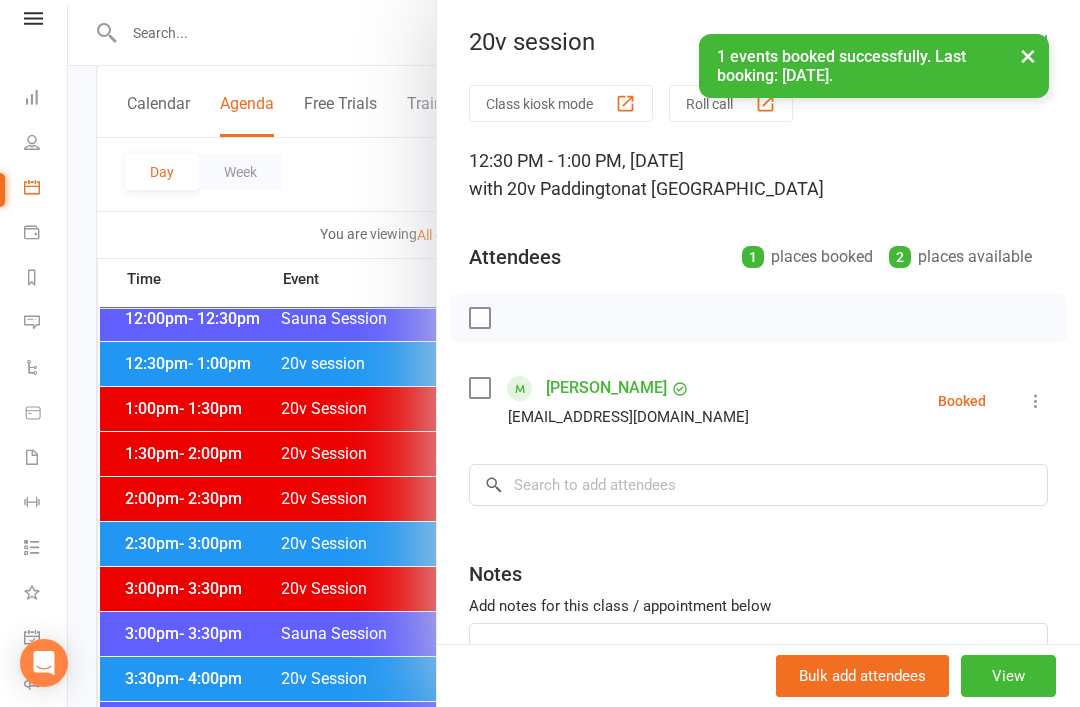 click at bounding box center (32, 322) 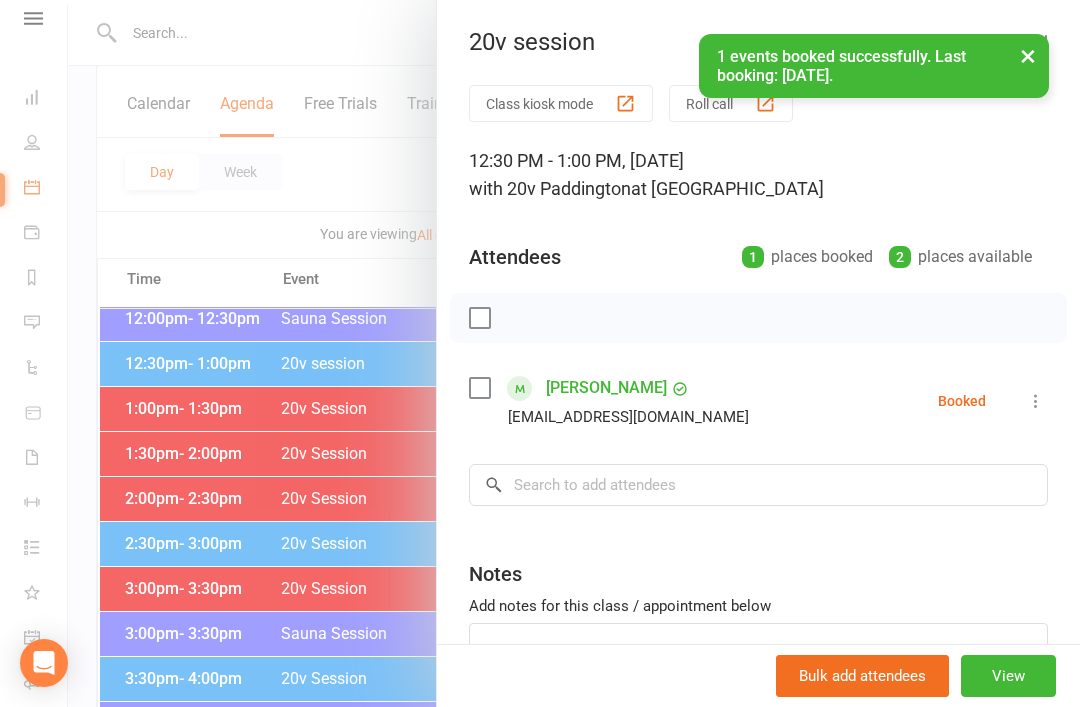 scroll, scrollTop: 0, scrollLeft: 0, axis: both 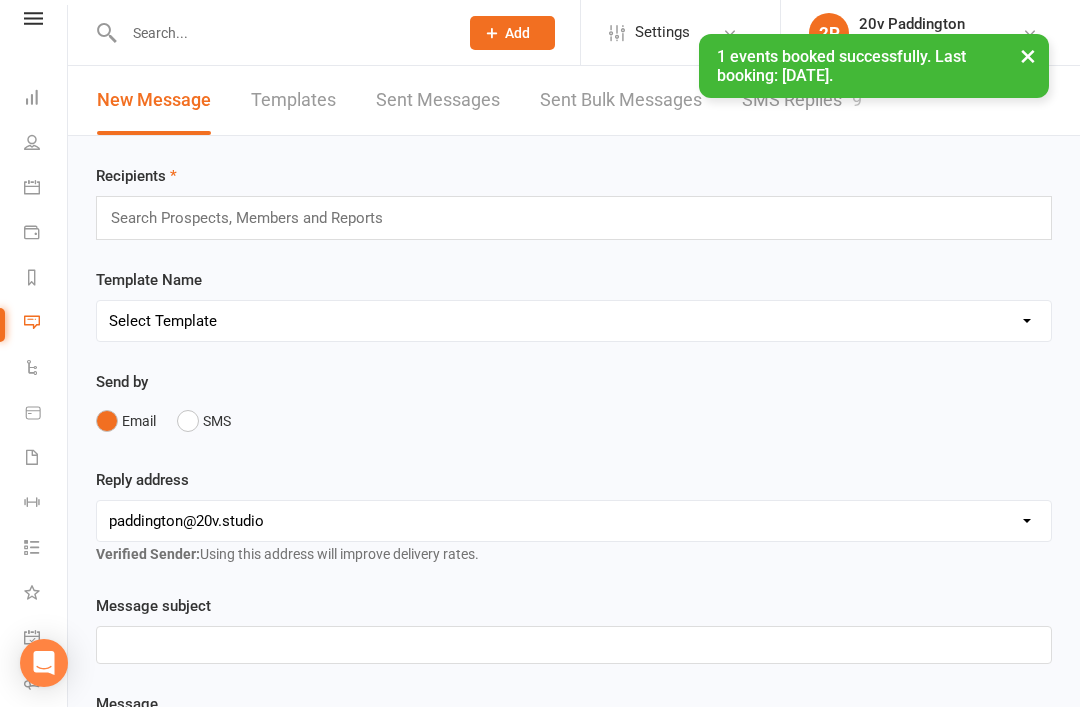 click on "SMS Replies  9" at bounding box center [802, 100] 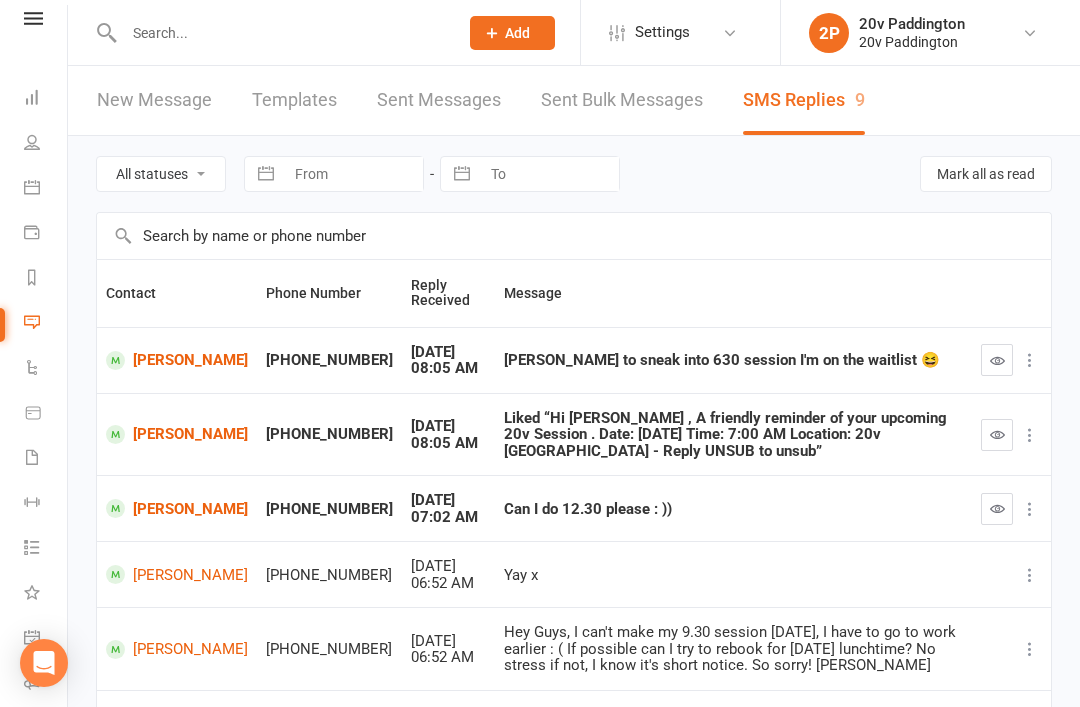 click on "[PERSON_NAME]" at bounding box center (177, 508) 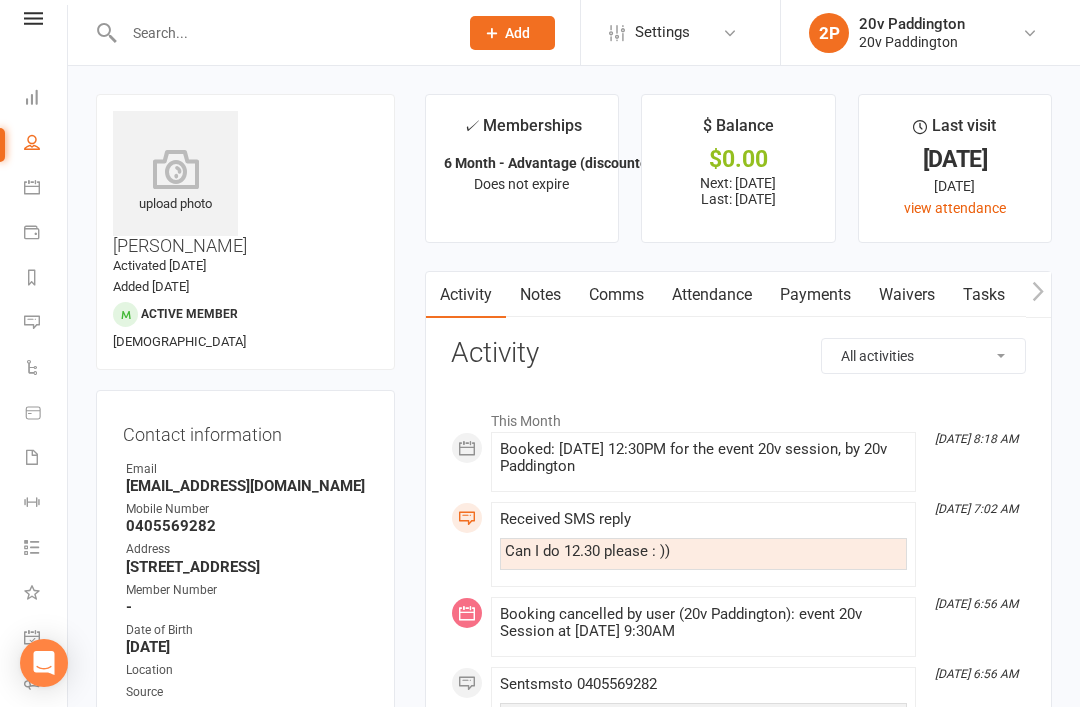 click on "Comms" at bounding box center (616, 295) 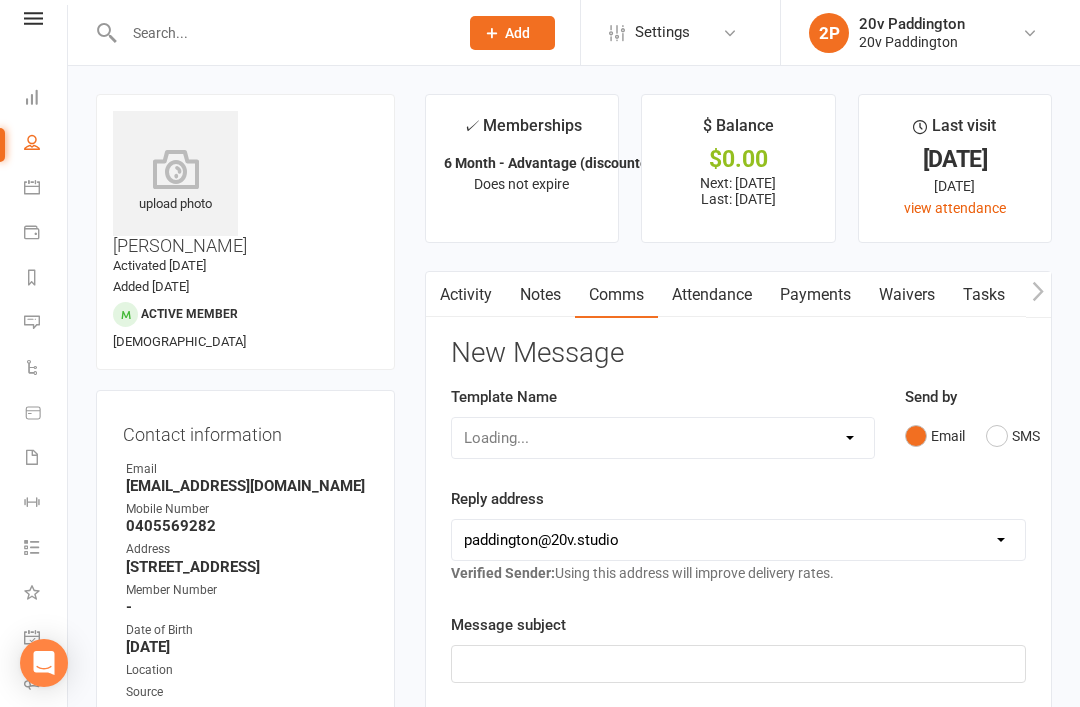 click on "Send by Email SMS" at bounding box center (965, 434) 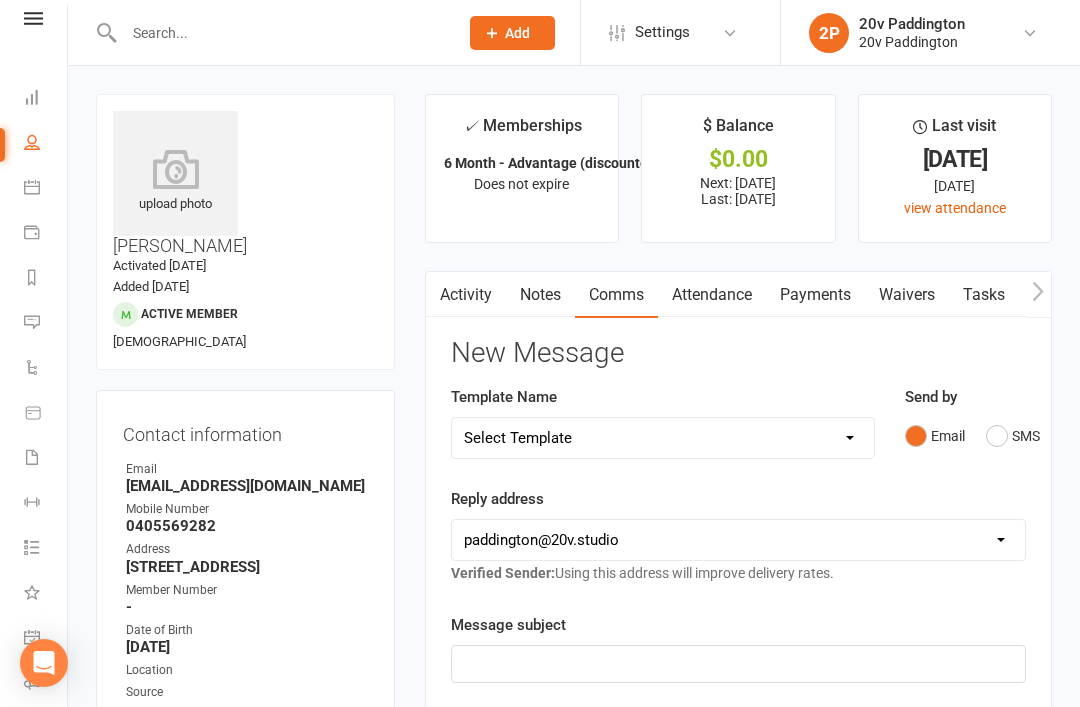 click on "SMS" at bounding box center [1013, 436] 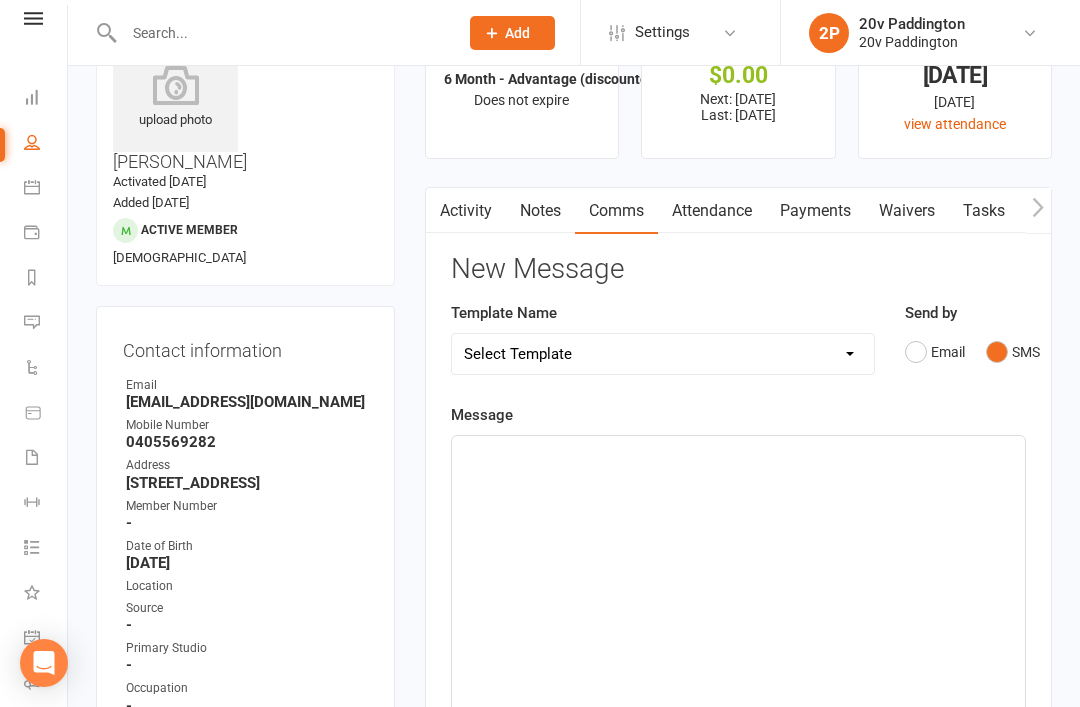 click on "﻿" 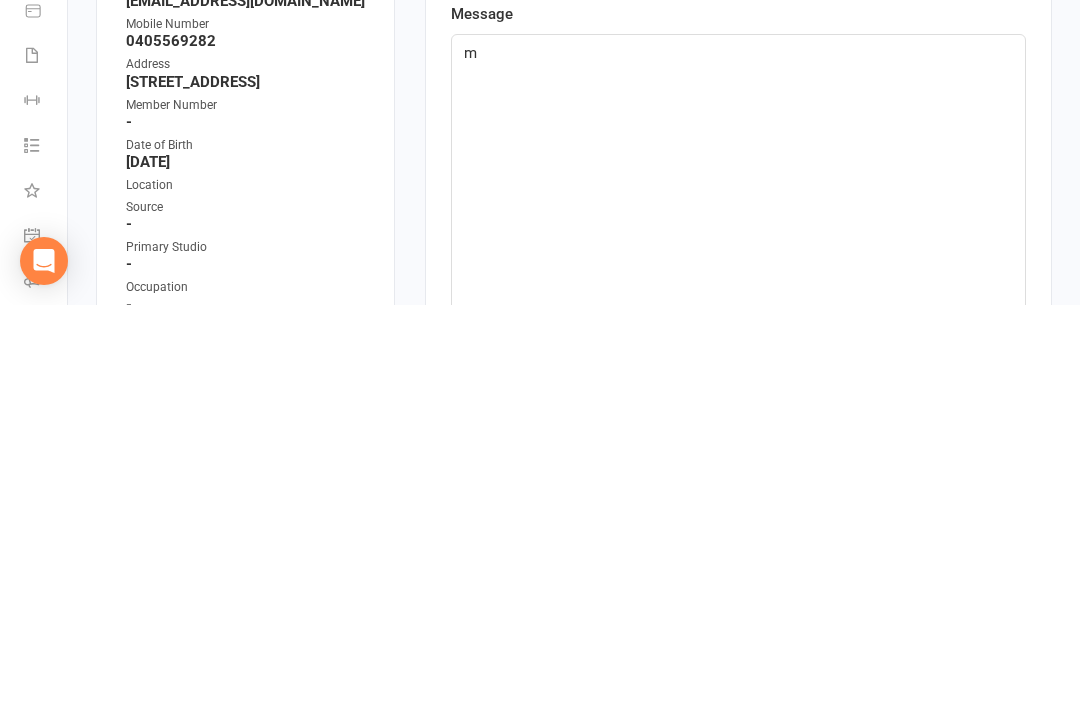type 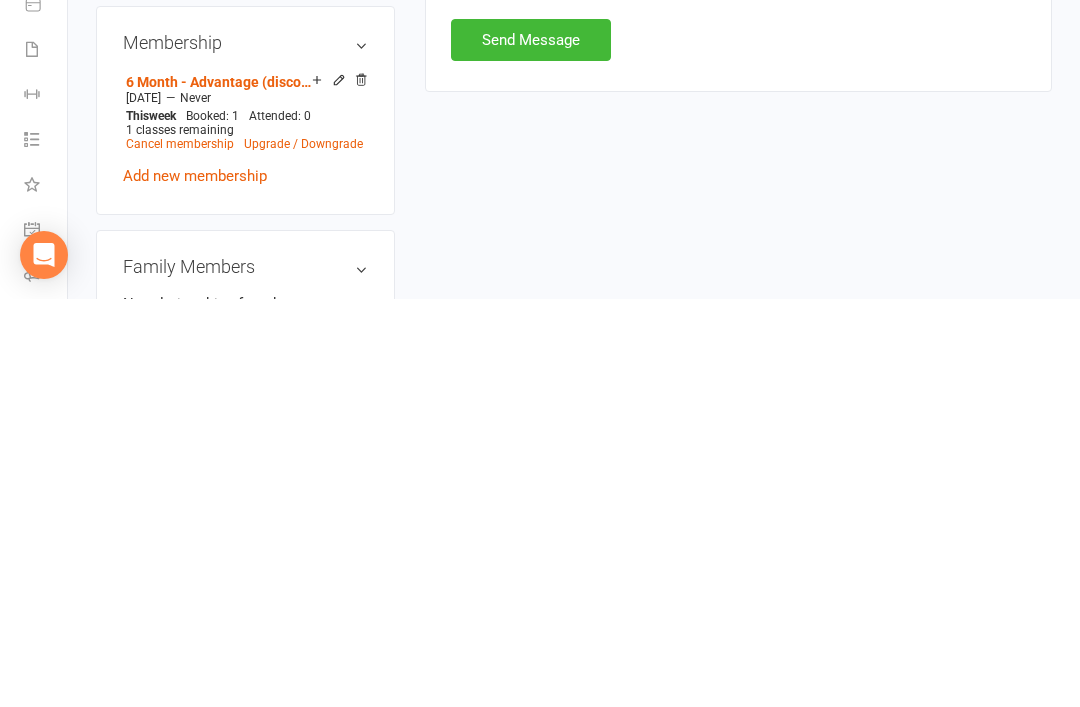 click on "Send Message" at bounding box center [531, 448] 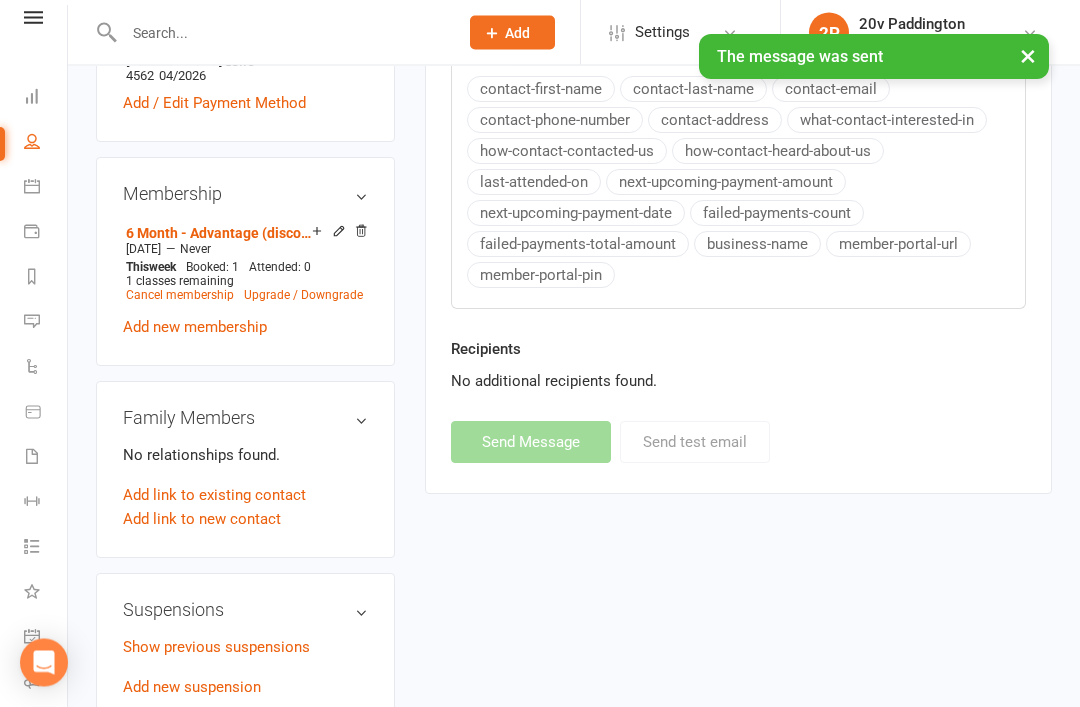 scroll, scrollTop: 1094, scrollLeft: 0, axis: vertical 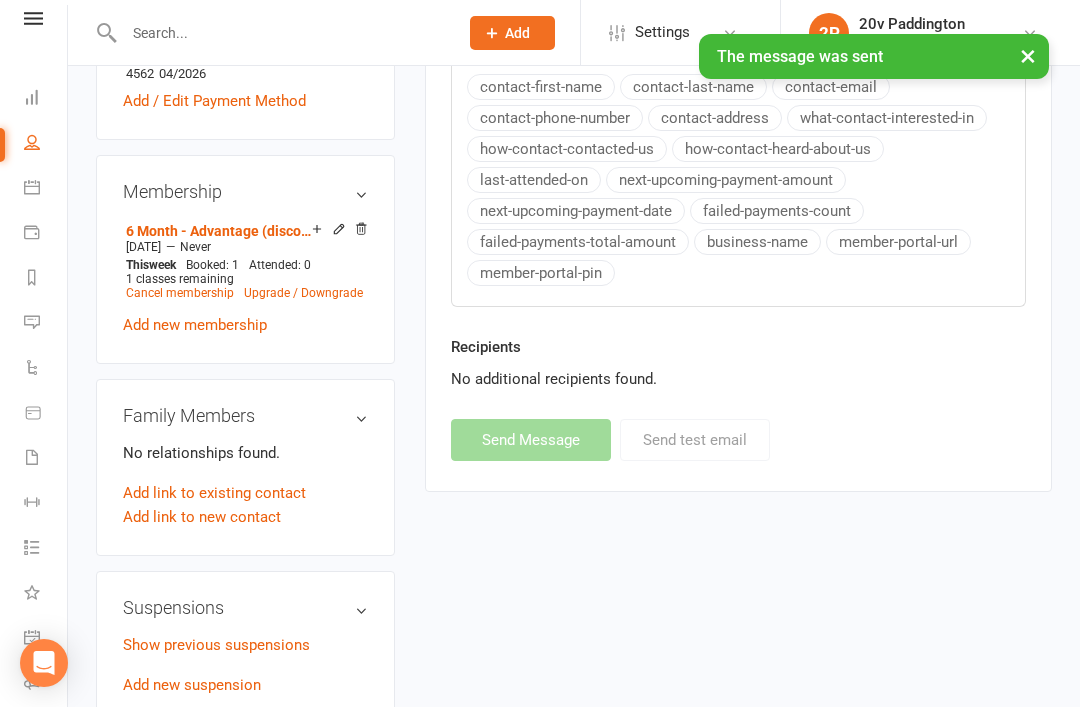 click on "Messages   9" at bounding box center [46, 324] 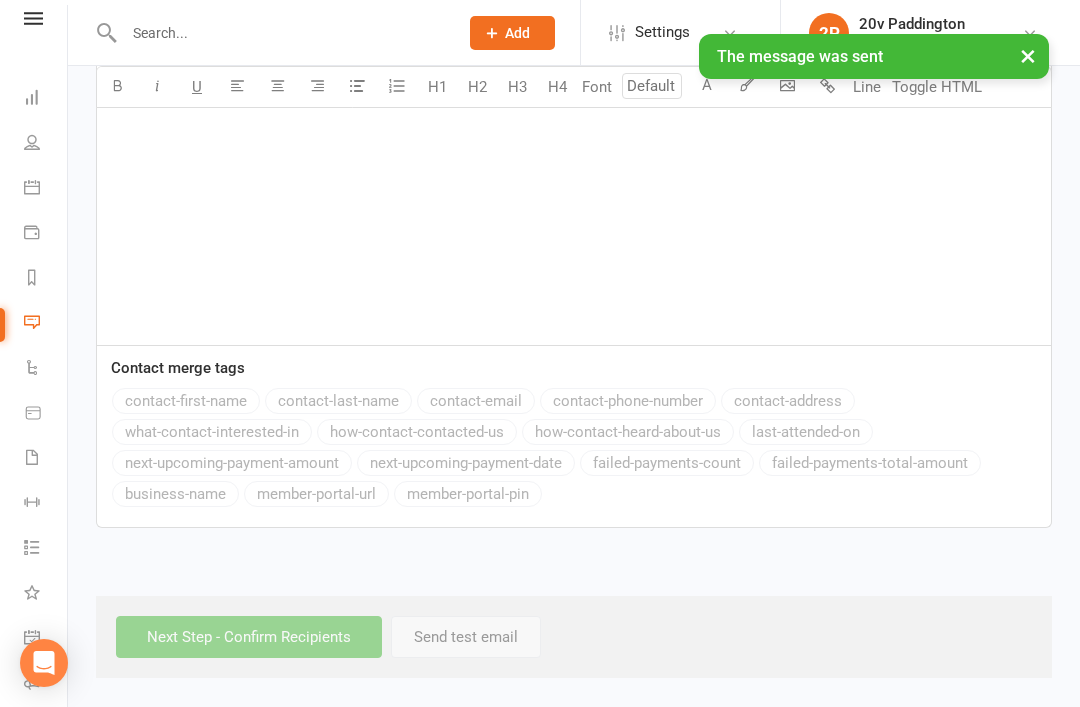 scroll, scrollTop: 0, scrollLeft: 0, axis: both 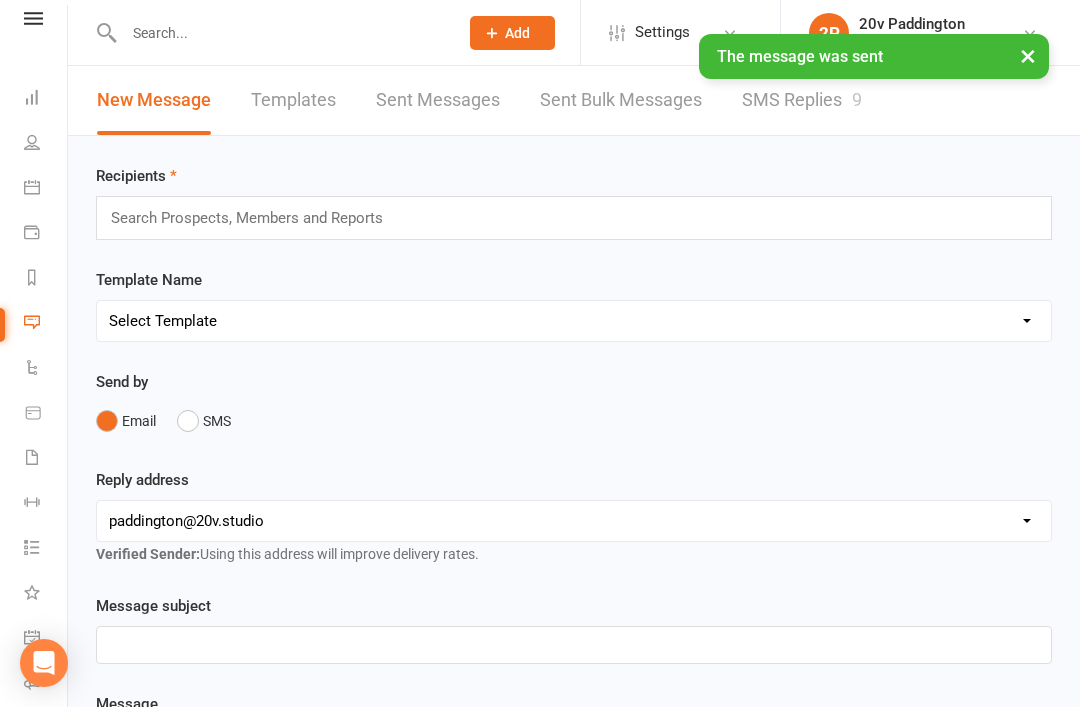 click on "SMS Replies  9" at bounding box center (802, 100) 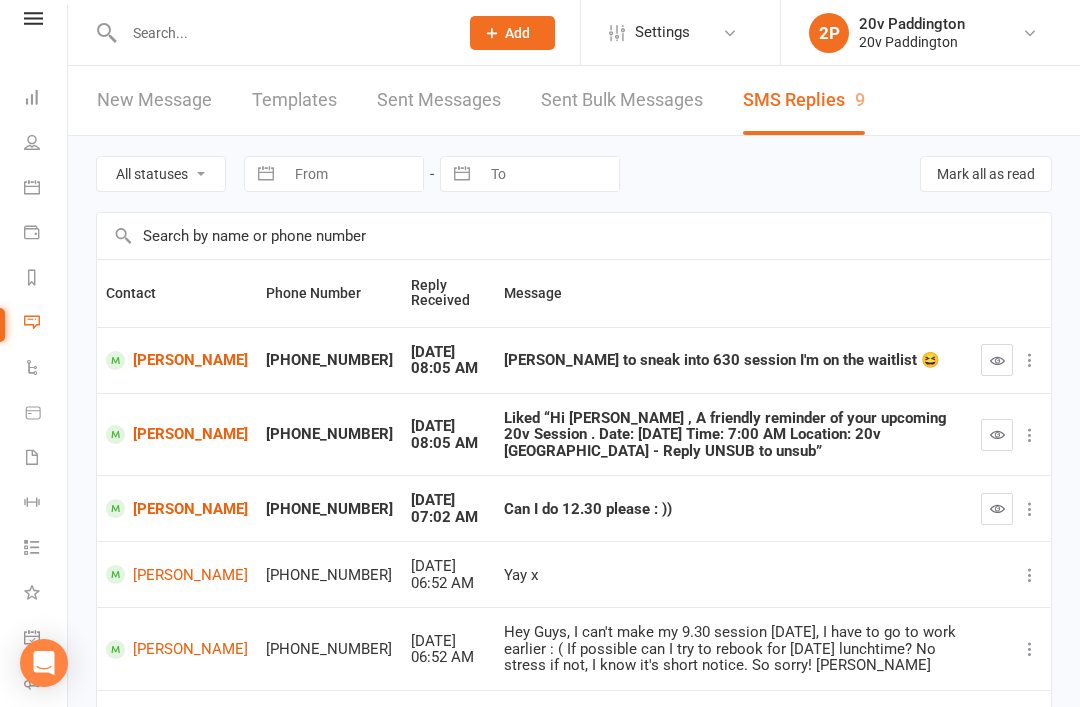 click at bounding box center [997, 508] 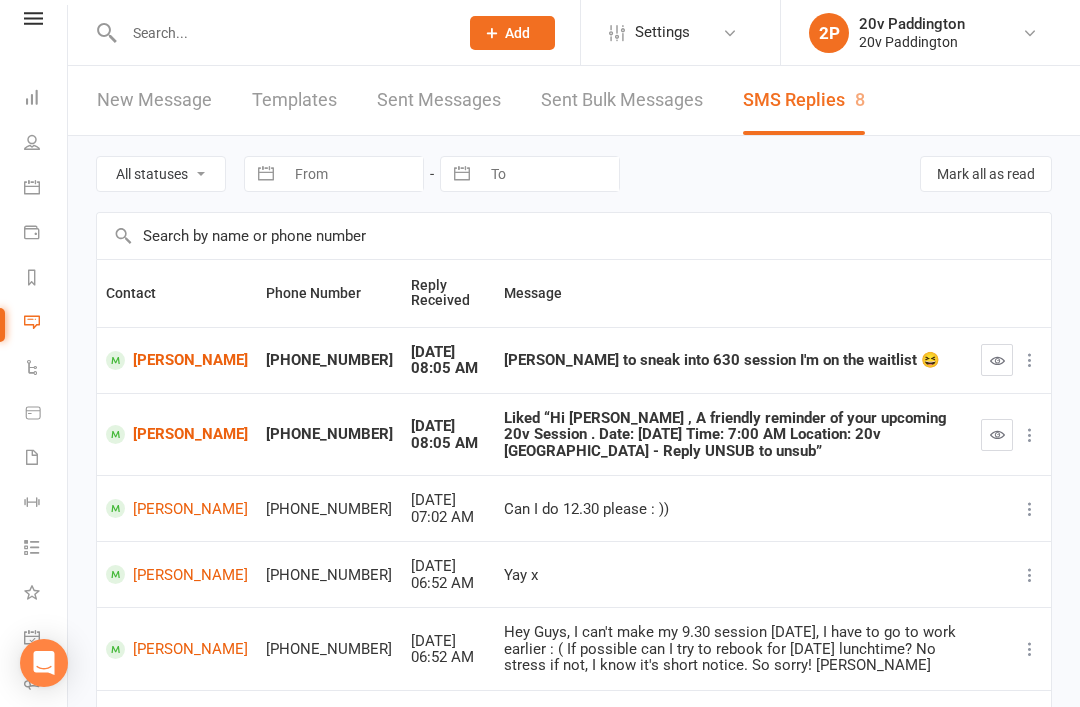 click at bounding box center (997, 434) 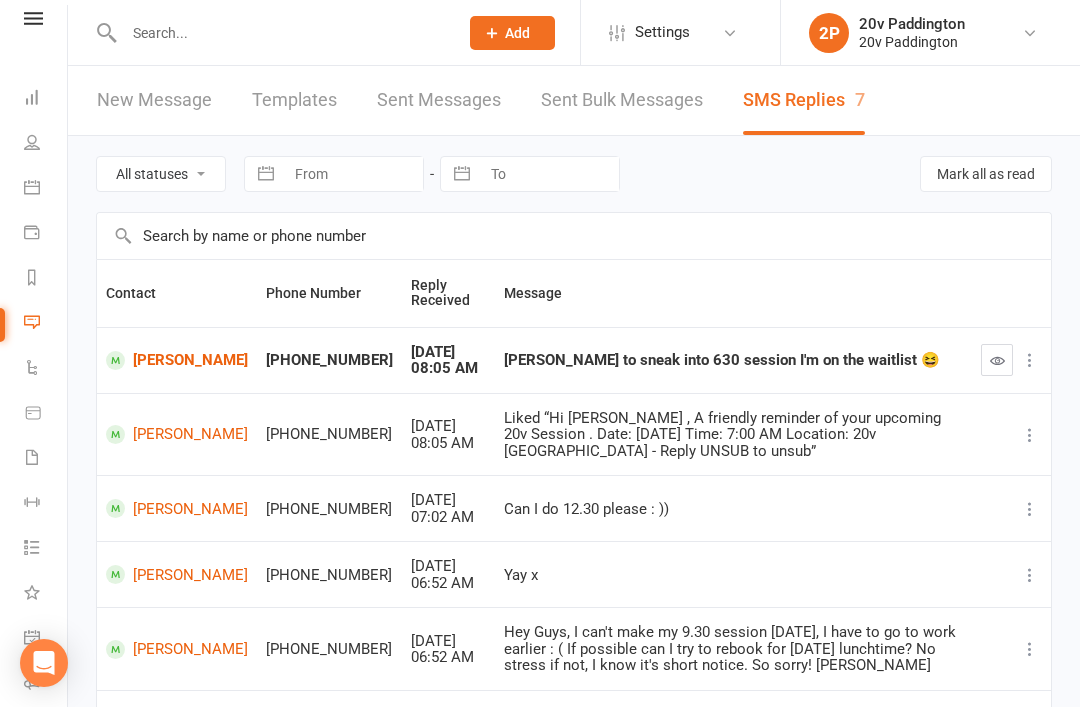 click on "[PERSON_NAME]" at bounding box center (177, 434) 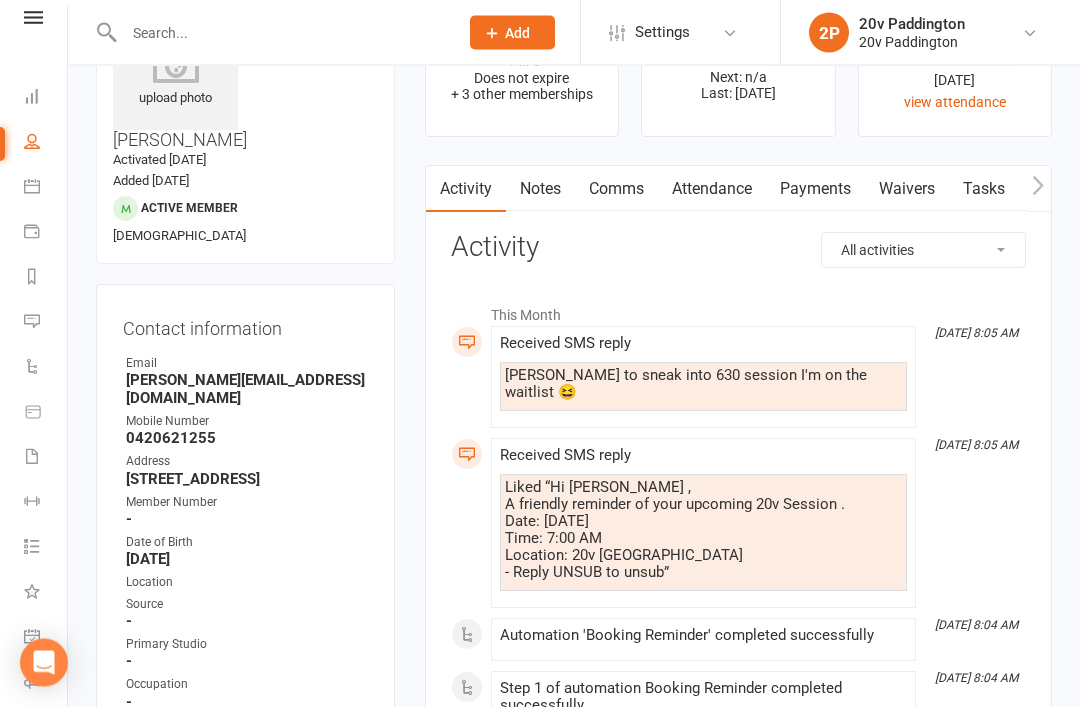 scroll, scrollTop: 106, scrollLeft: 0, axis: vertical 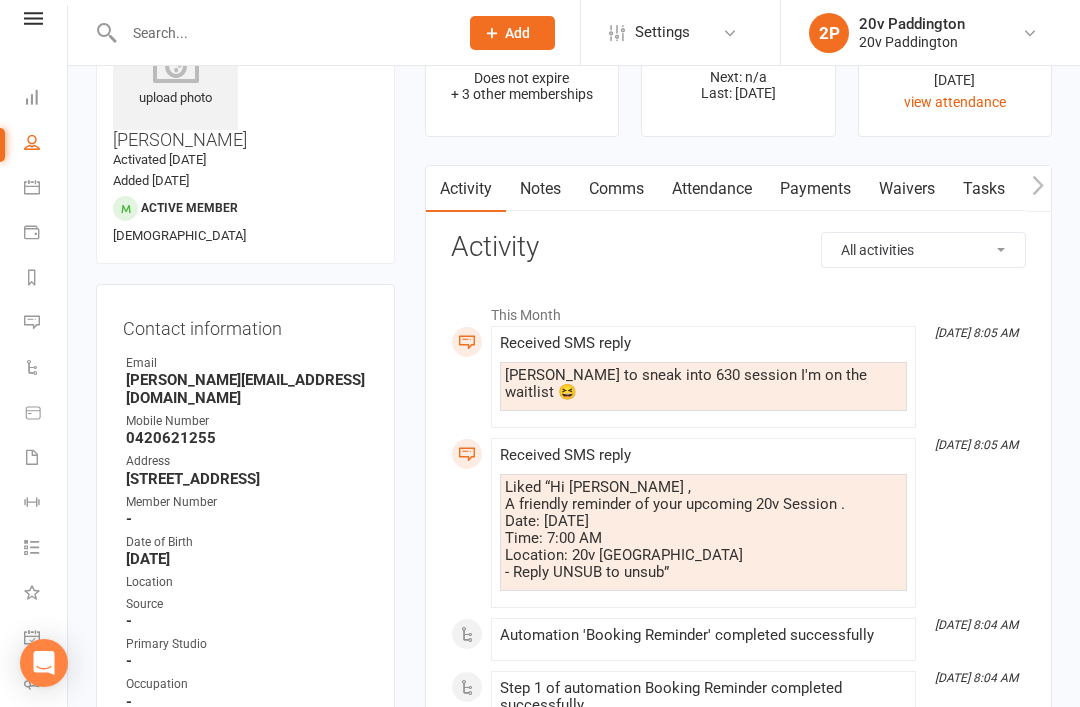 click on "Comms" at bounding box center (616, 189) 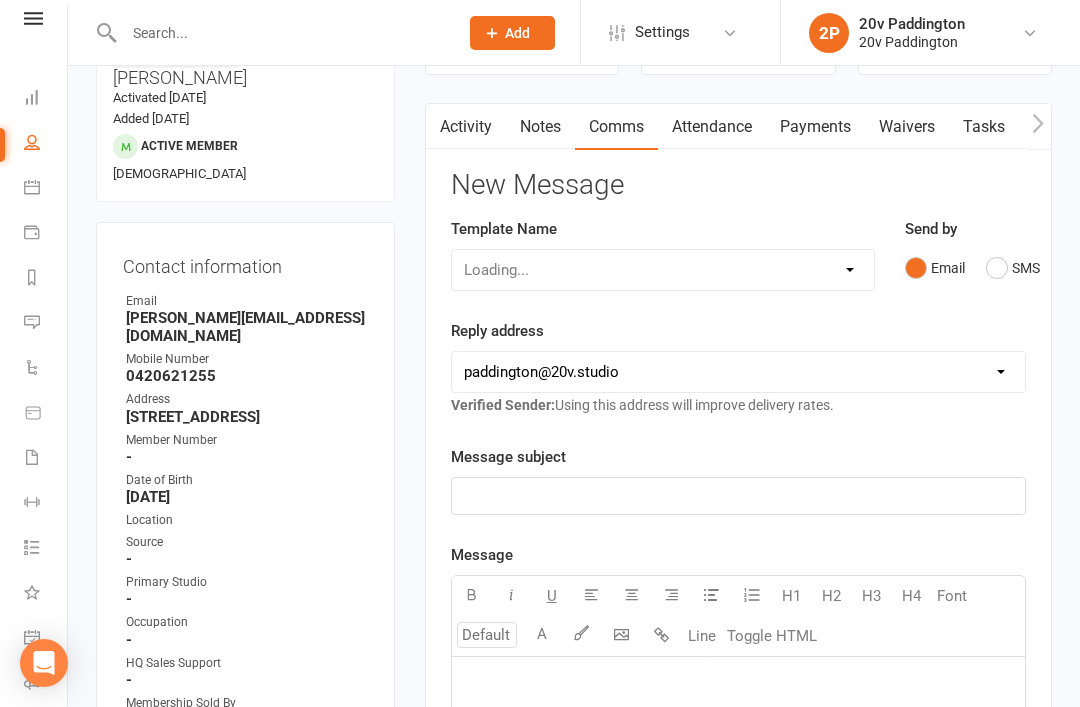 scroll, scrollTop: 170, scrollLeft: 0, axis: vertical 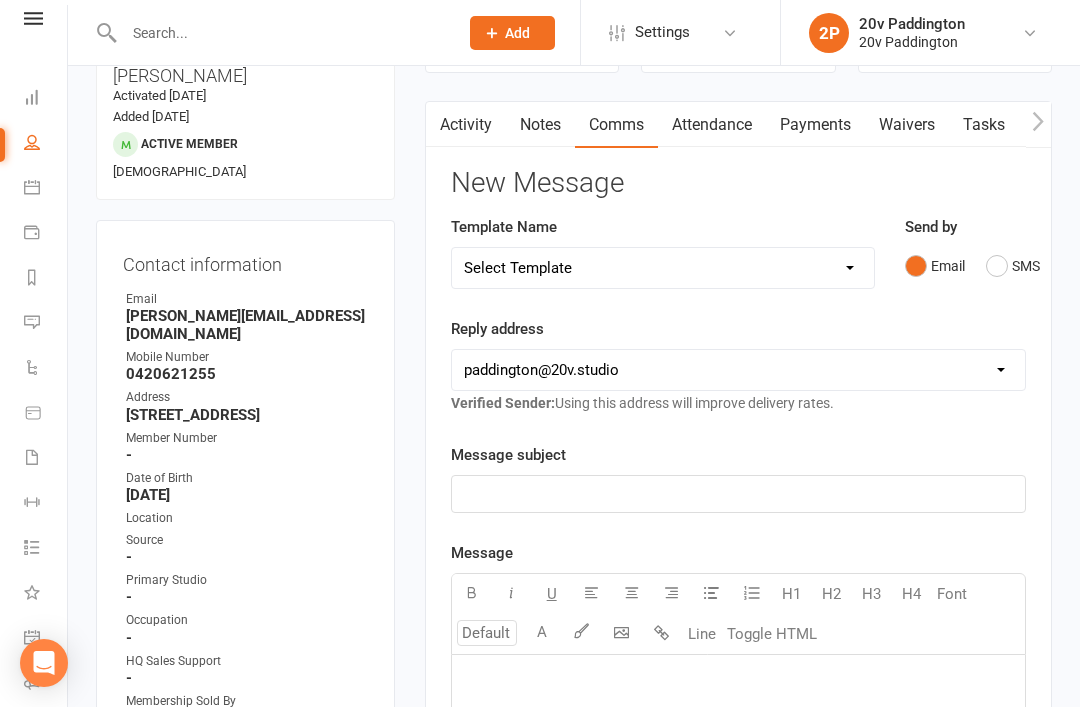 click on "SMS" at bounding box center (1013, 266) 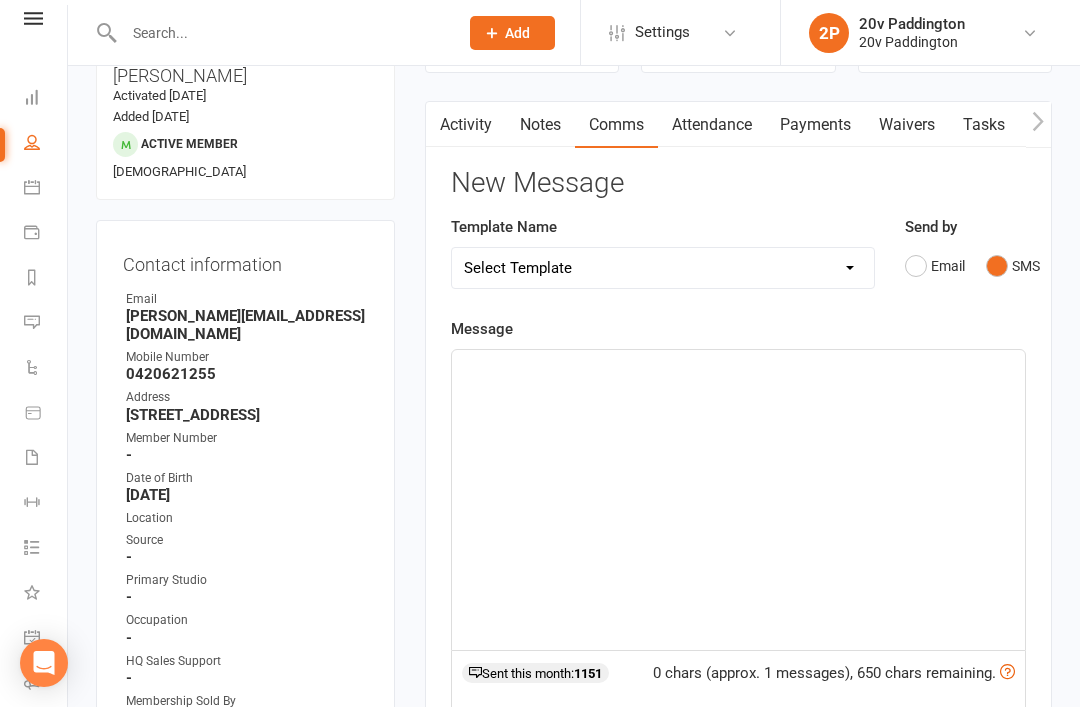 click on "﻿" 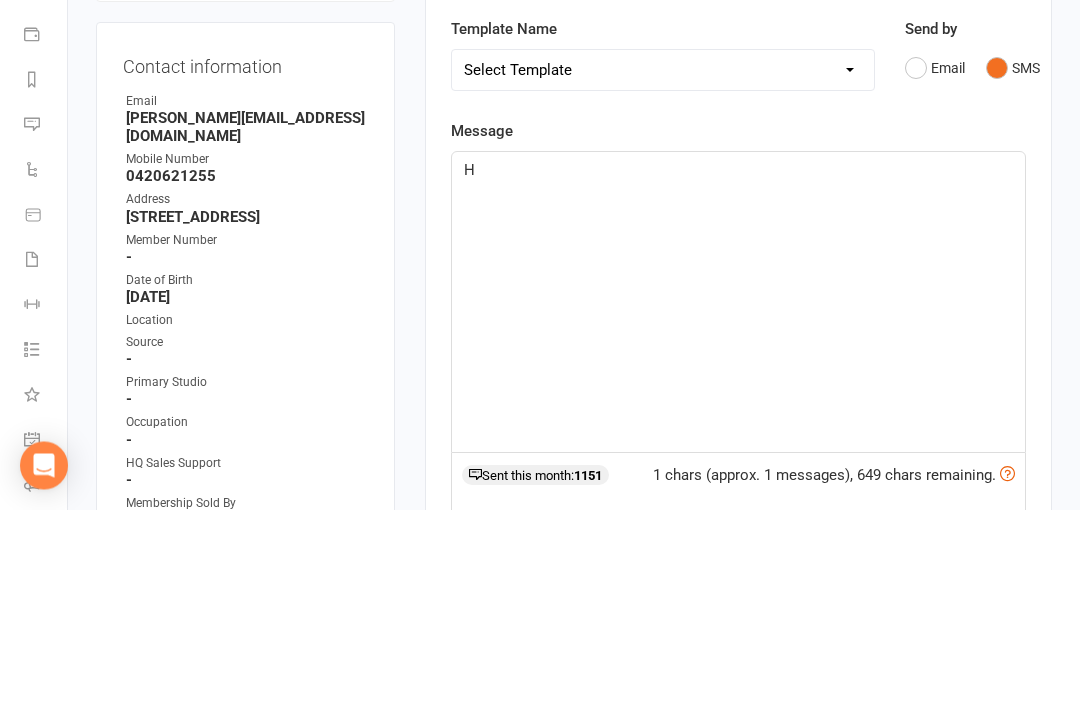 type 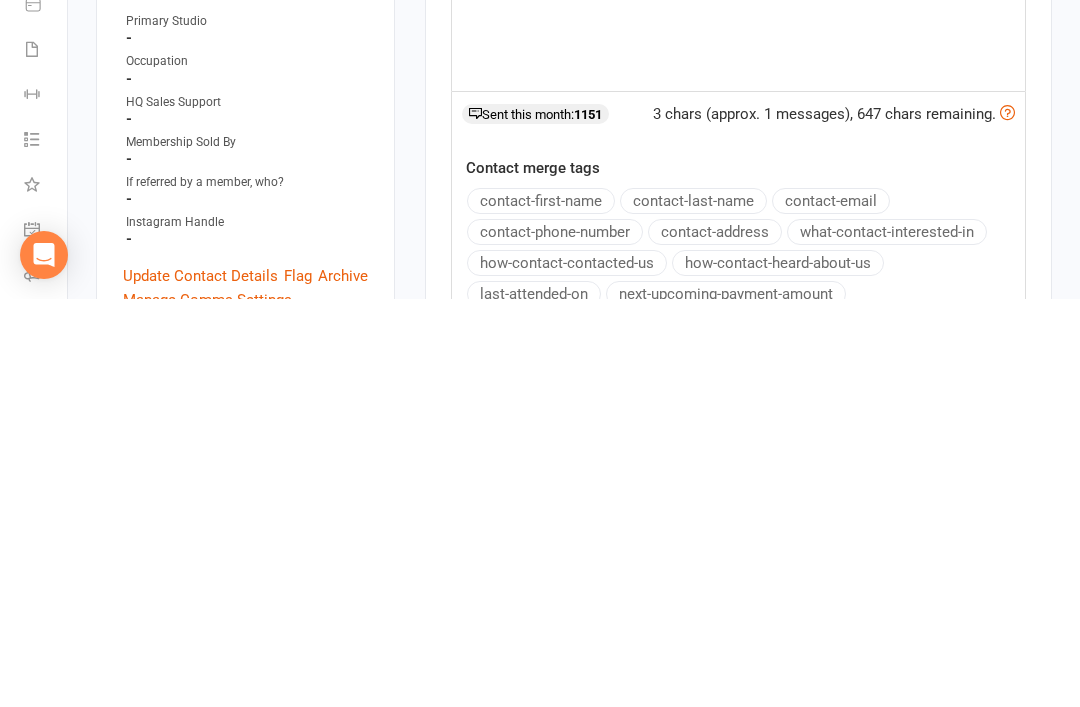scroll, scrollTop: 341, scrollLeft: 0, axis: vertical 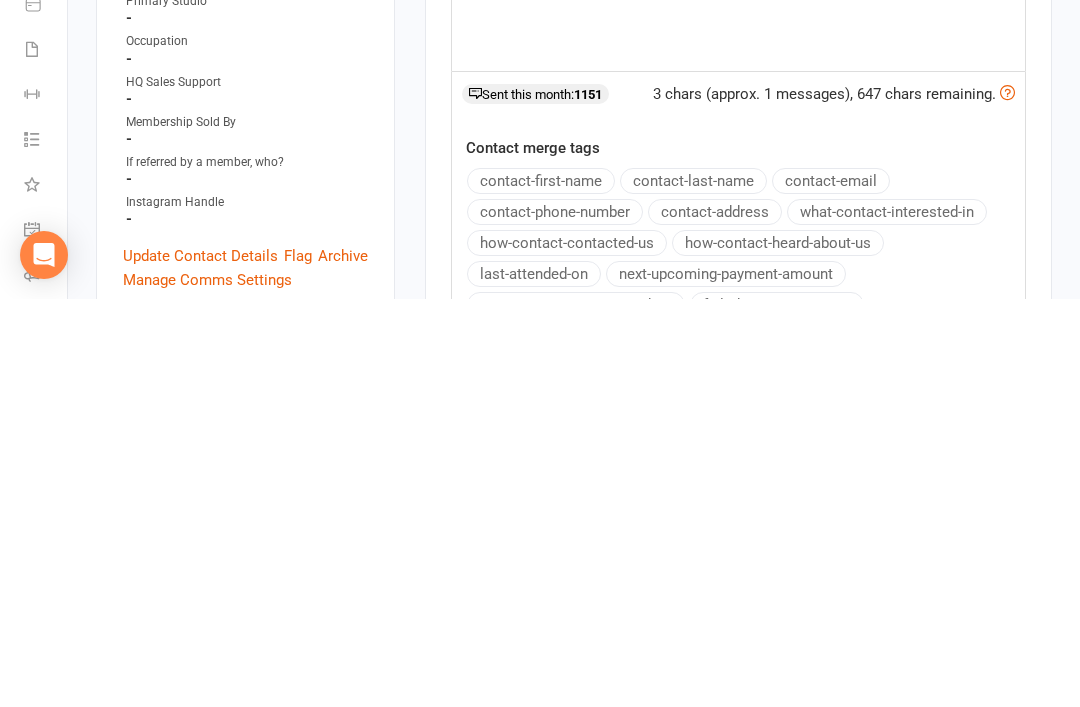 click on "contact-first-name" 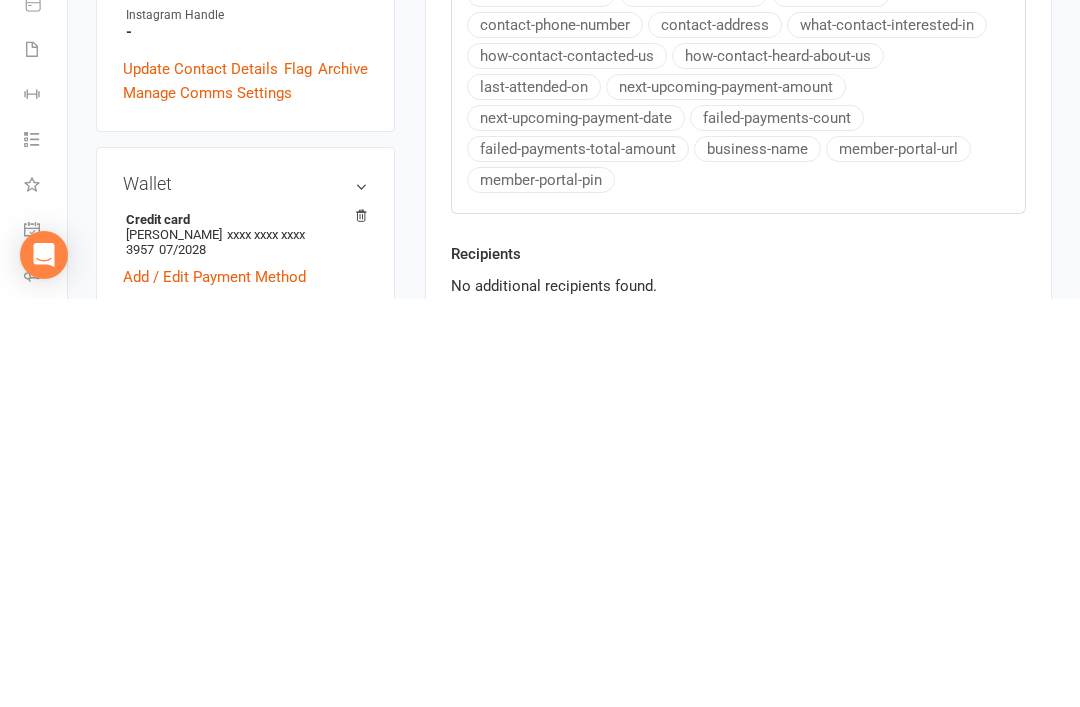 click on "Send Message" at bounding box center [531, 755] 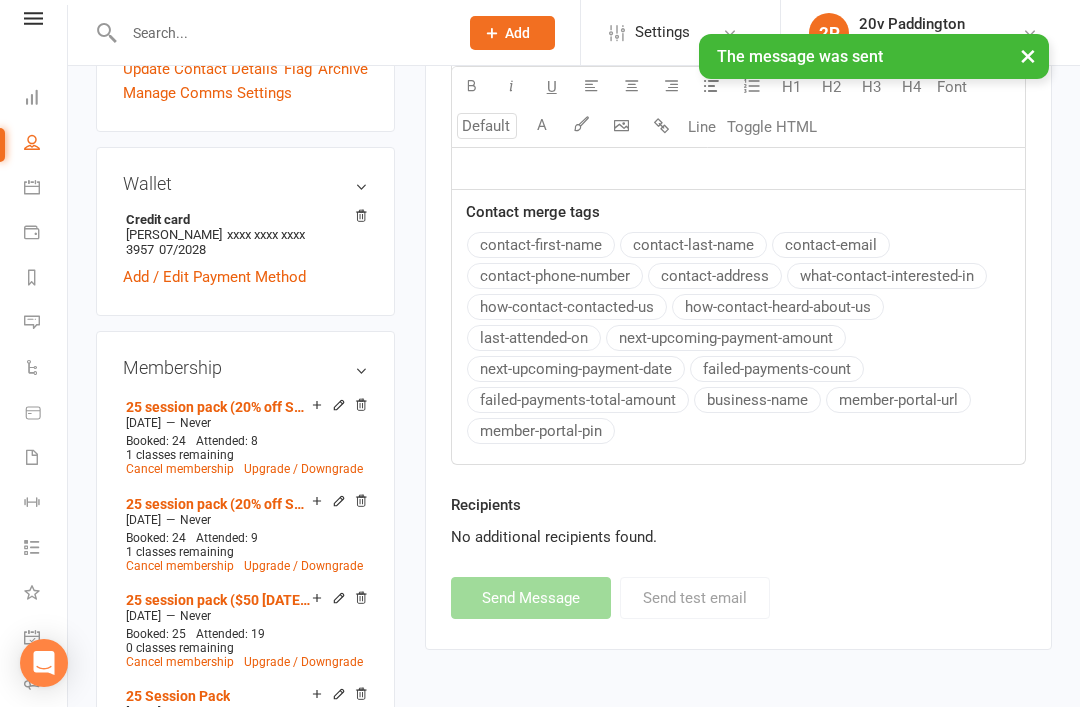 click on "Messages   7" at bounding box center [46, 324] 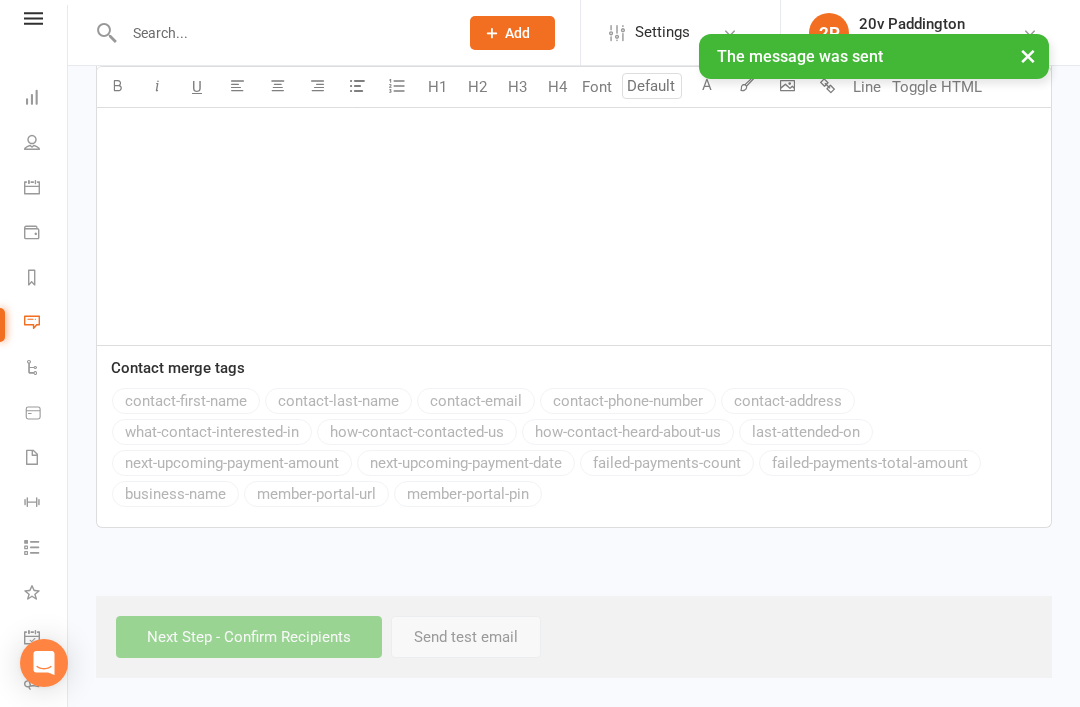 scroll, scrollTop: 0, scrollLeft: 0, axis: both 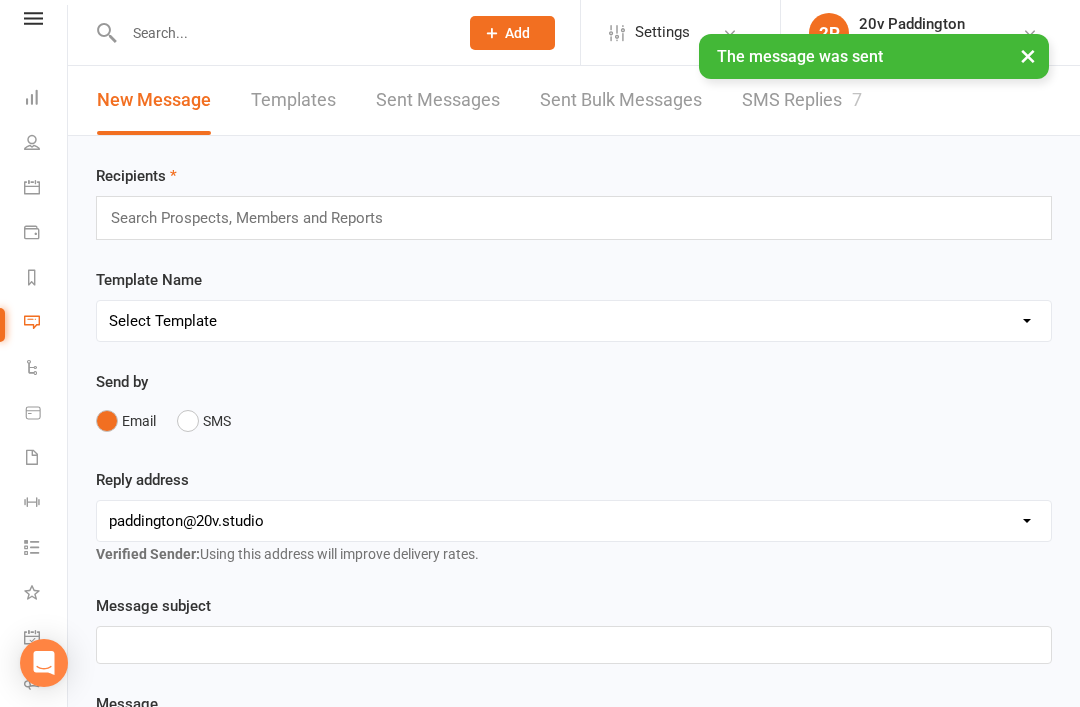 click on "SMS Replies  7" at bounding box center (802, 100) 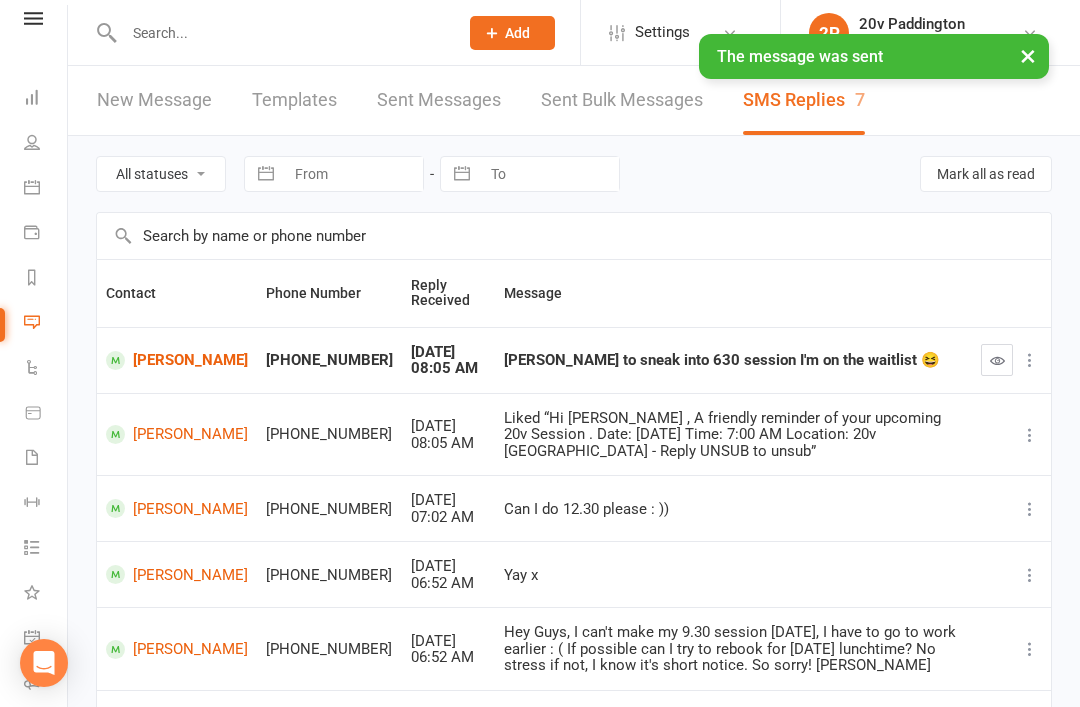 click at bounding box center (997, 360) 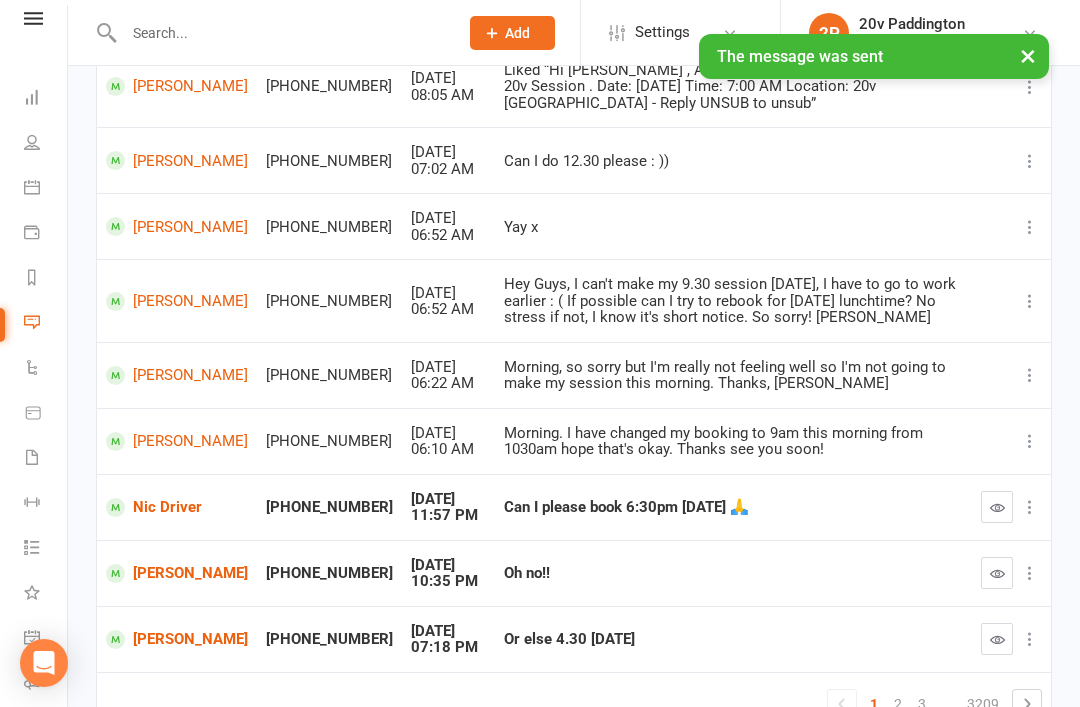 scroll, scrollTop: 404, scrollLeft: 0, axis: vertical 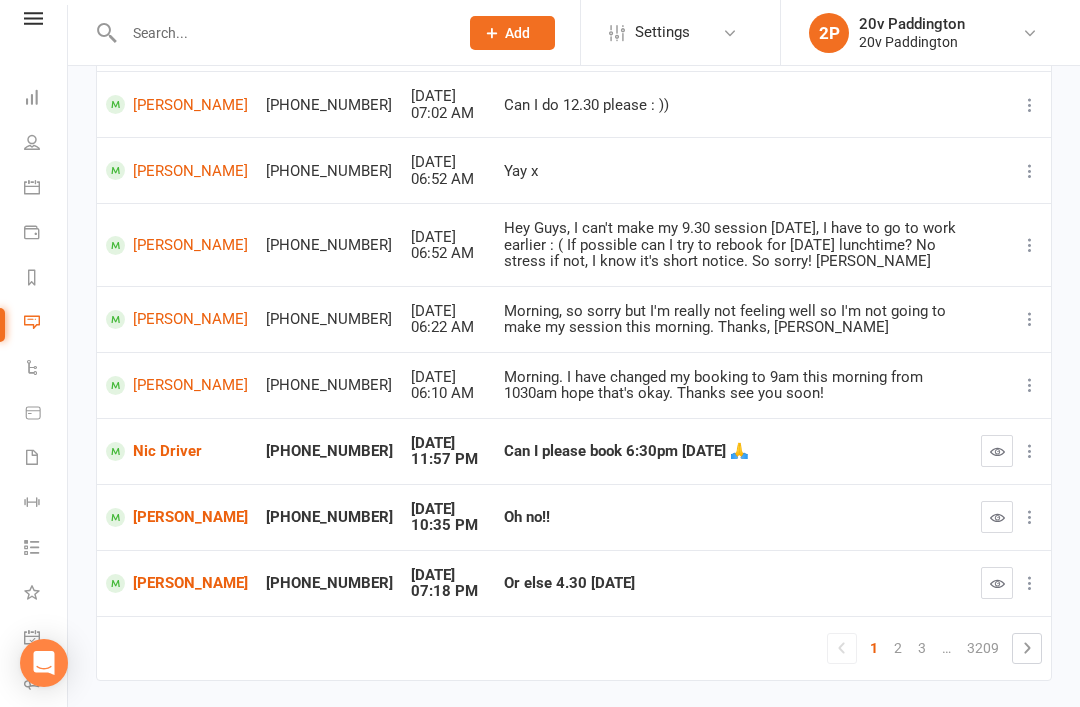click on "[PERSON_NAME]" at bounding box center [177, 517] 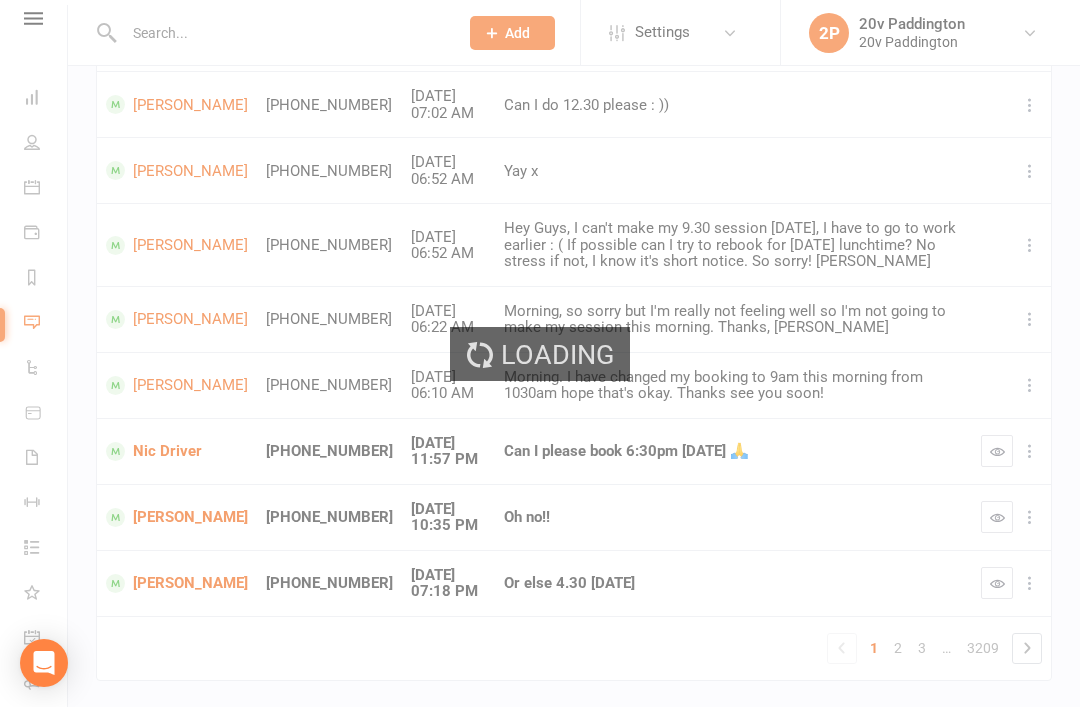 click on "Loading" at bounding box center [540, 353] 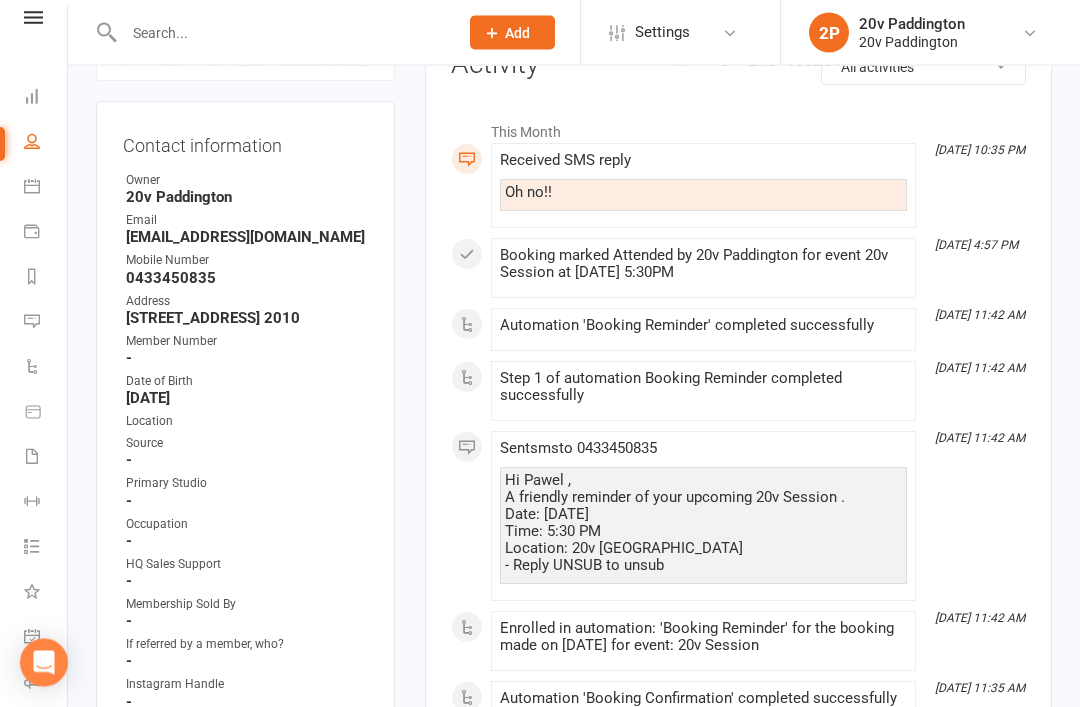 scroll, scrollTop: 324, scrollLeft: 0, axis: vertical 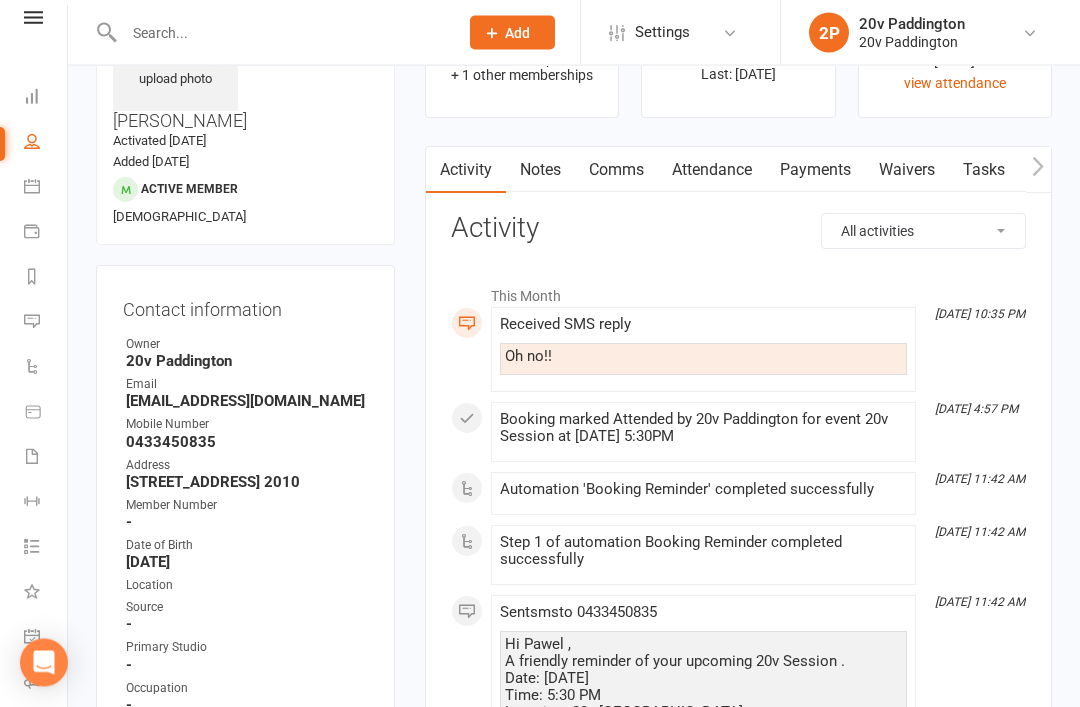 click on "Attendance" at bounding box center [712, 171] 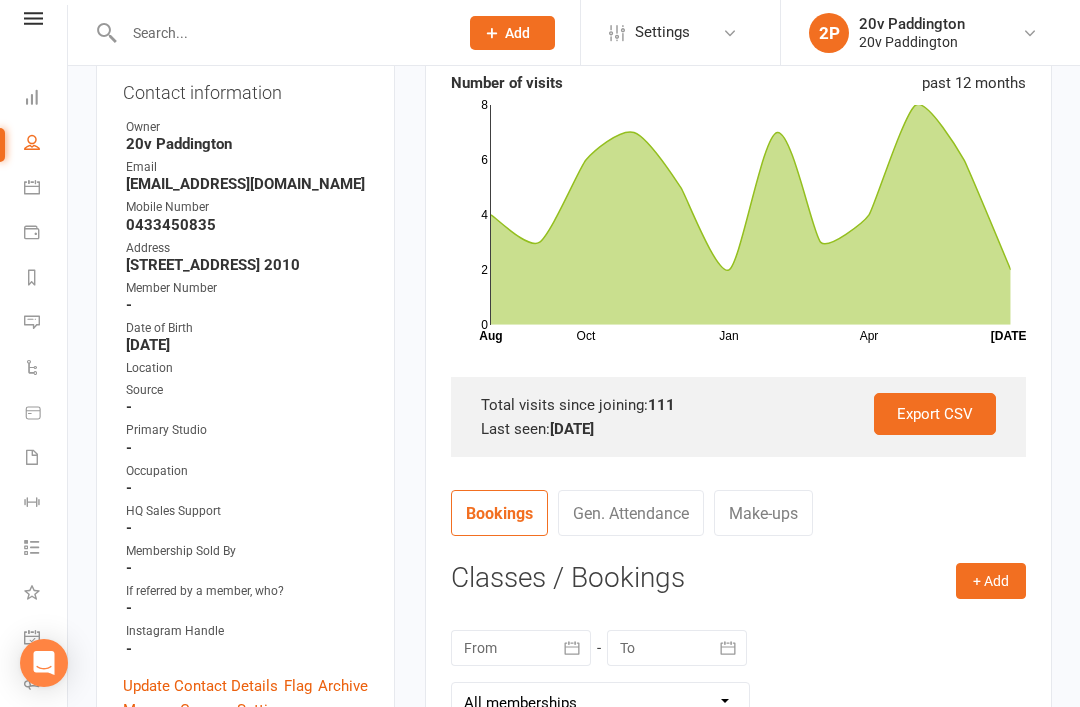 scroll, scrollTop: 0, scrollLeft: 0, axis: both 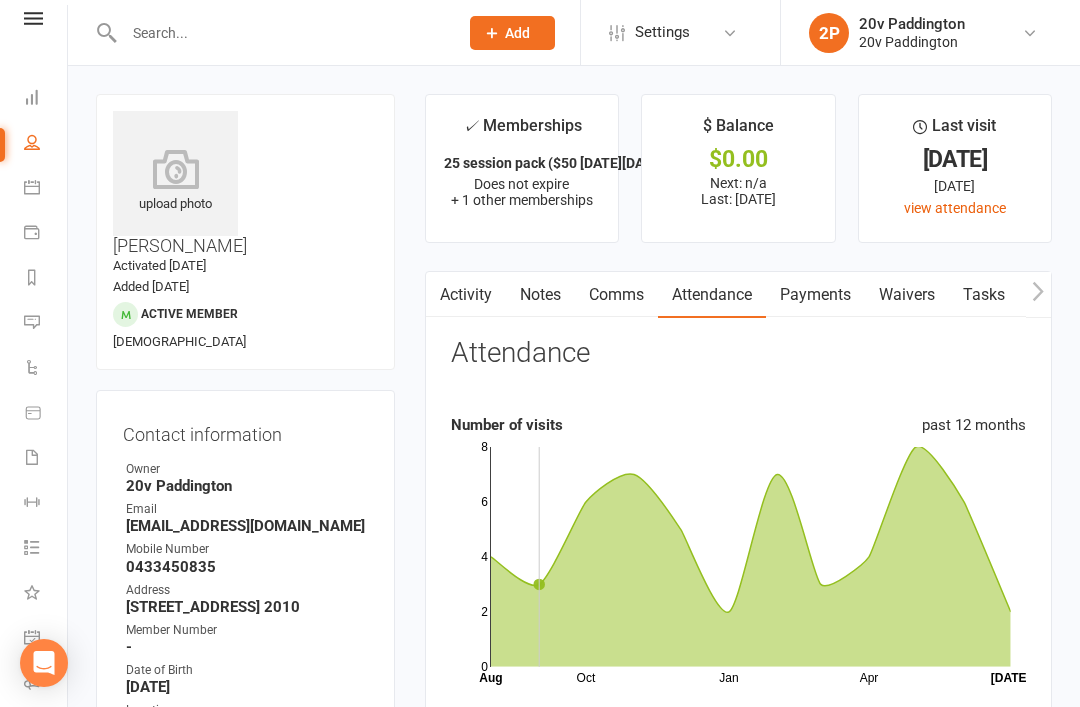 click on "Activity" at bounding box center (466, 295) 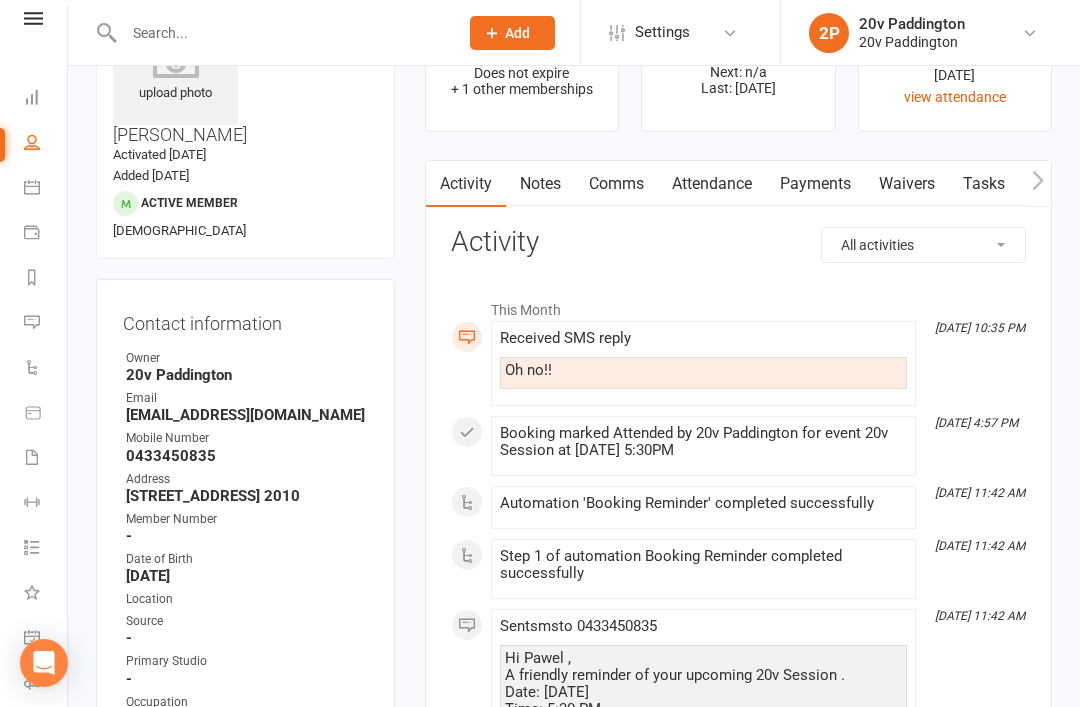 scroll, scrollTop: 118, scrollLeft: 0, axis: vertical 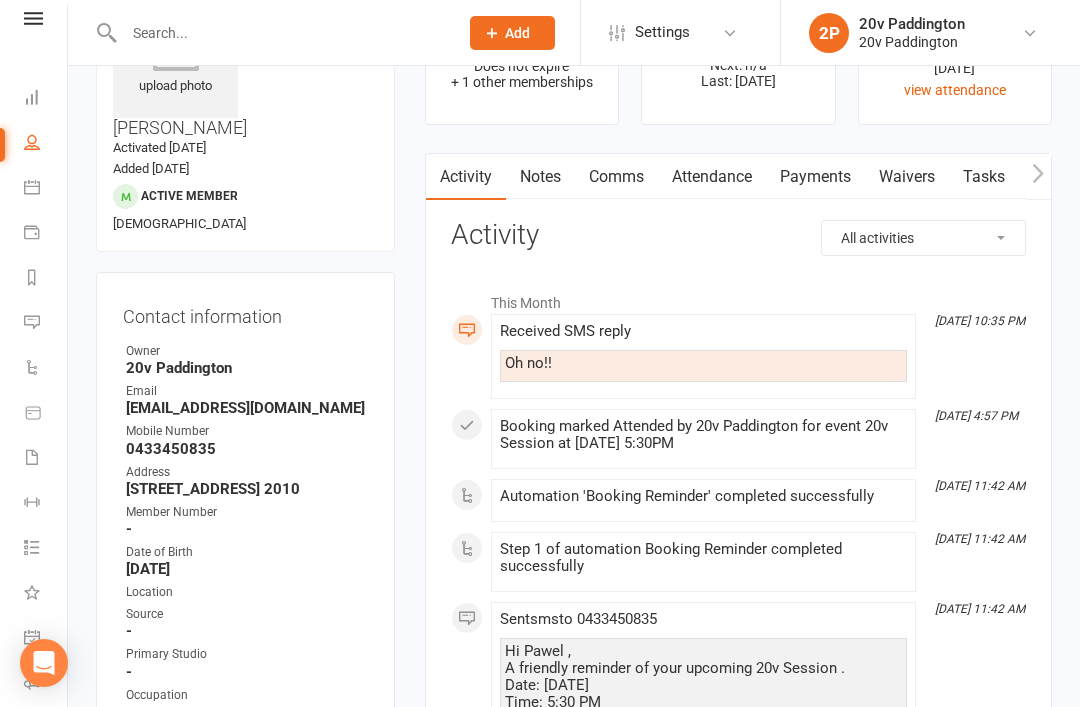 click on "Comms" at bounding box center (616, 177) 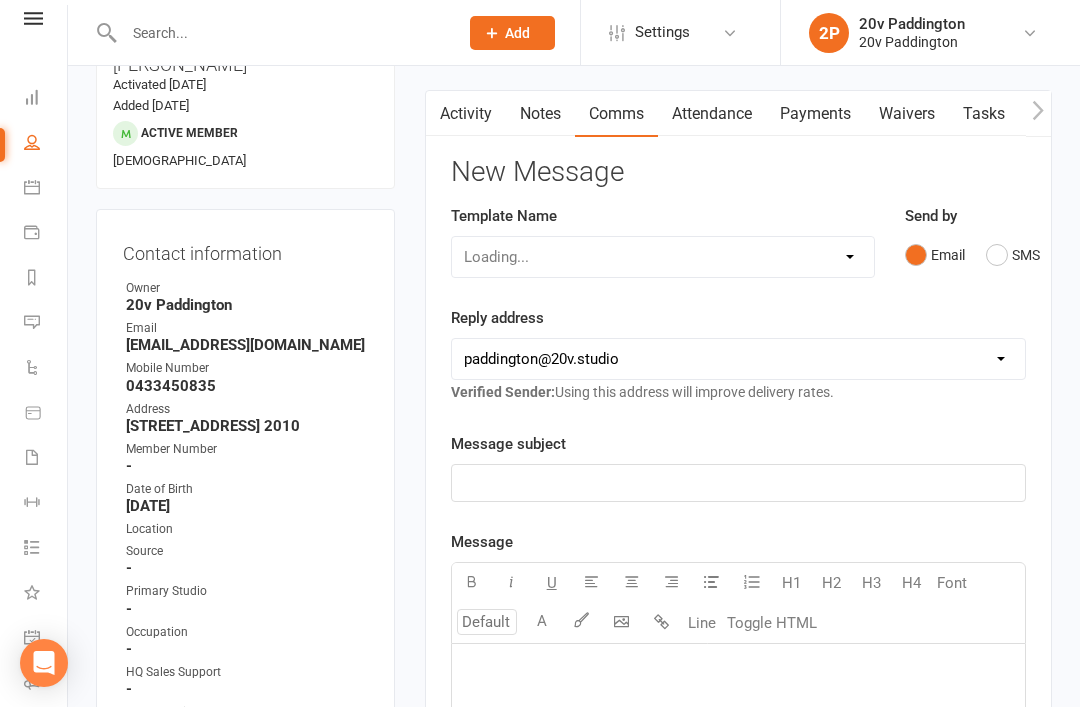 scroll, scrollTop: 182, scrollLeft: 0, axis: vertical 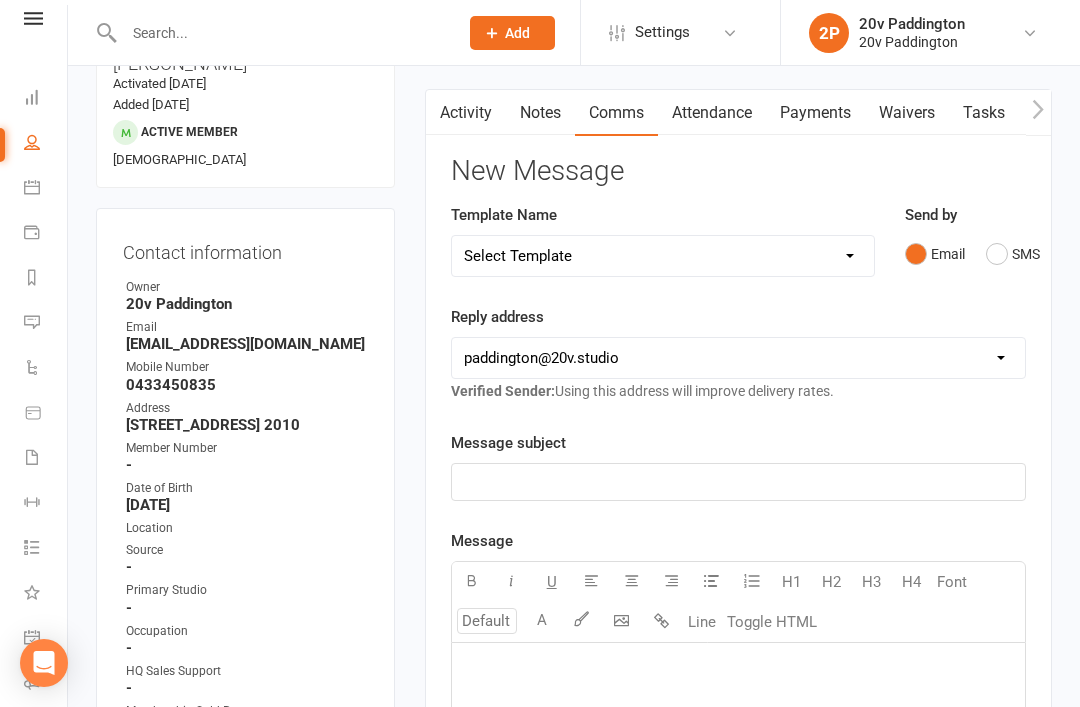 click on "SMS" at bounding box center [1013, 254] 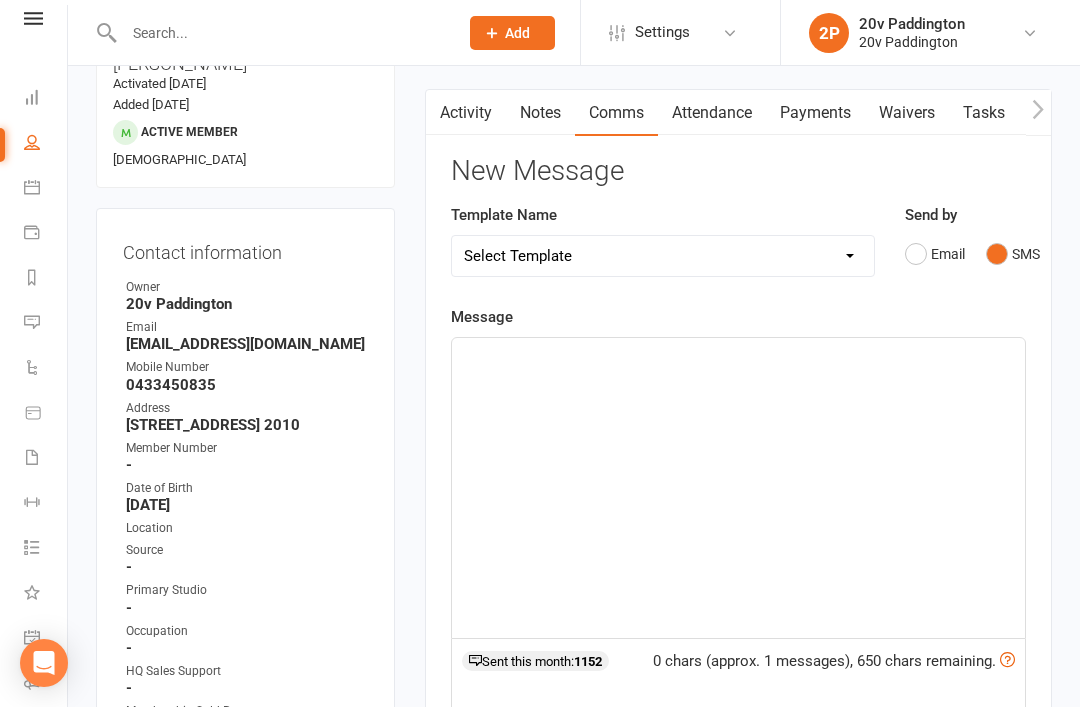 click on "﻿" 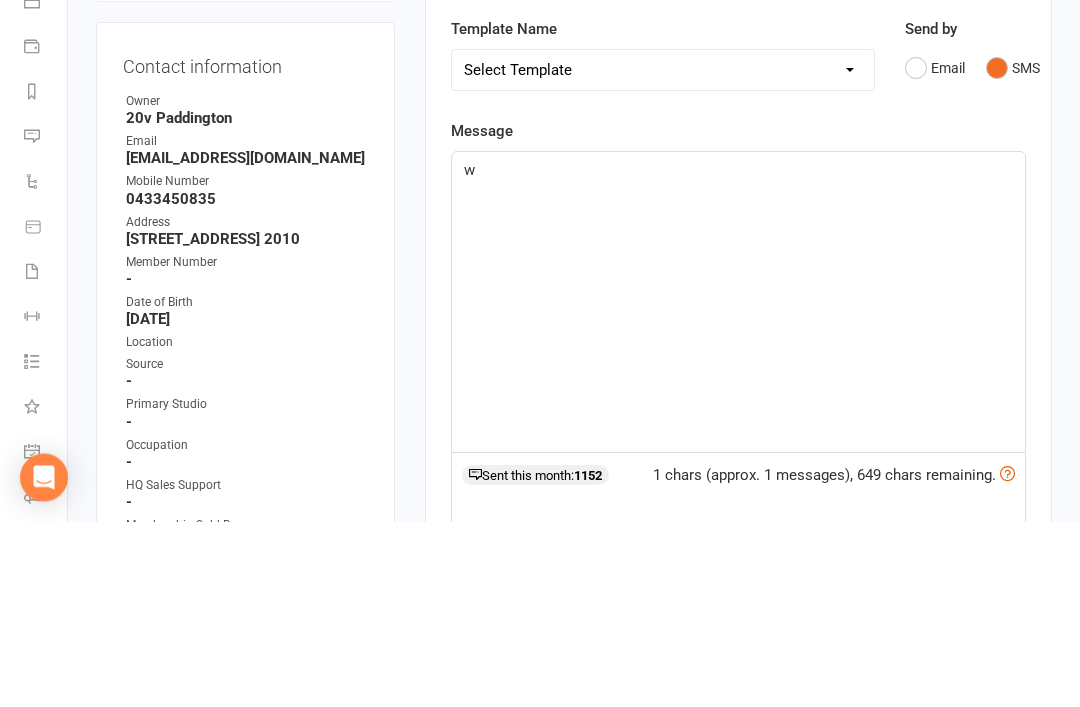 type 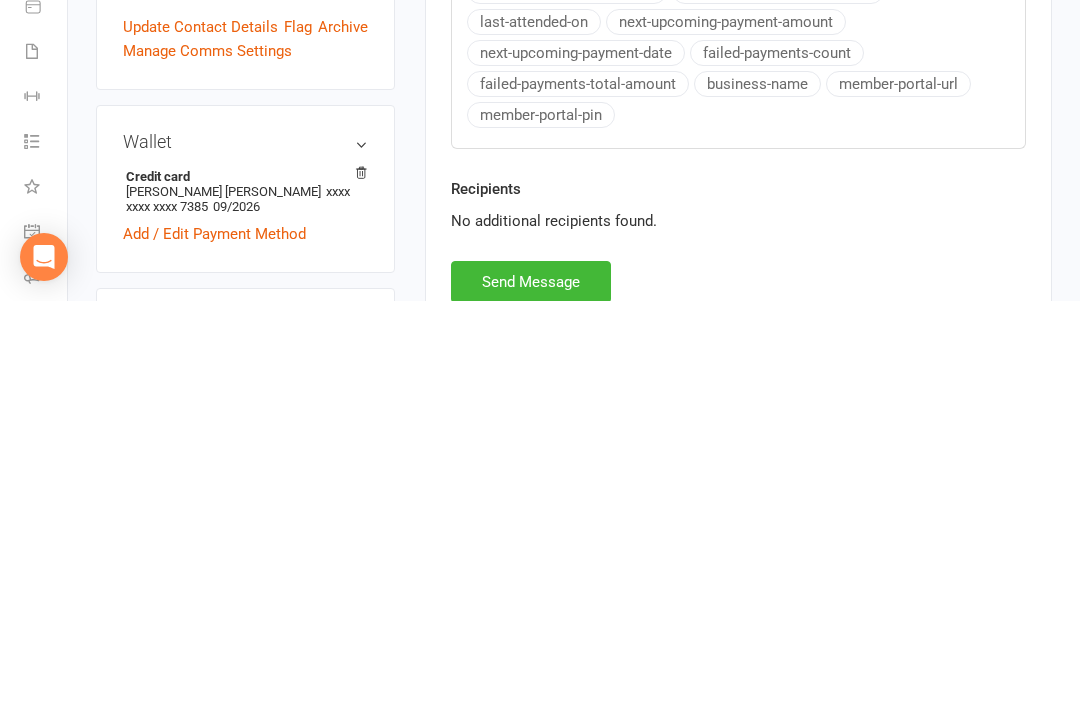 click on "Send Message" at bounding box center [531, 688] 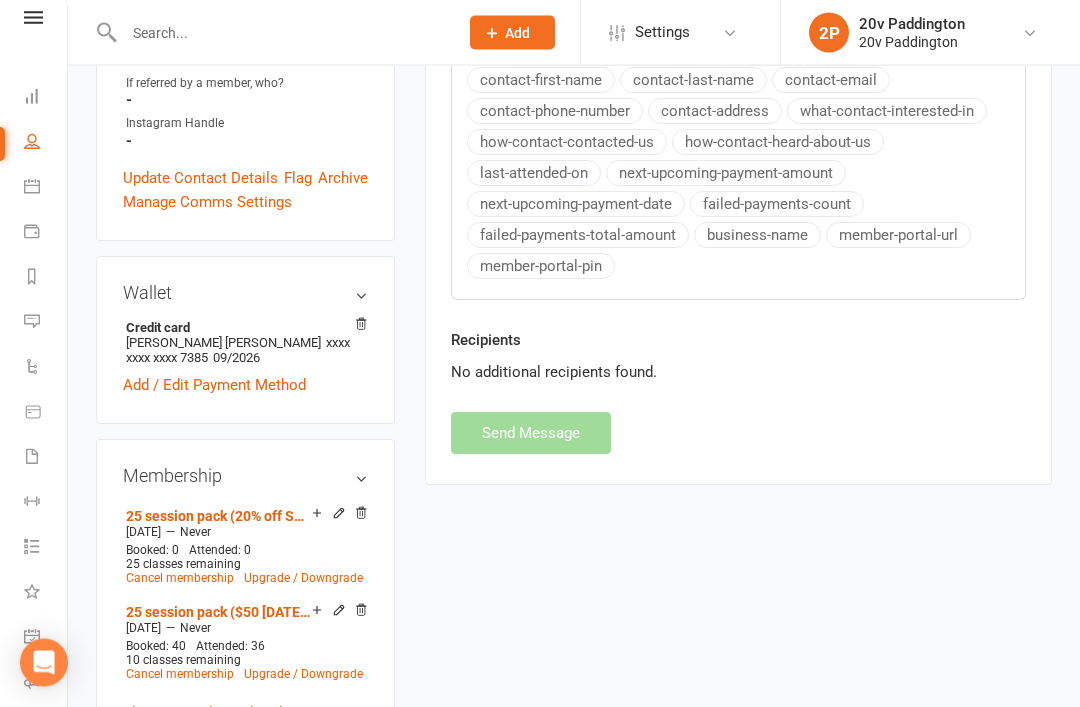 scroll, scrollTop: 850, scrollLeft: 0, axis: vertical 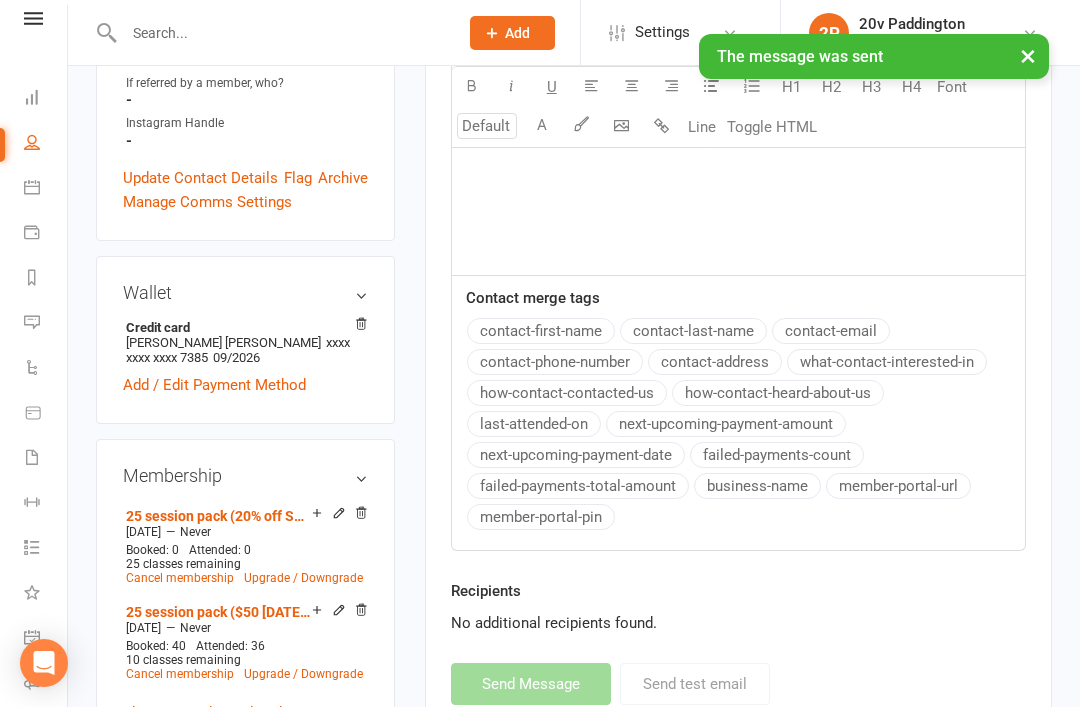 click at bounding box center [32, 322] 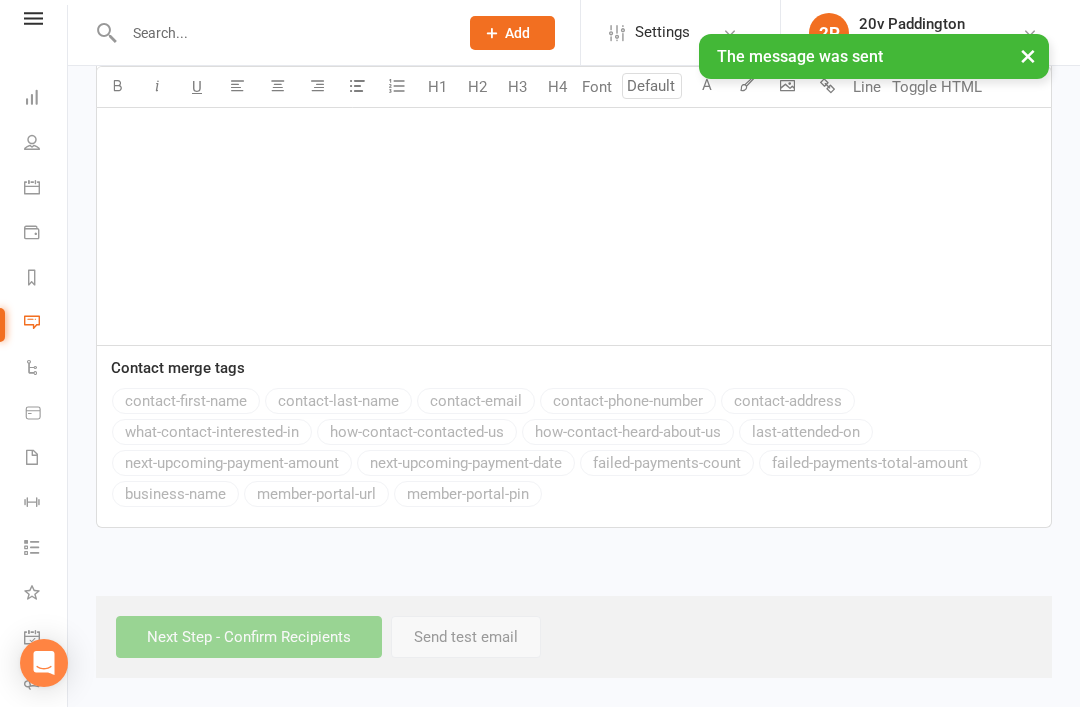 scroll, scrollTop: 0, scrollLeft: 0, axis: both 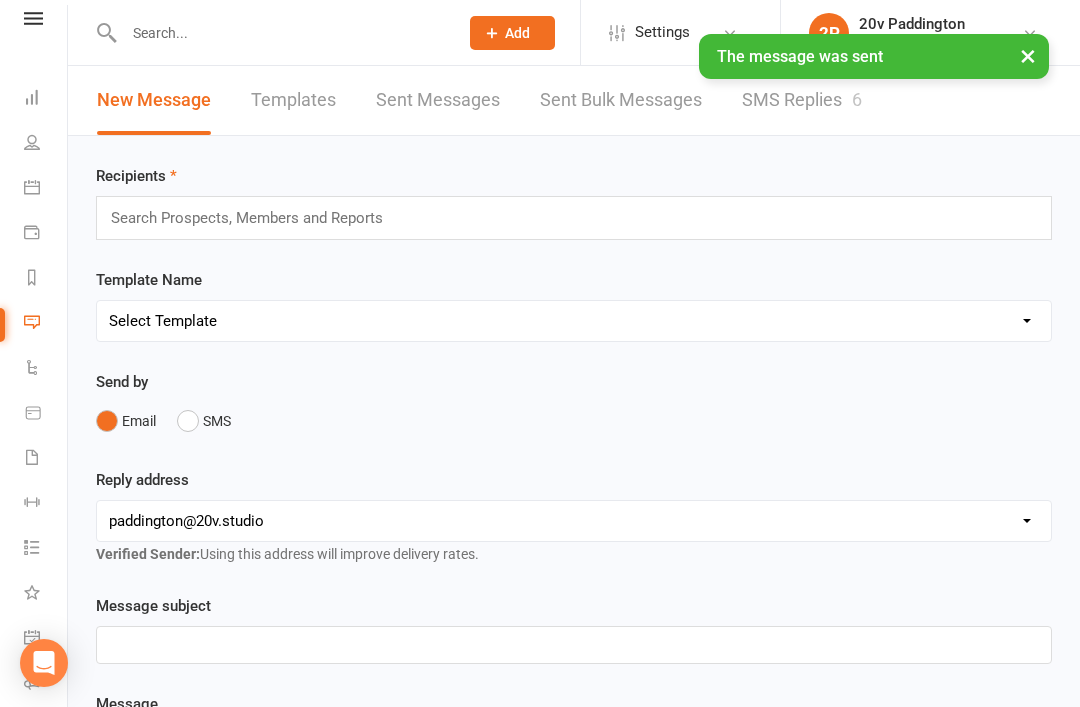 click on "SMS Replies  6" at bounding box center (802, 100) 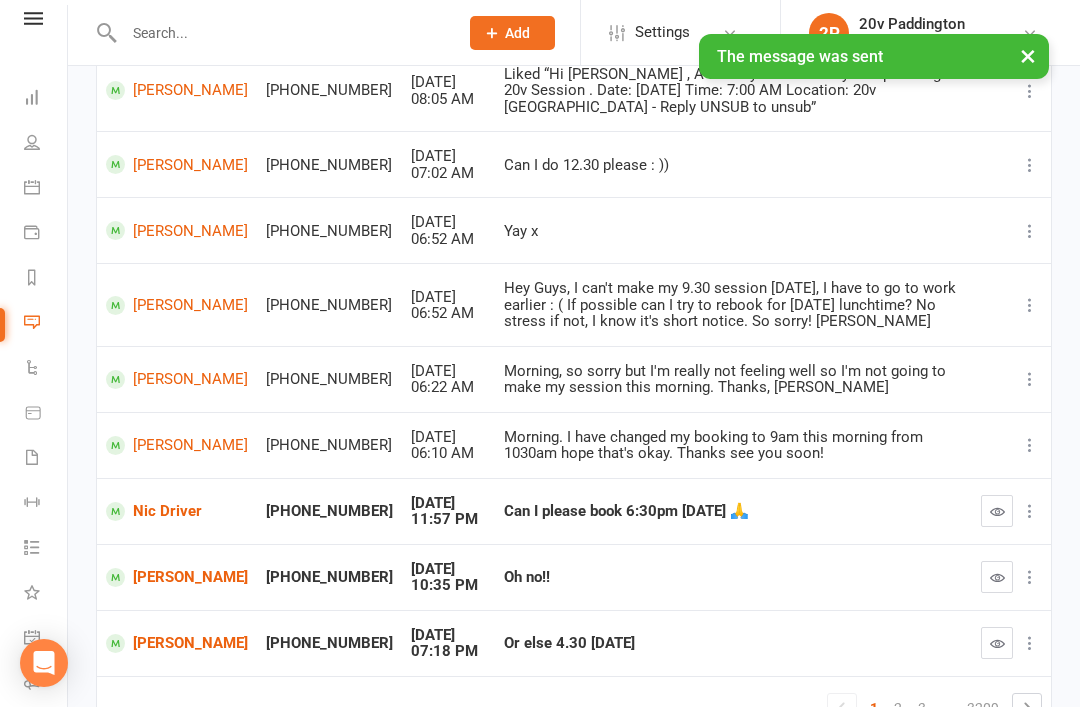 scroll, scrollTop: 343, scrollLeft: 0, axis: vertical 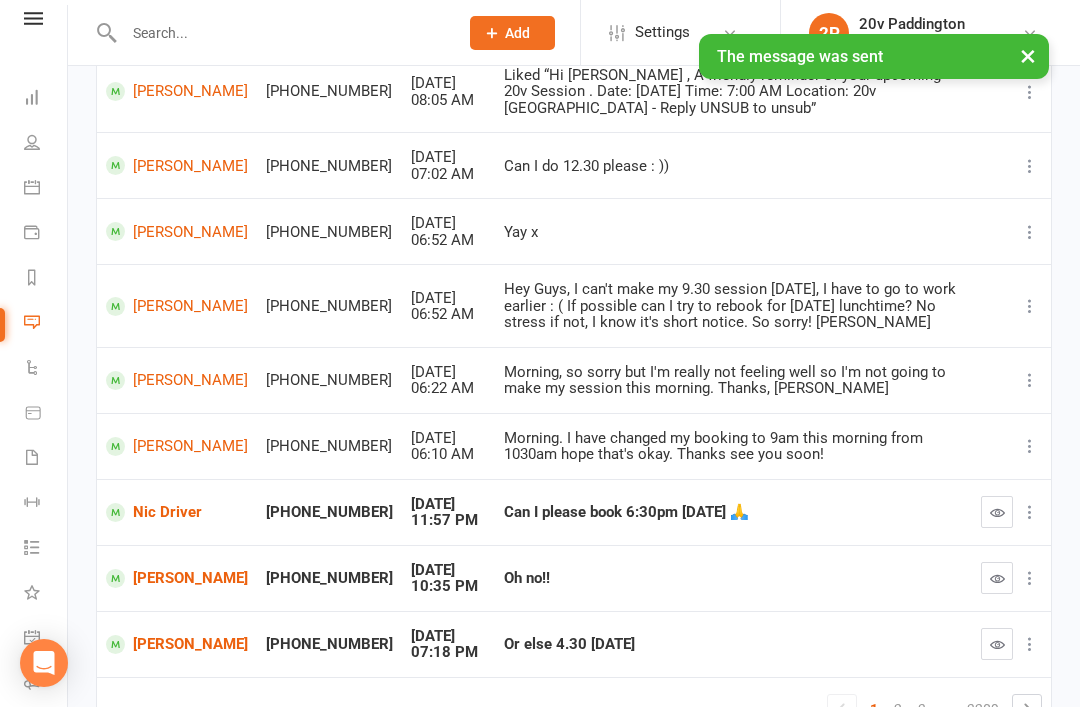 click at bounding box center [997, 578] 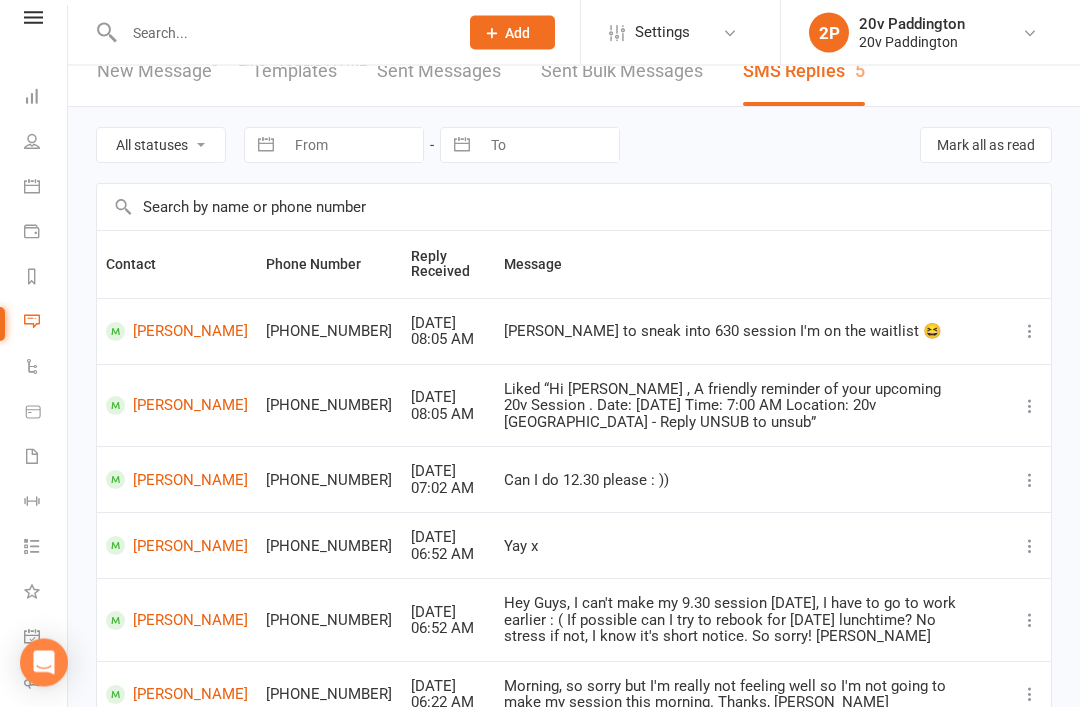 scroll, scrollTop: 30, scrollLeft: 0, axis: vertical 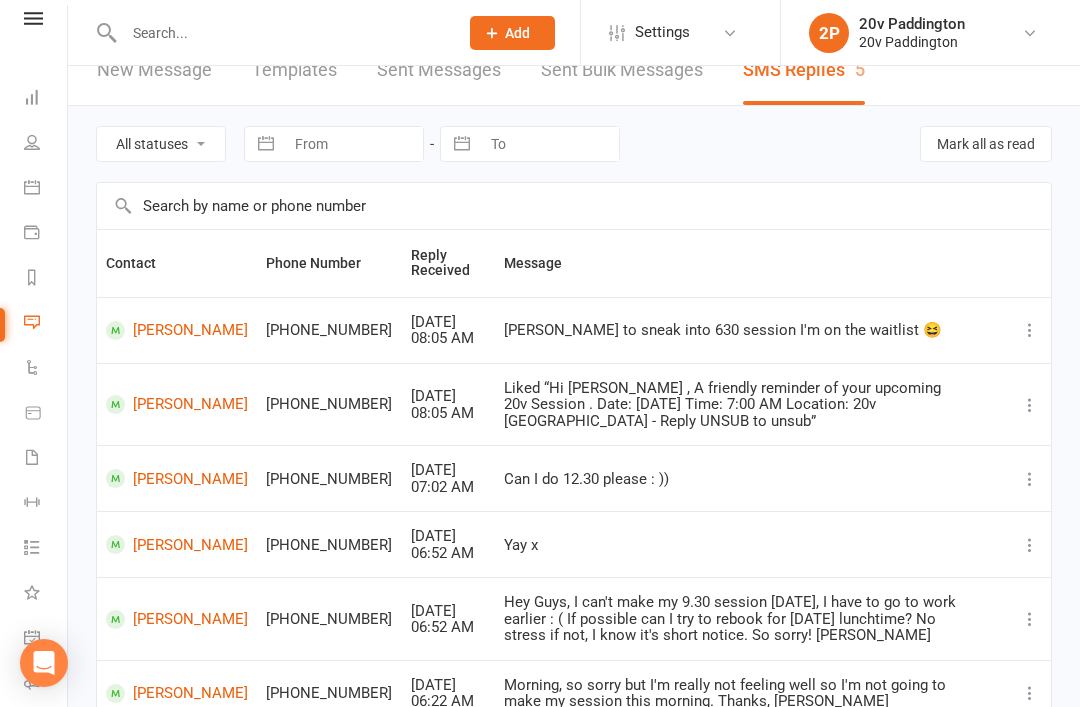click on "All statuses Read only Unread only" at bounding box center (161, 144) 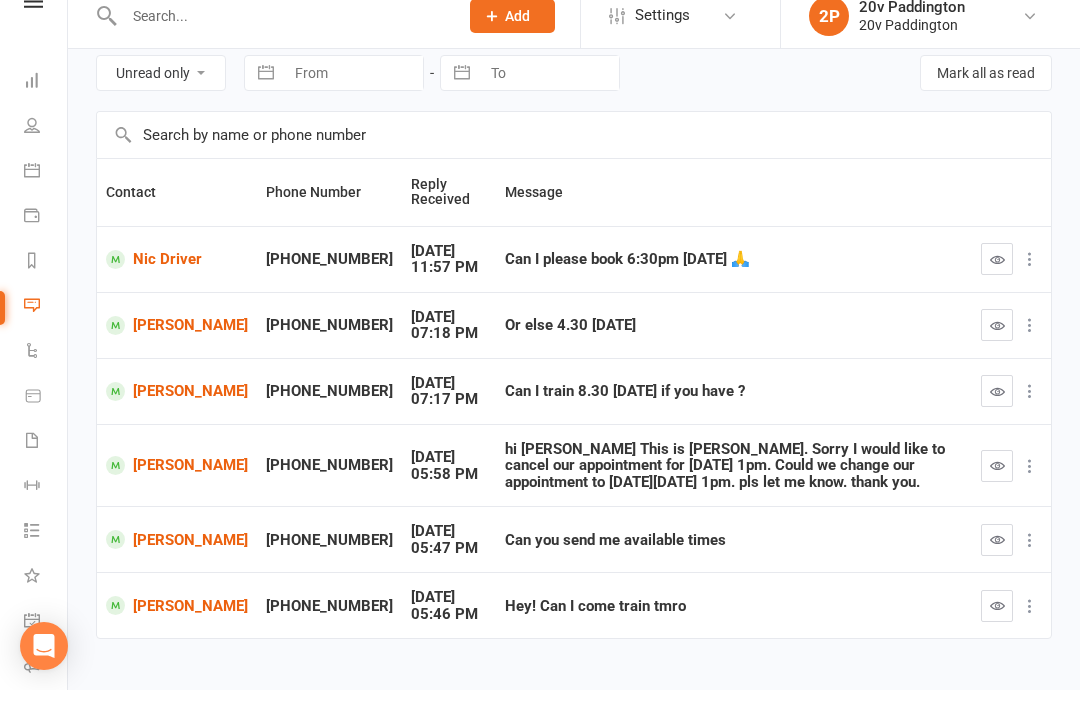 scroll, scrollTop: 64, scrollLeft: 0, axis: vertical 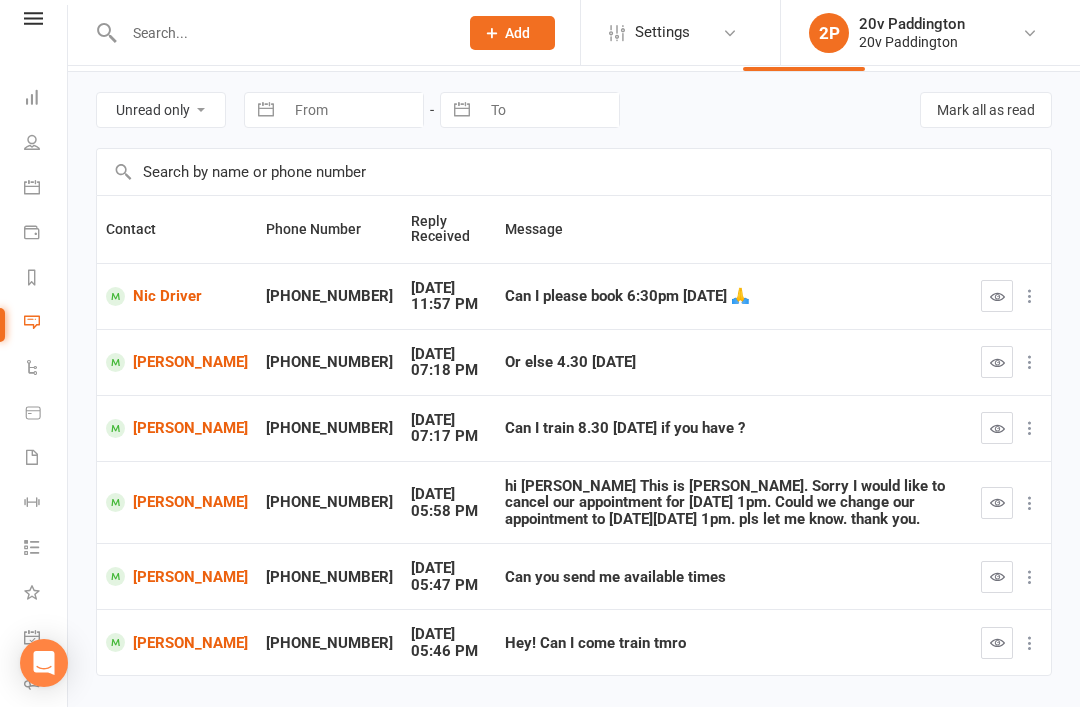 click on "[PERSON_NAME]" at bounding box center [177, 642] 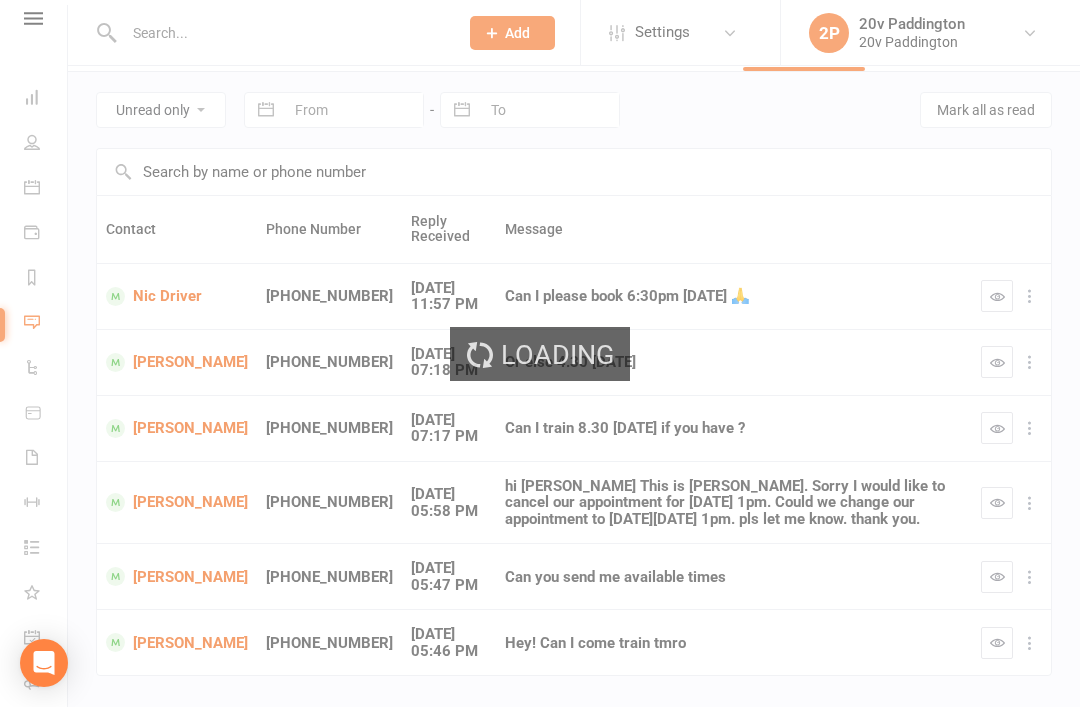 click on "Loading" at bounding box center (540, 353) 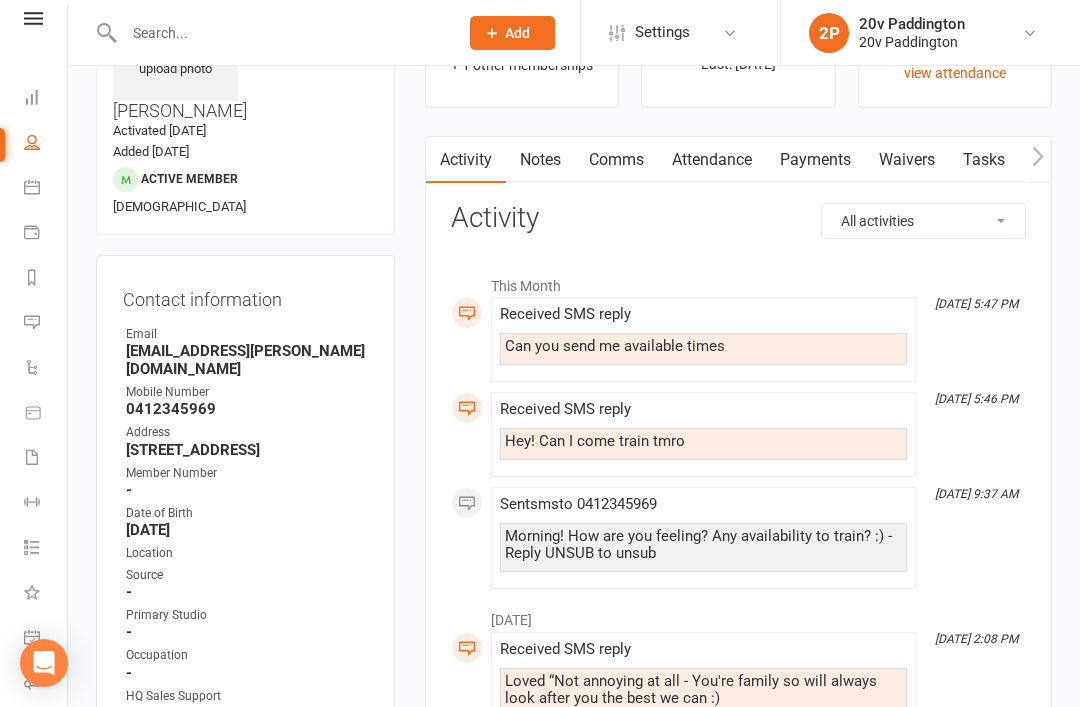 scroll, scrollTop: 0, scrollLeft: 0, axis: both 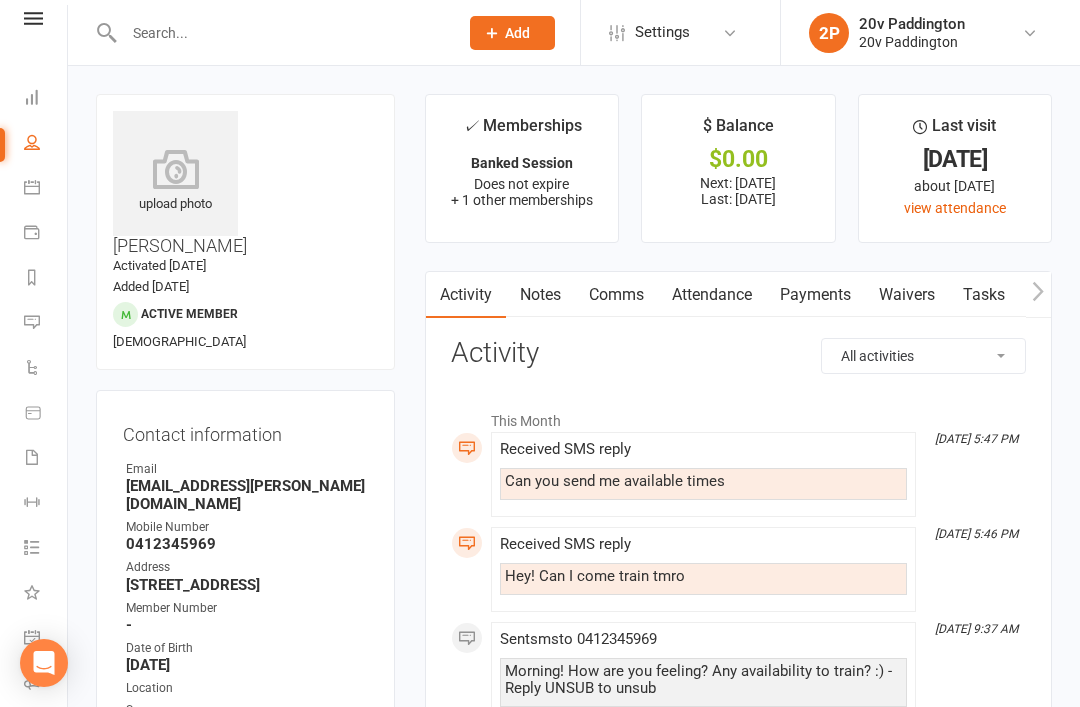 click on "Comms" at bounding box center [616, 295] 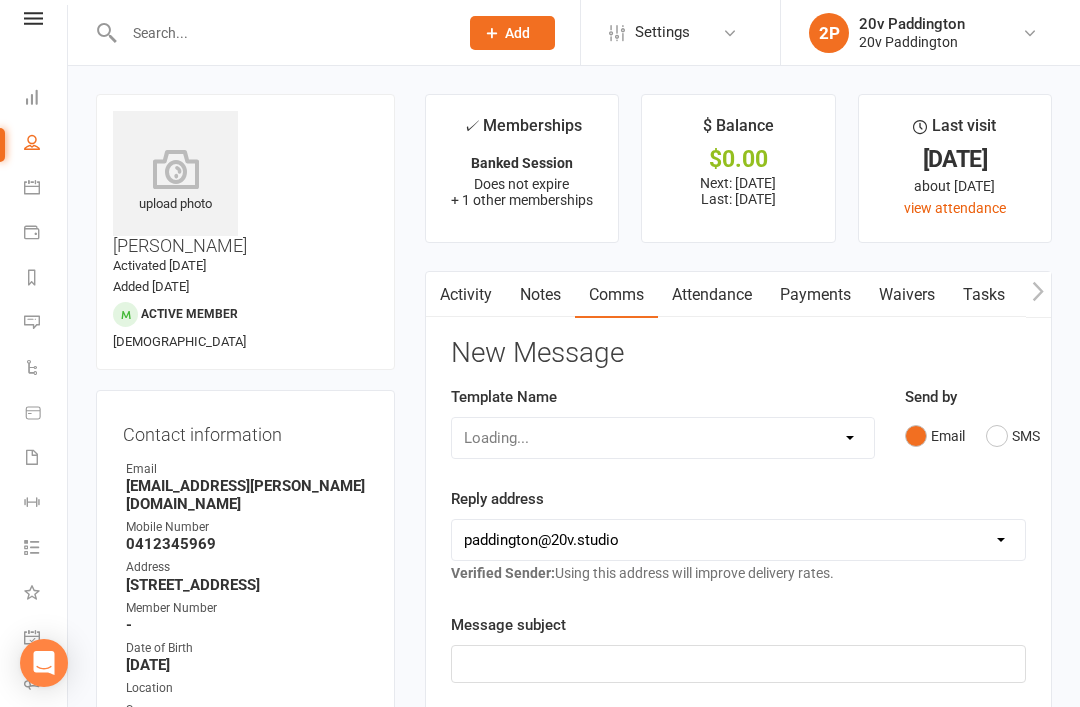 click on "SMS" at bounding box center (1013, 436) 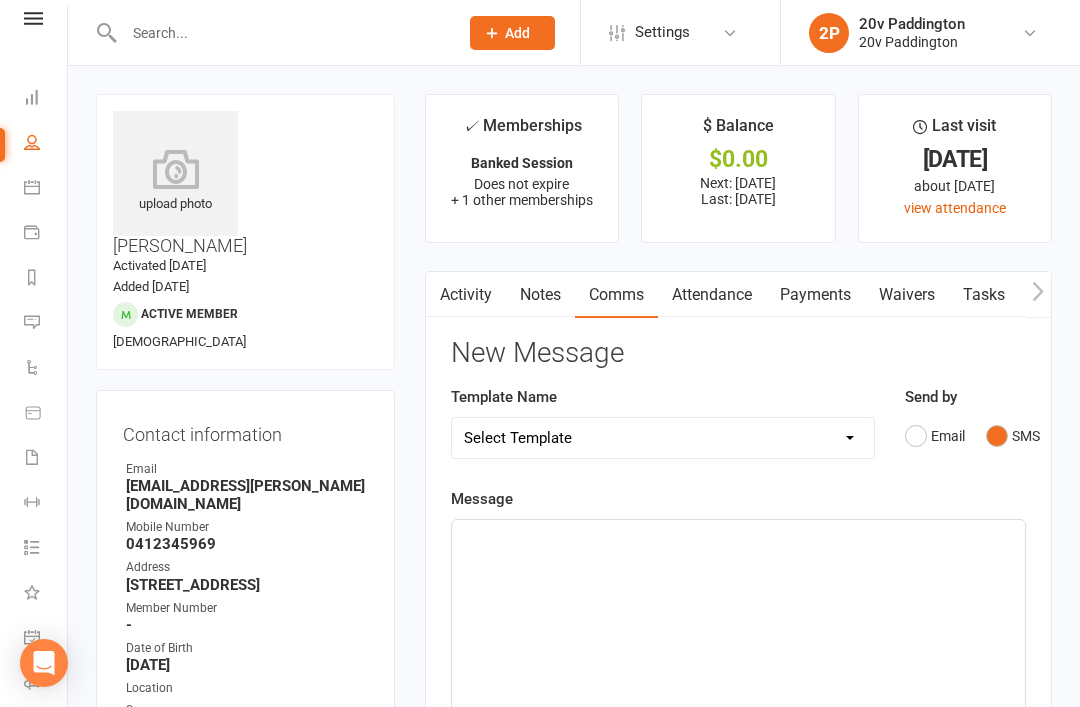 click on "﻿" 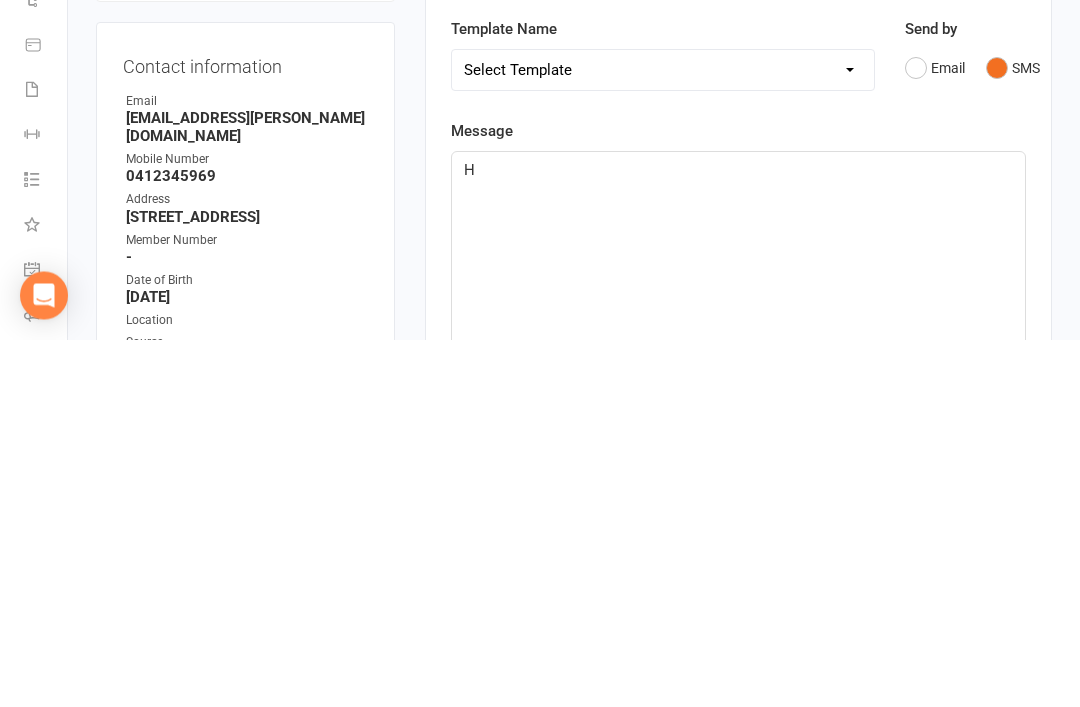 type 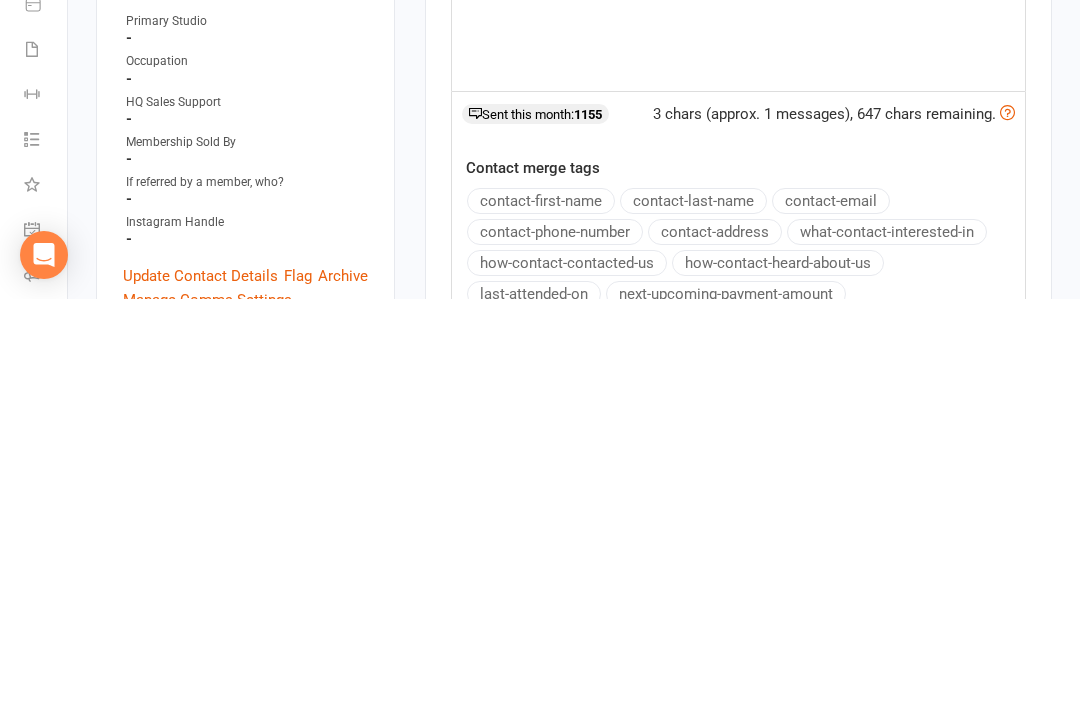 scroll, scrollTop: 337, scrollLeft: 0, axis: vertical 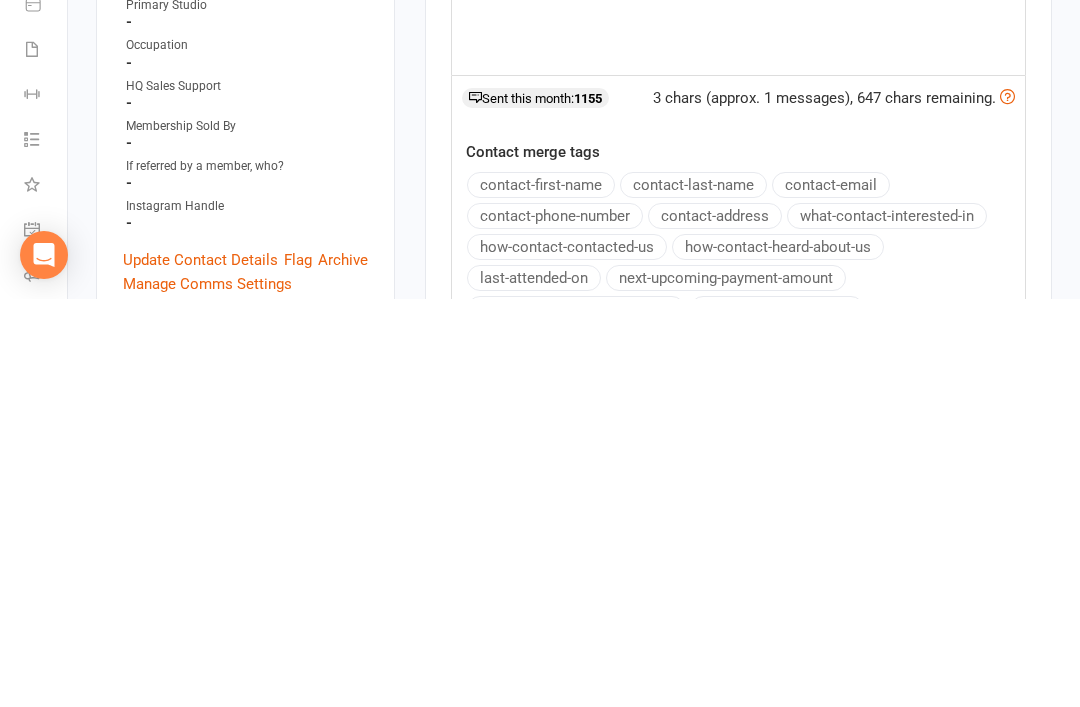click on "contact-first-name" 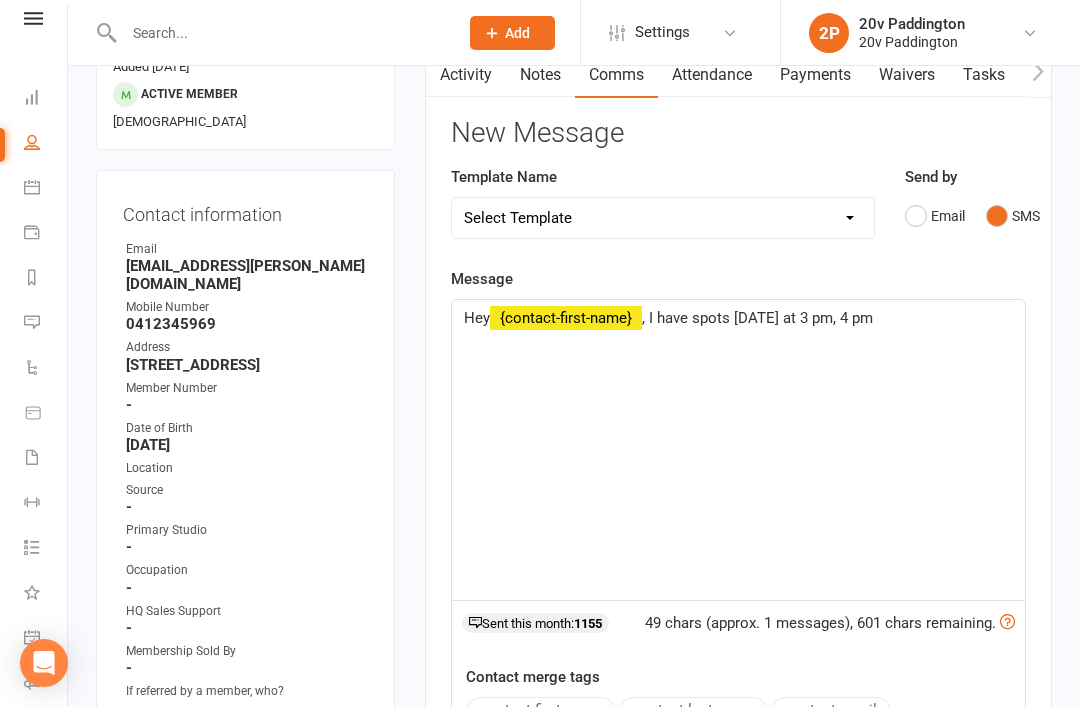 scroll, scrollTop: 0, scrollLeft: 0, axis: both 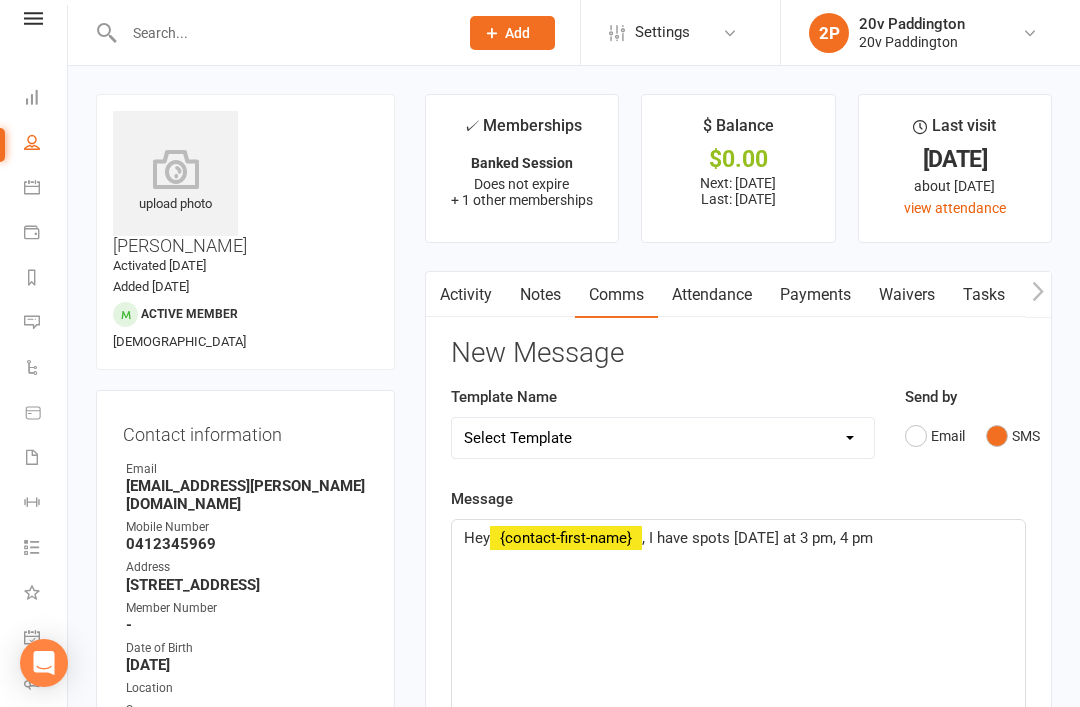 click on "Hey  ﻿ {contact-first-name}  , I have spots [DATE] at 3 pm, 4 pm" 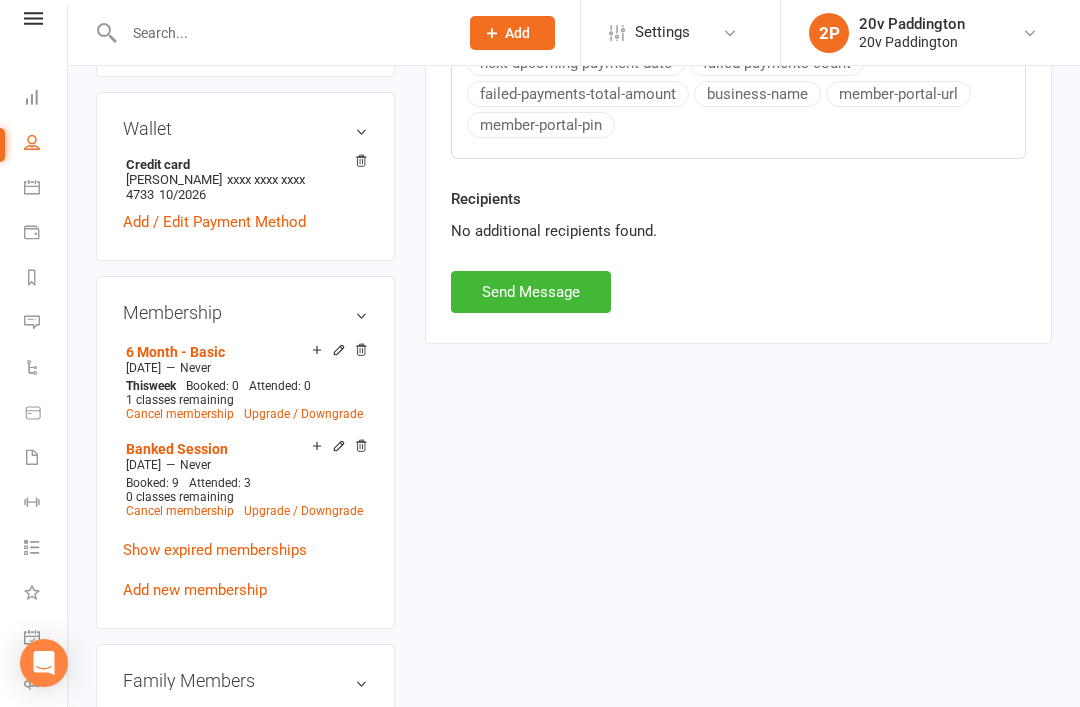 scroll, scrollTop: 995, scrollLeft: 0, axis: vertical 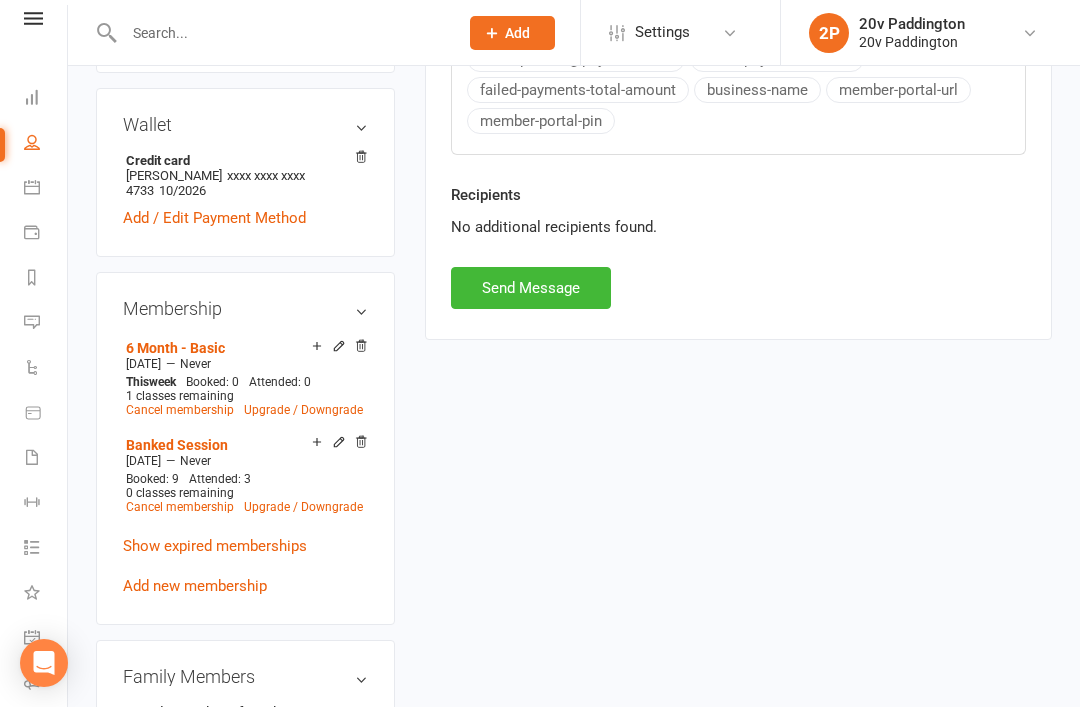 click on "Send Message" at bounding box center (531, 288) 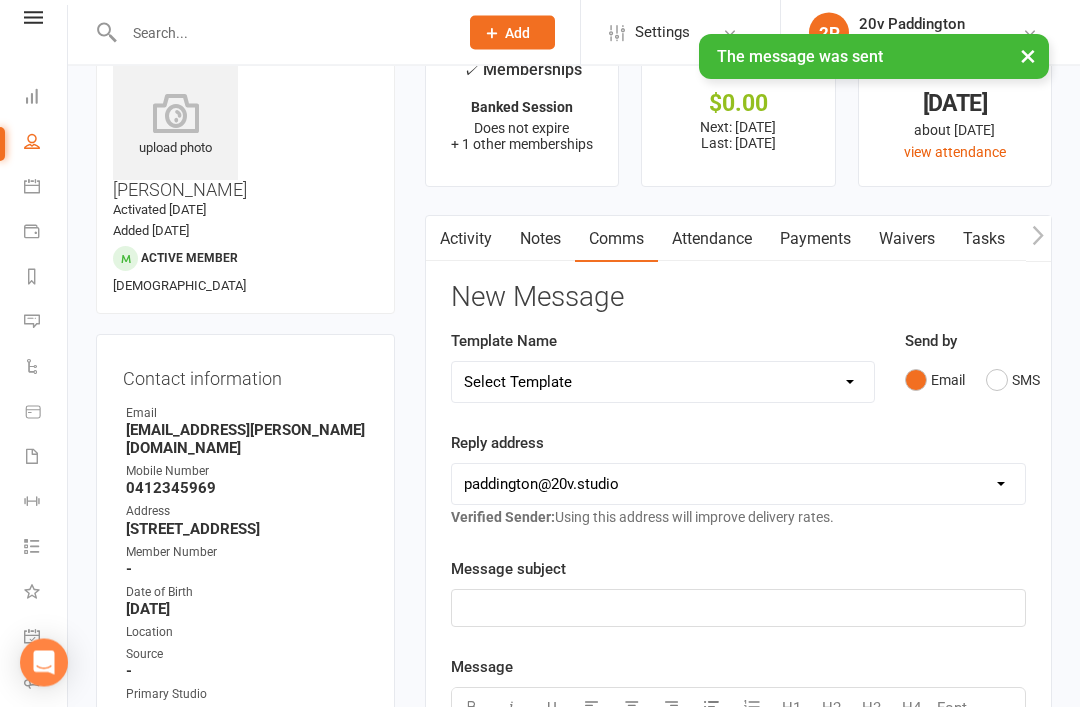 scroll, scrollTop: 0, scrollLeft: 0, axis: both 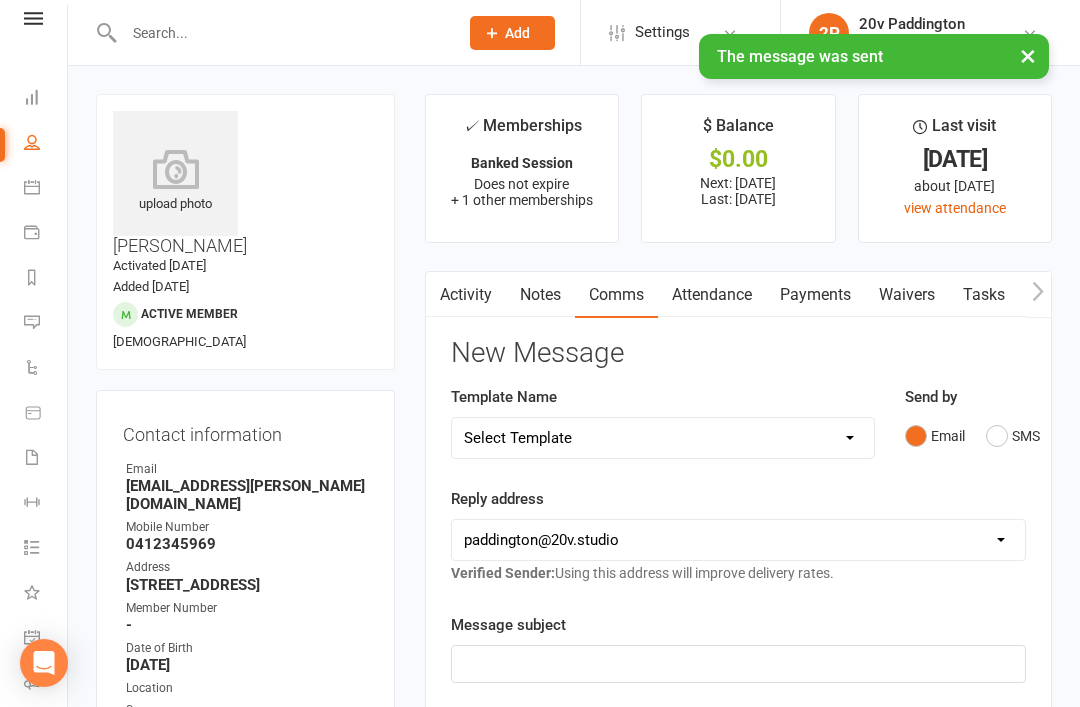 click on "Calendar" at bounding box center (33, 189) 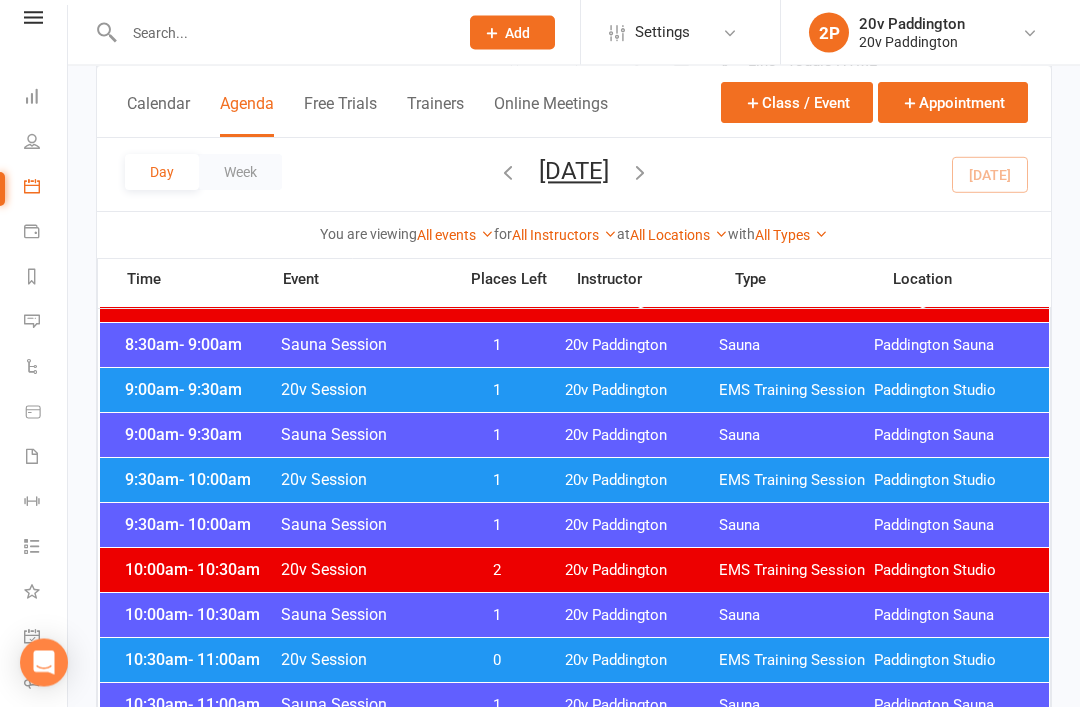 scroll, scrollTop: 555, scrollLeft: 0, axis: vertical 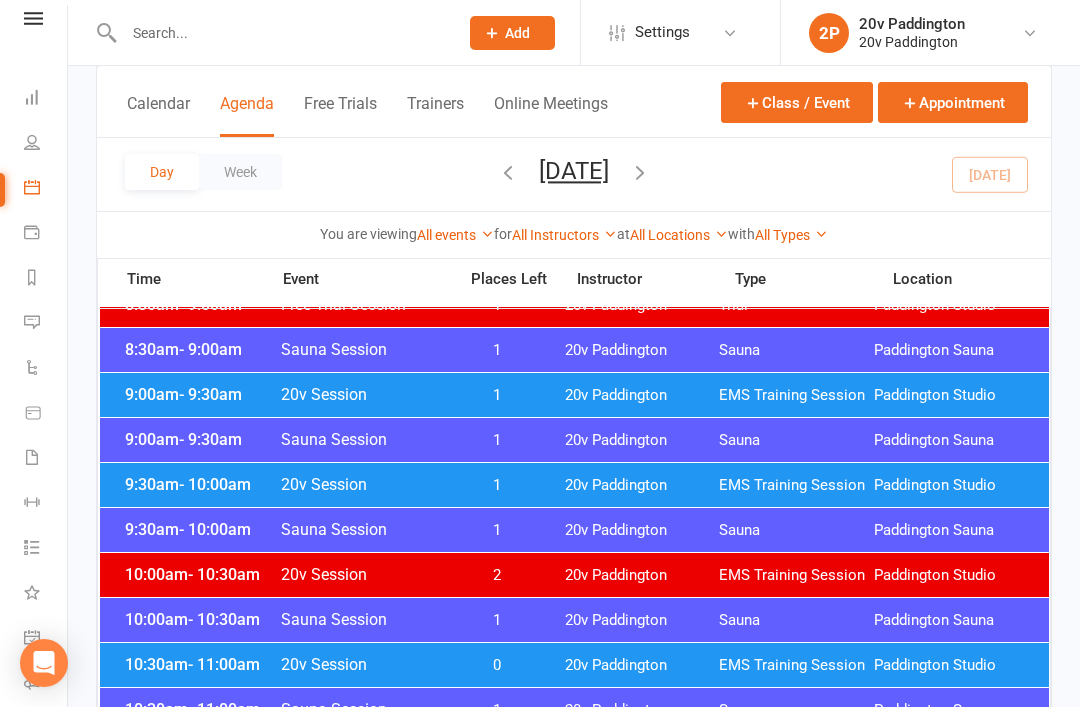 click on "- 10:00am" at bounding box center (215, 484) 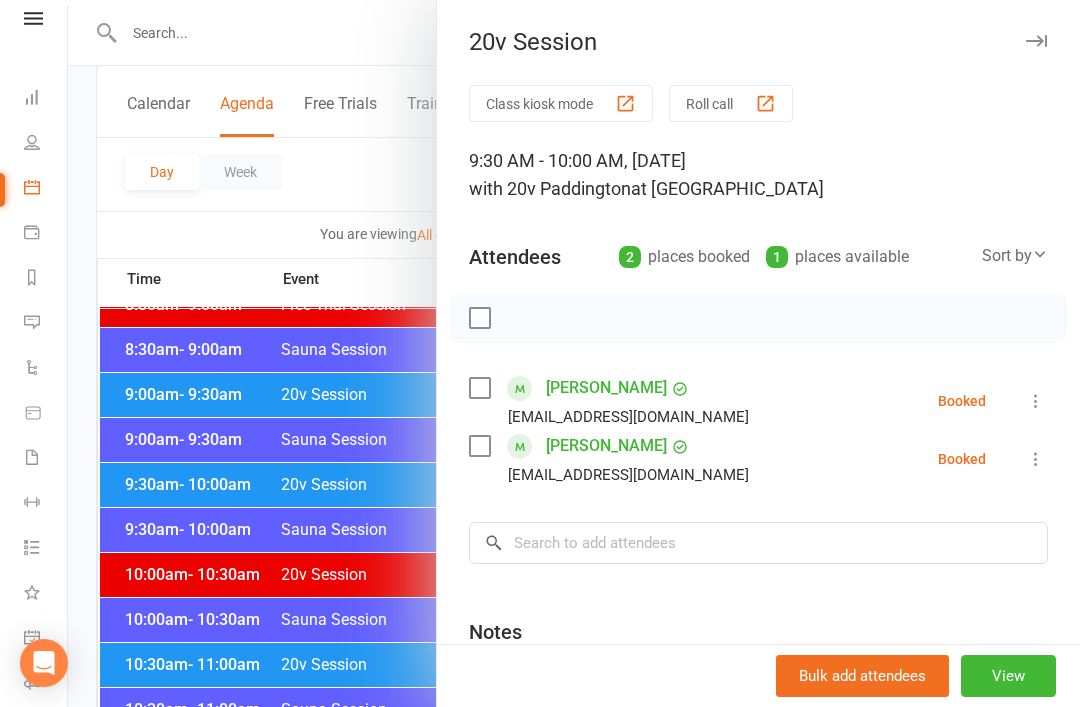 click at bounding box center (574, 353) 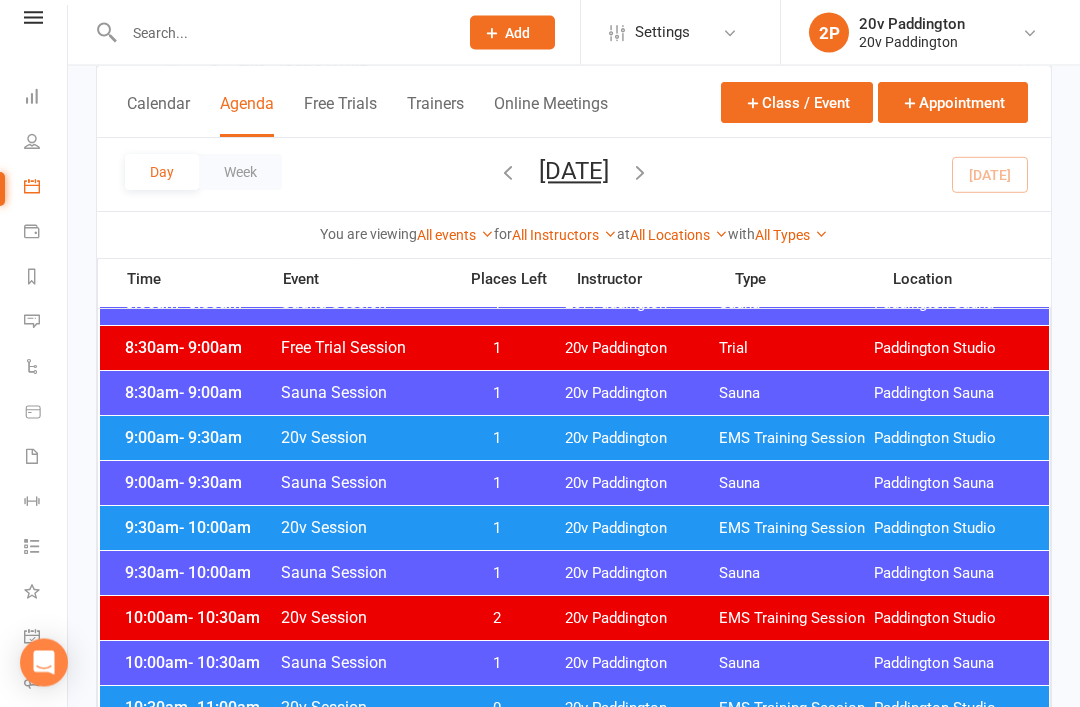 click on "9:00am  - 9:30am" at bounding box center [200, 438] 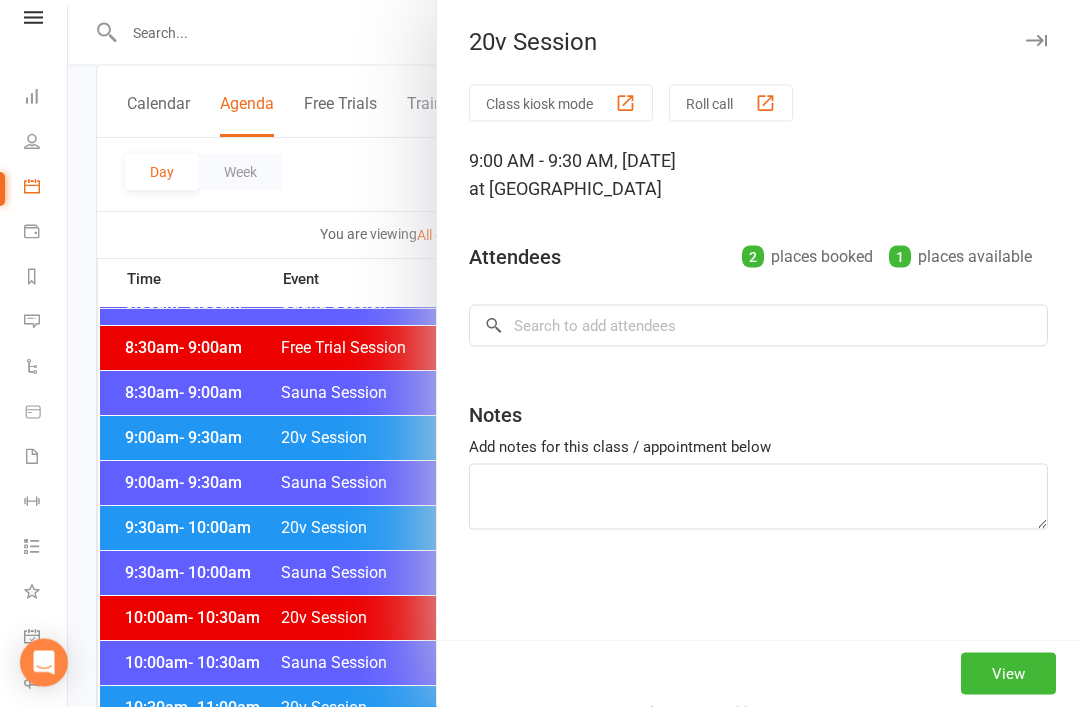 scroll, scrollTop: 512, scrollLeft: 0, axis: vertical 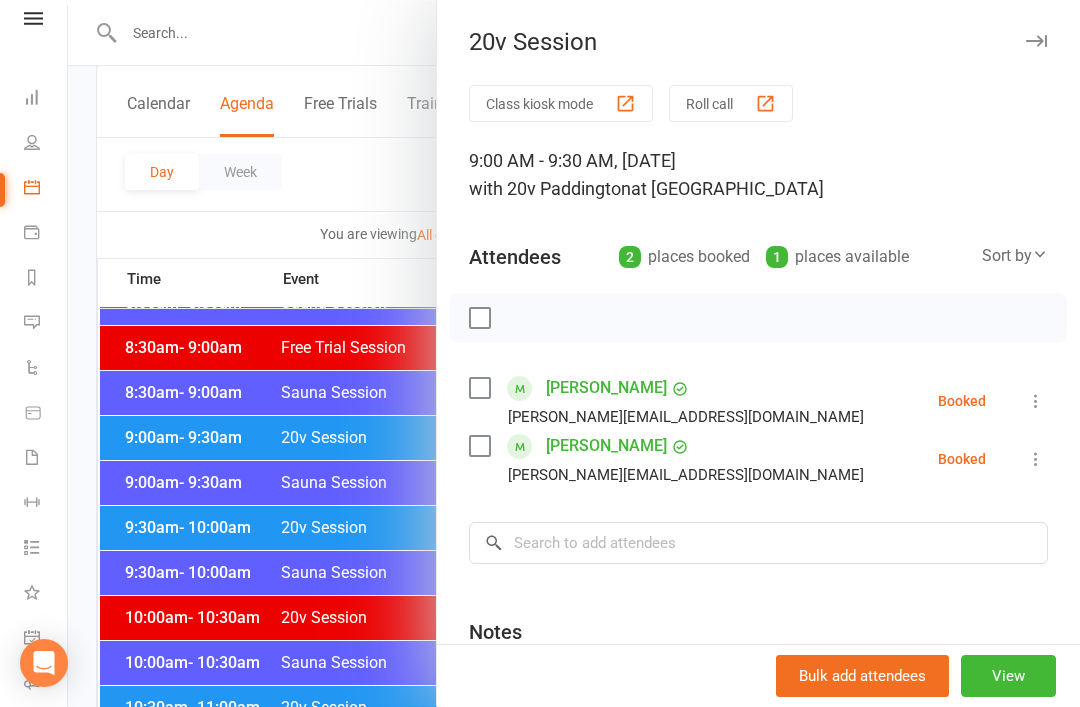 click at bounding box center (574, 353) 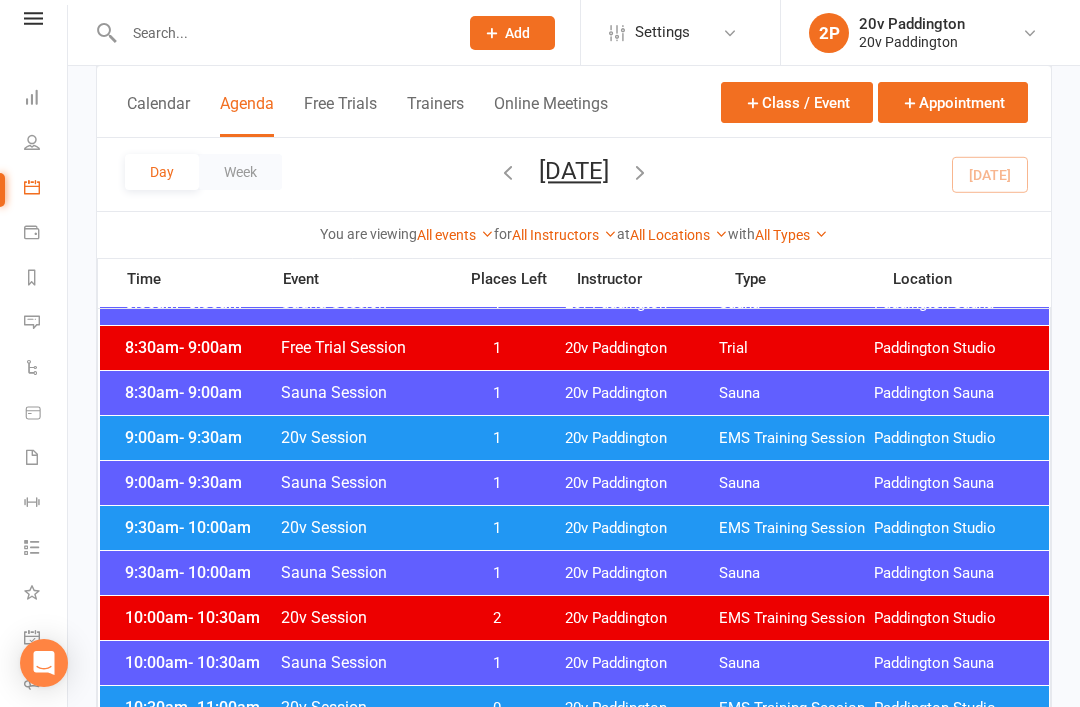 click on "Paddington Studio" at bounding box center (951, 438) 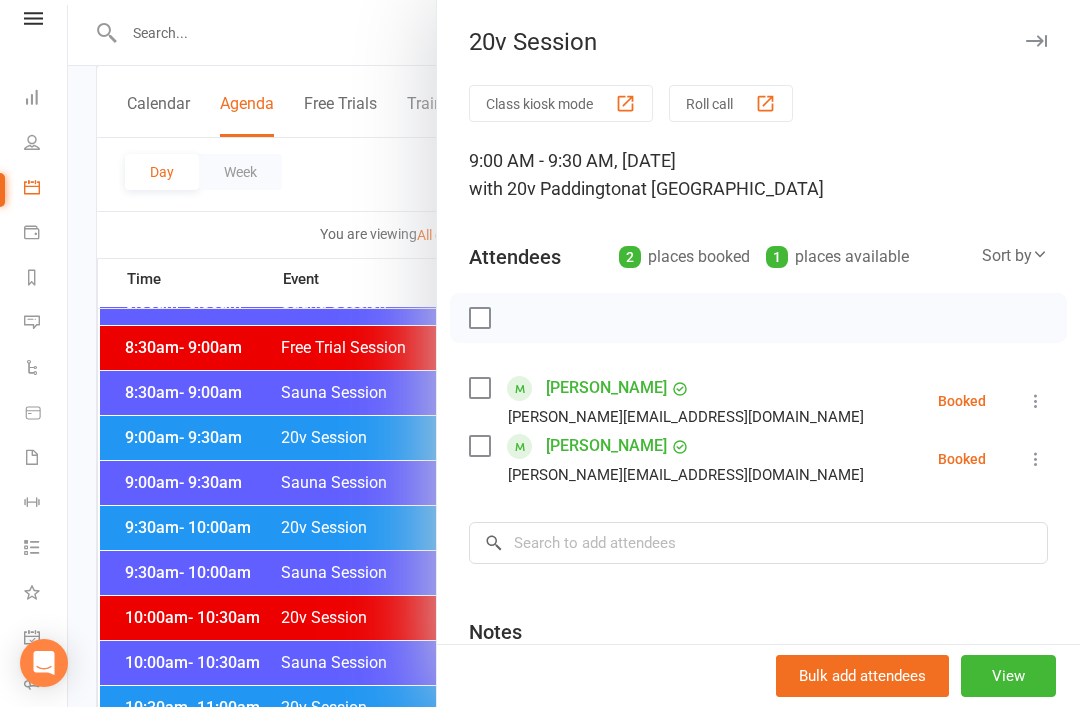 click on "View" at bounding box center [1008, 676] 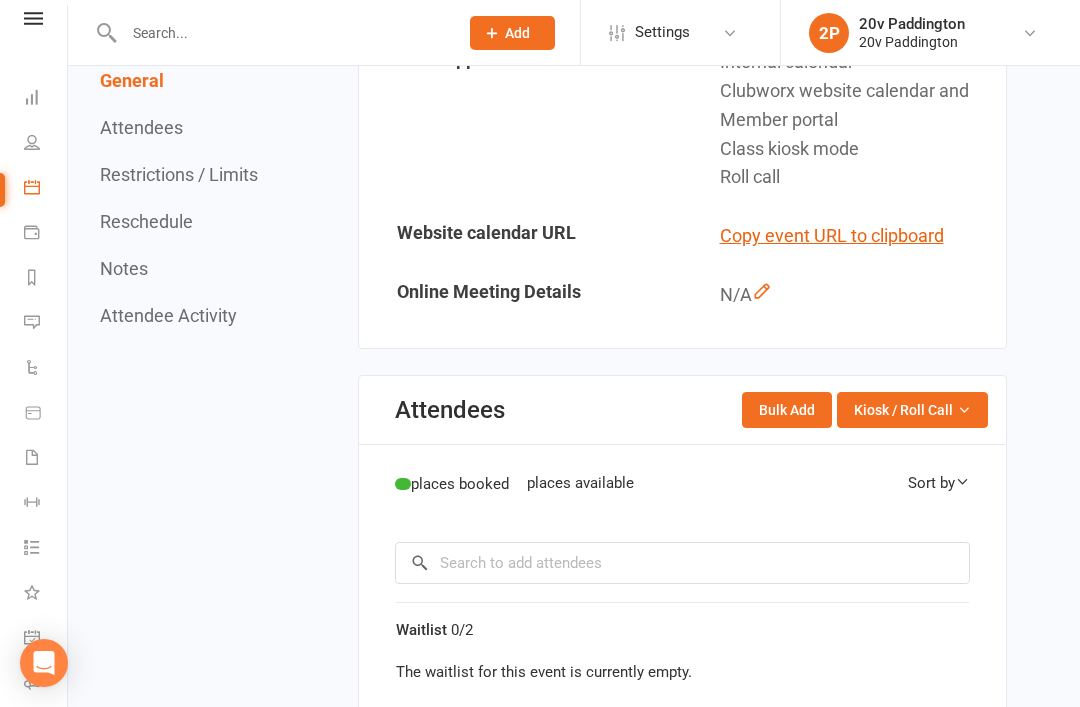 scroll, scrollTop: 0, scrollLeft: 0, axis: both 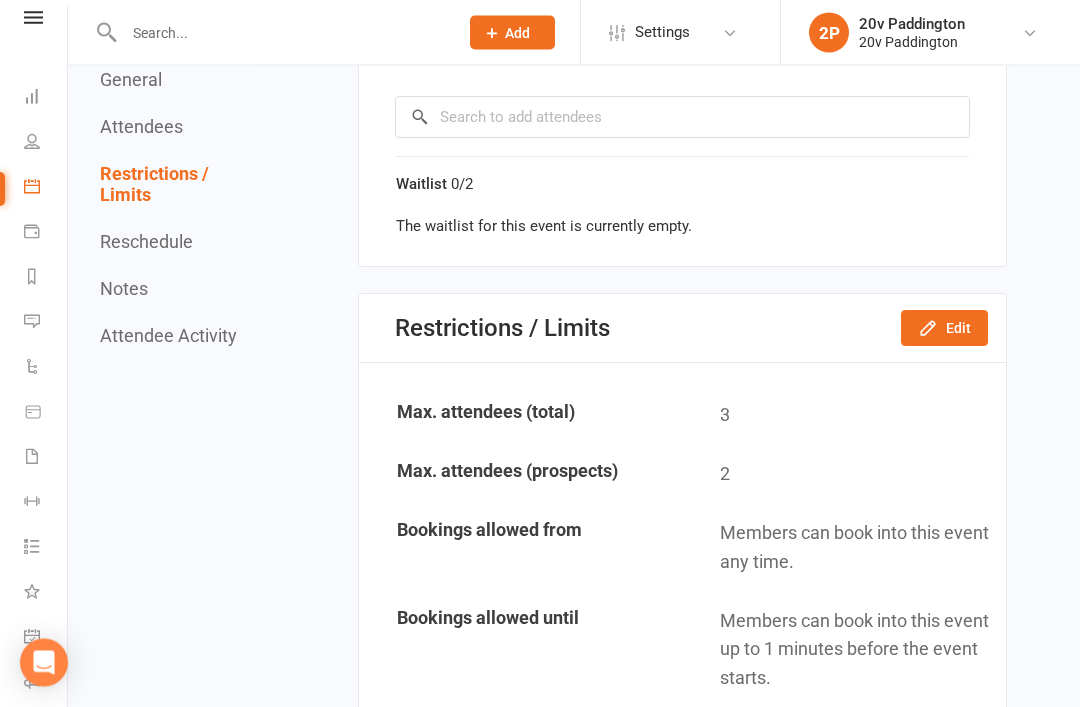 click on "Restrictions / Limits Edit" 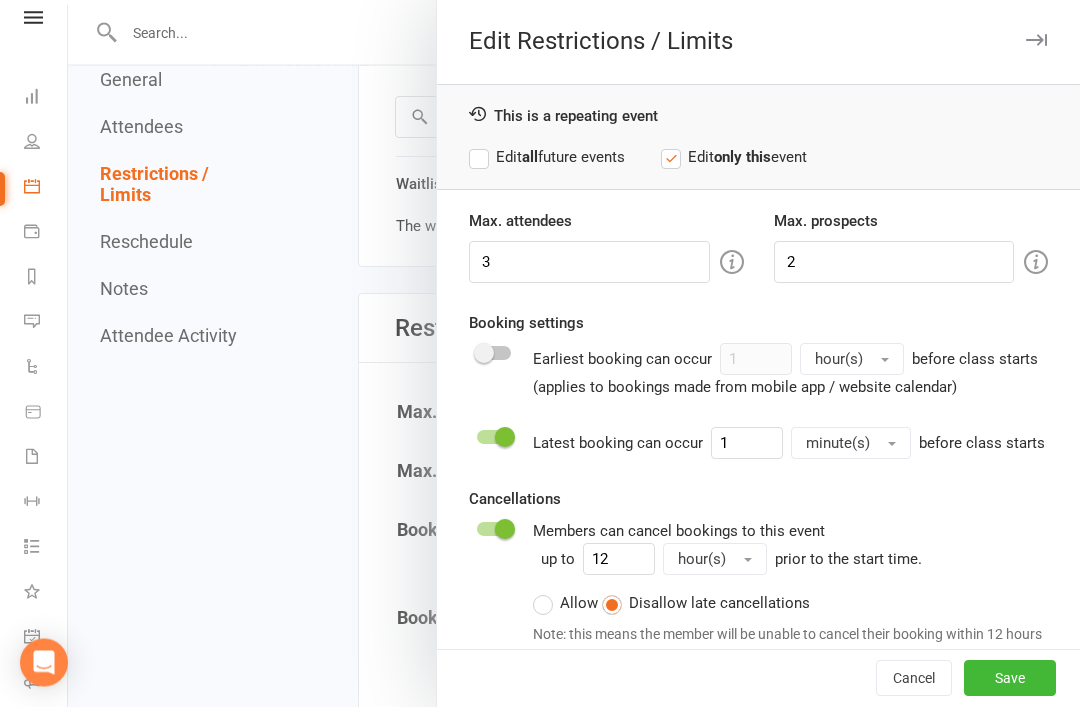 scroll, scrollTop: 1154, scrollLeft: 0, axis: vertical 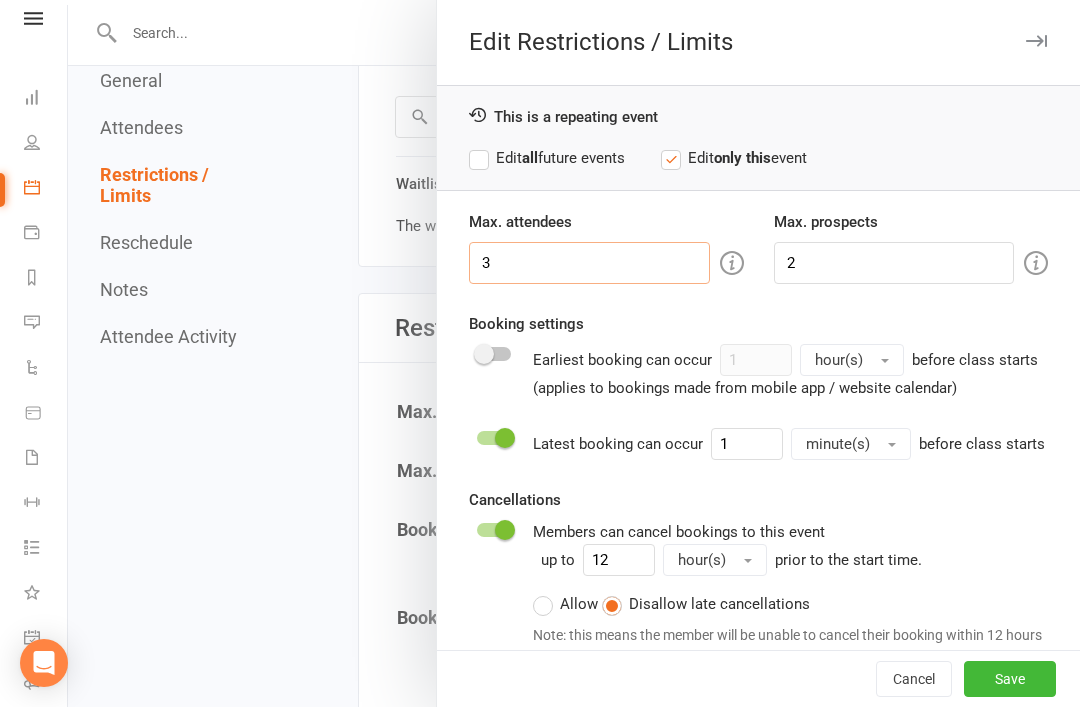 click on "3" at bounding box center [589, 263] 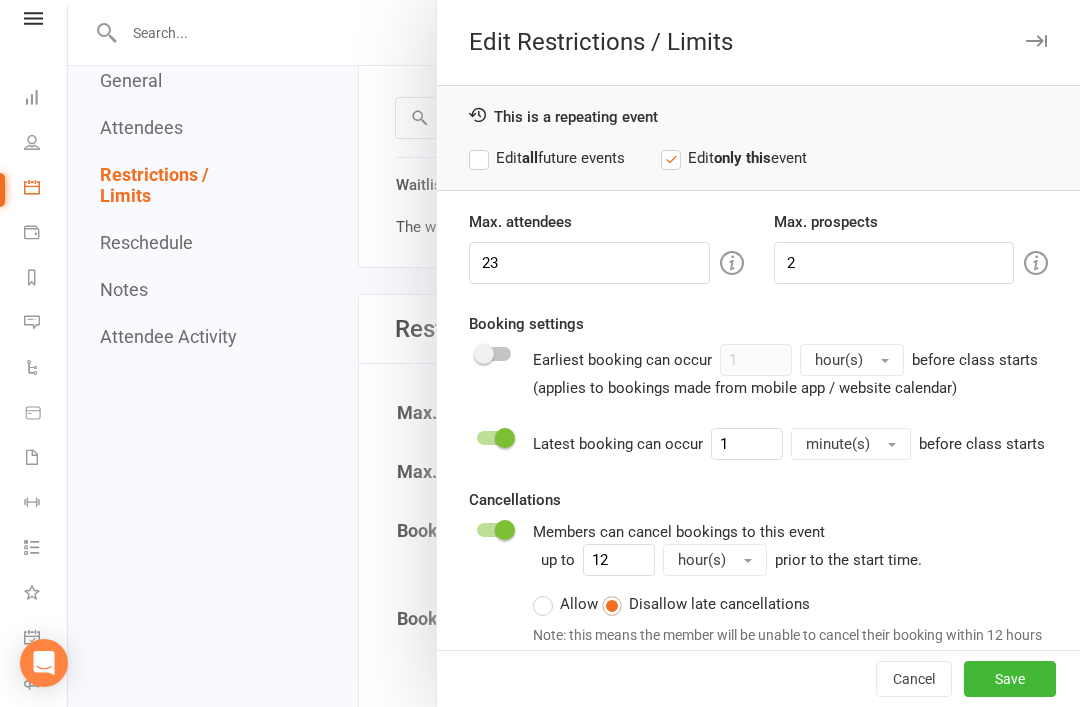 click on "Booking settings
Earliest booking can occur 1
hour(s)
before class starts (applies to bookings made from mobile app / website calendar)" at bounding box center (758, 356) 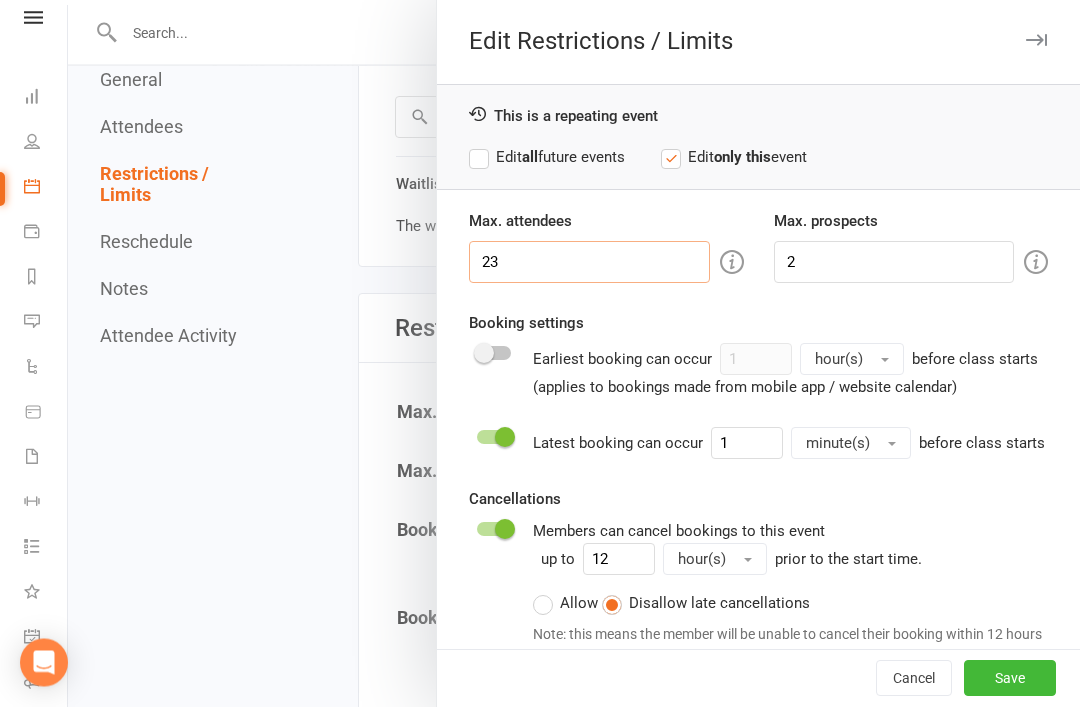 click on "23" at bounding box center (589, 263) 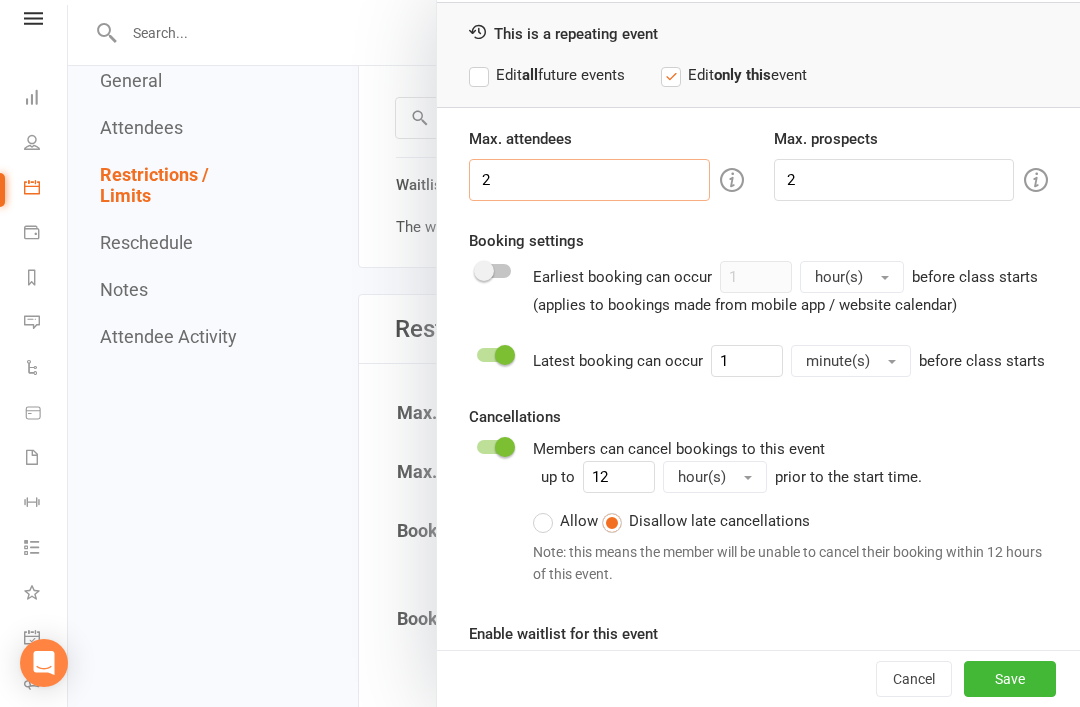 type on "2" 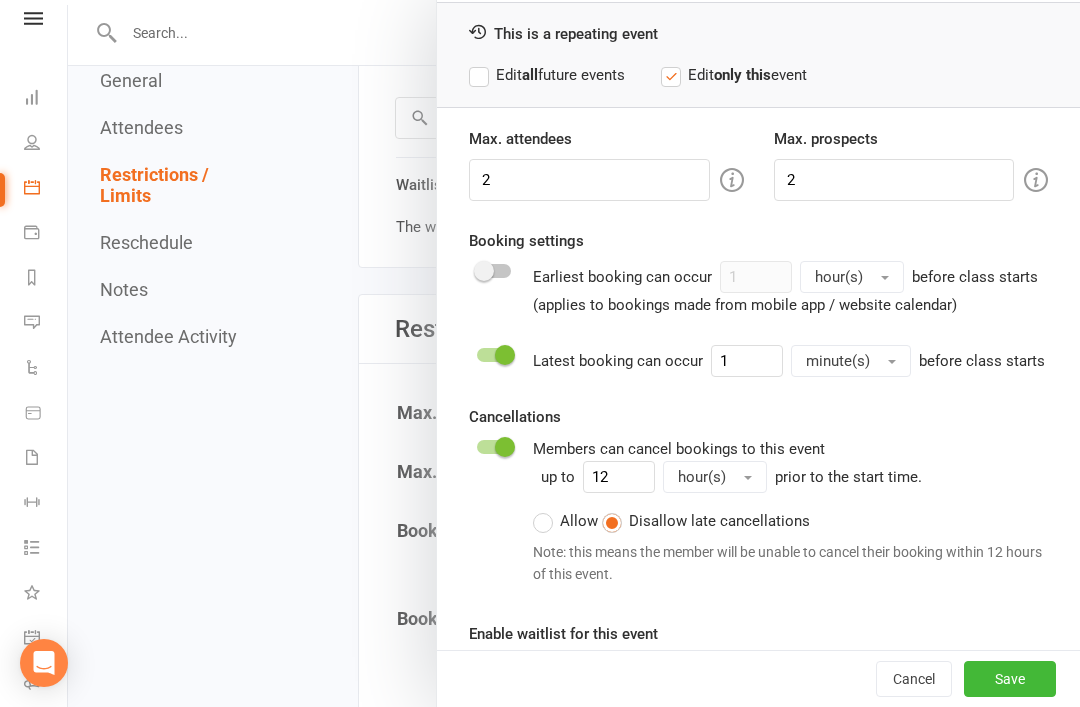 click on "Max. attendees 2 Max. prospects 2 Booking settings
Earliest booking can occur 1
hour(s)
before class starts (applies to bookings made from mobile app / website calendar)
Latest booking can occur 1
minute(s)
before class starts Cancellations
Members can cancel bookings to this event up to 12
hour(s)
prior to the start time. Allow   Disallow late cancellations Note: this means the member will be unable to cancel their booking within 12 hours of this event.
Enable waitlist for this event
Maximum waitlist size (leave blank for no limit):  2" at bounding box center (758, 420) 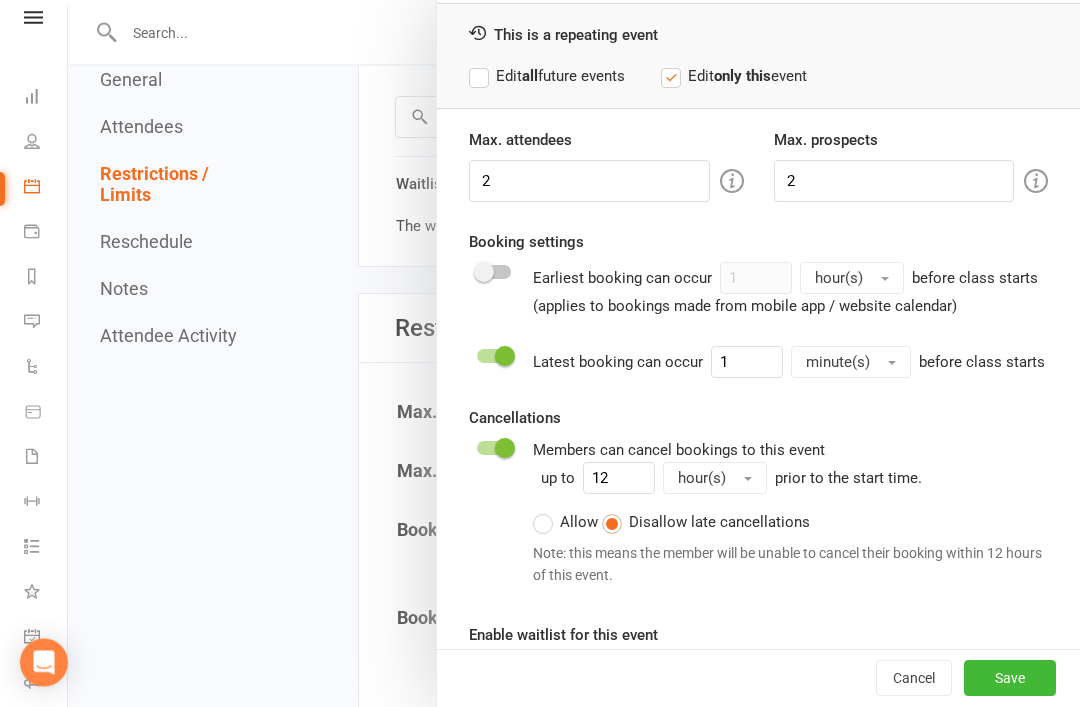 click on "Save" at bounding box center [1010, 679] 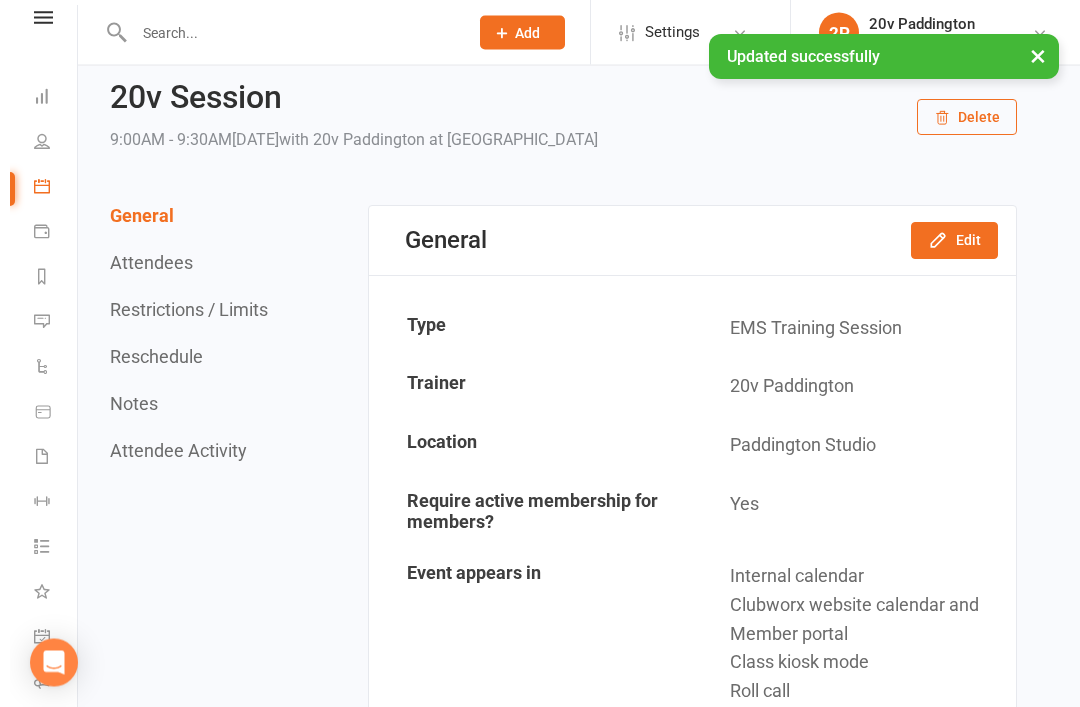 scroll, scrollTop: 0, scrollLeft: 0, axis: both 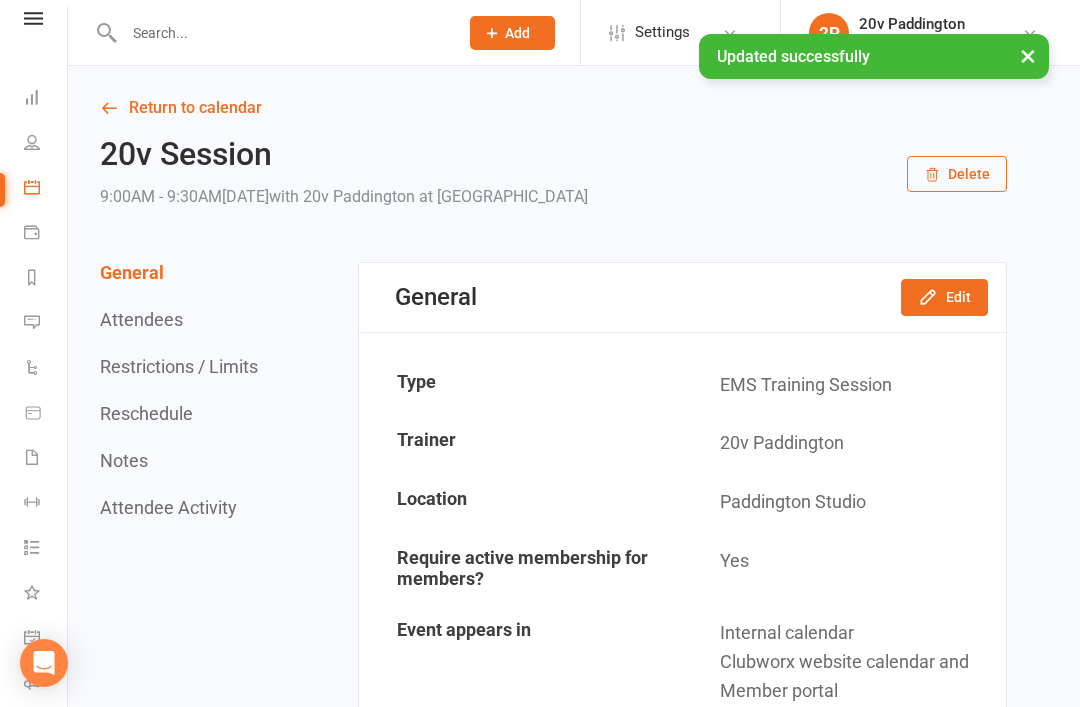 click on "Return to calendar" at bounding box center [553, 108] 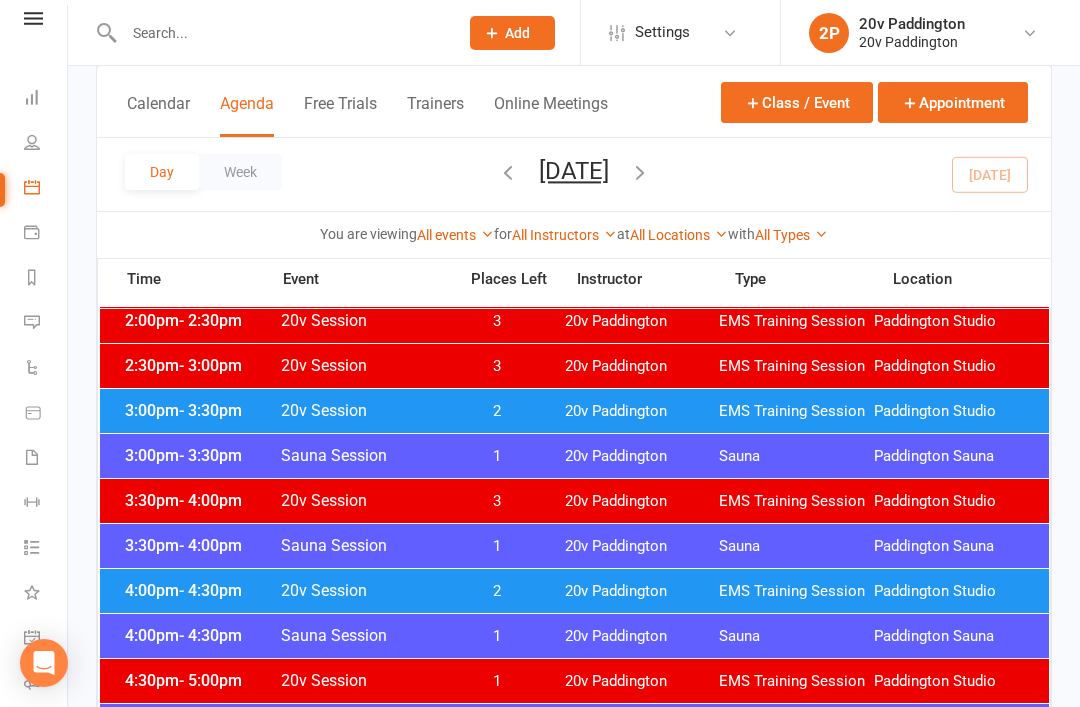 scroll, scrollTop: 1392, scrollLeft: 0, axis: vertical 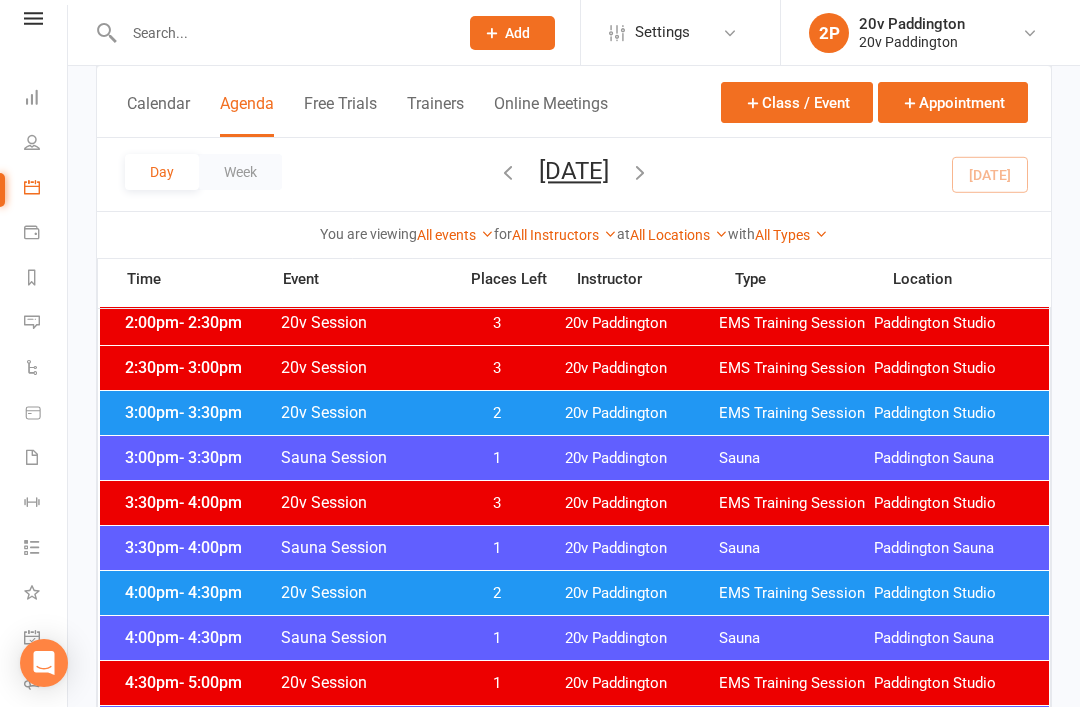 click at bounding box center [32, 322] 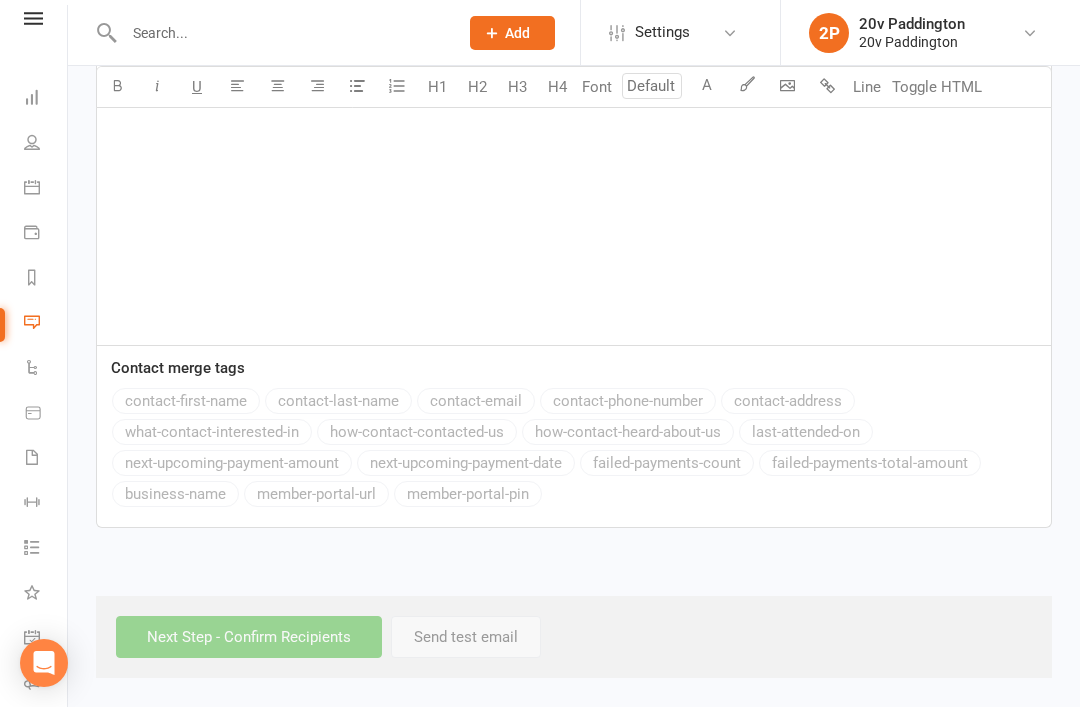 scroll, scrollTop: 0, scrollLeft: 0, axis: both 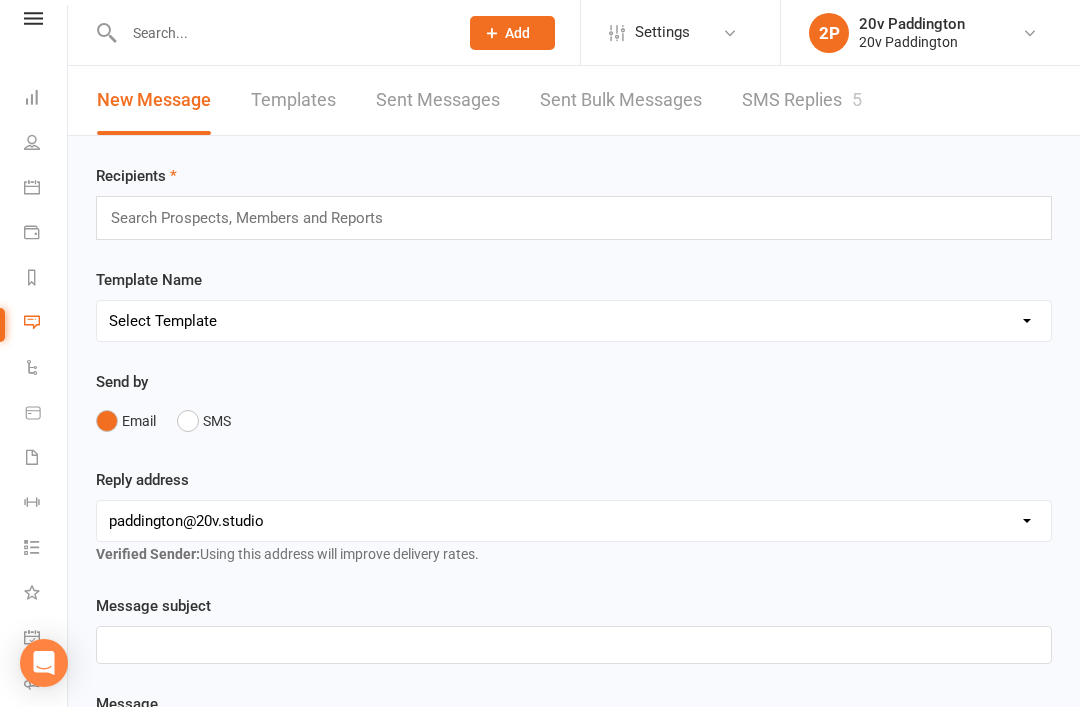 click on "SMS Replies  5" at bounding box center (802, 100) 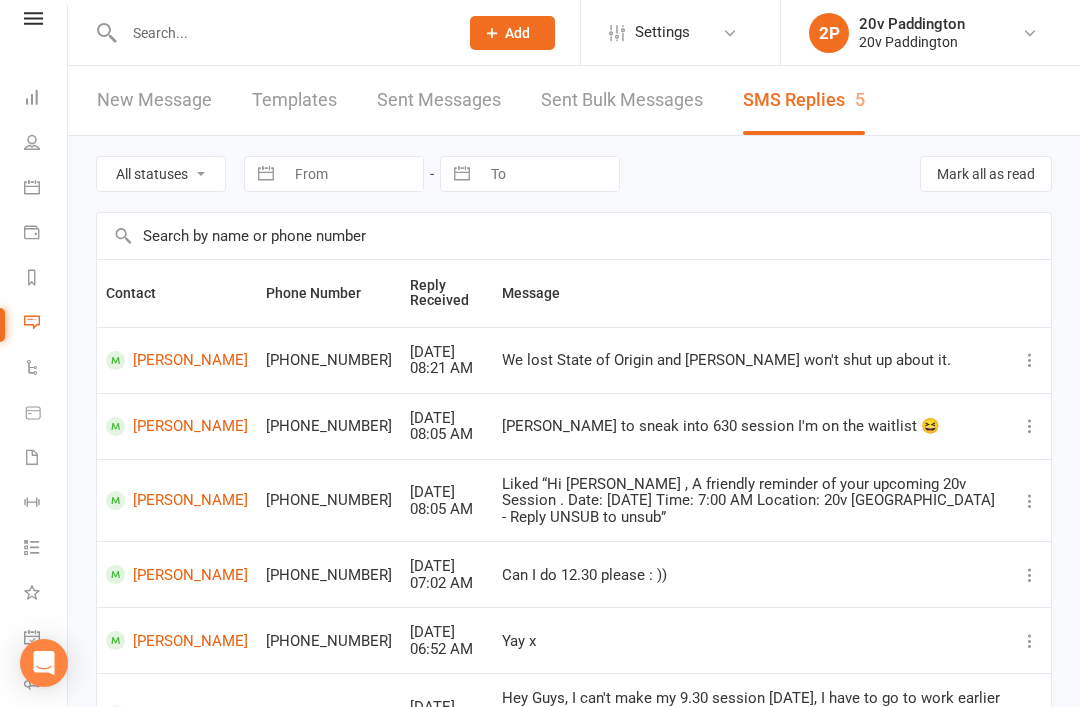 click on "All statuses Read only Unread only Navigate forward to interact with the calendar and select a date. Press the question mark key to get the keyboard shortcuts for changing dates. Navigate forward to interact with the calendar and select a date. Press the question mark key to get the keyboard shortcuts for changing dates. [PERSON_NAME] all as read" at bounding box center (574, 174) 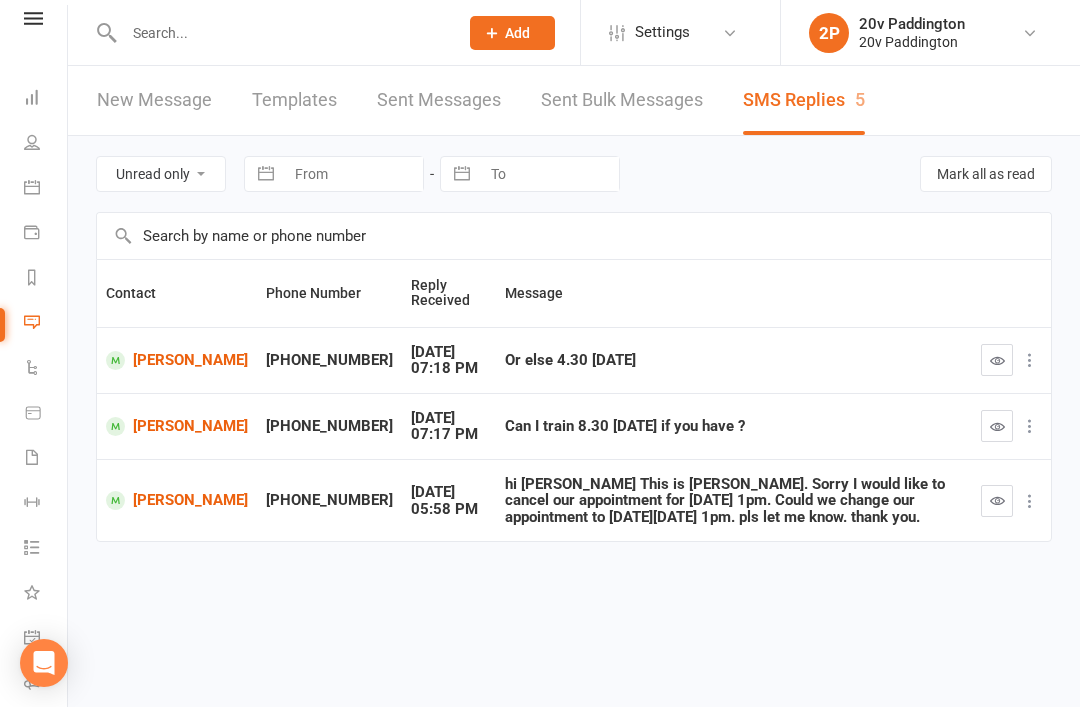 click on "[PERSON_NAME]" at bounding box center [177, 426] 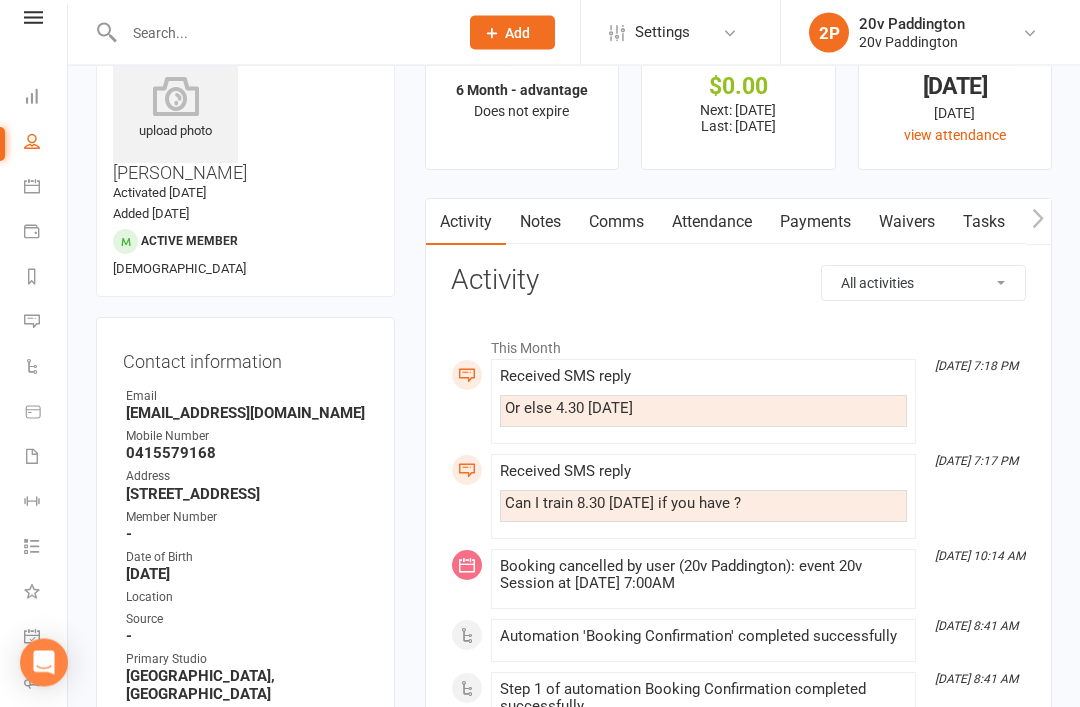 scroll, scrollTop: 0, scrollLeft: 0, axis: both 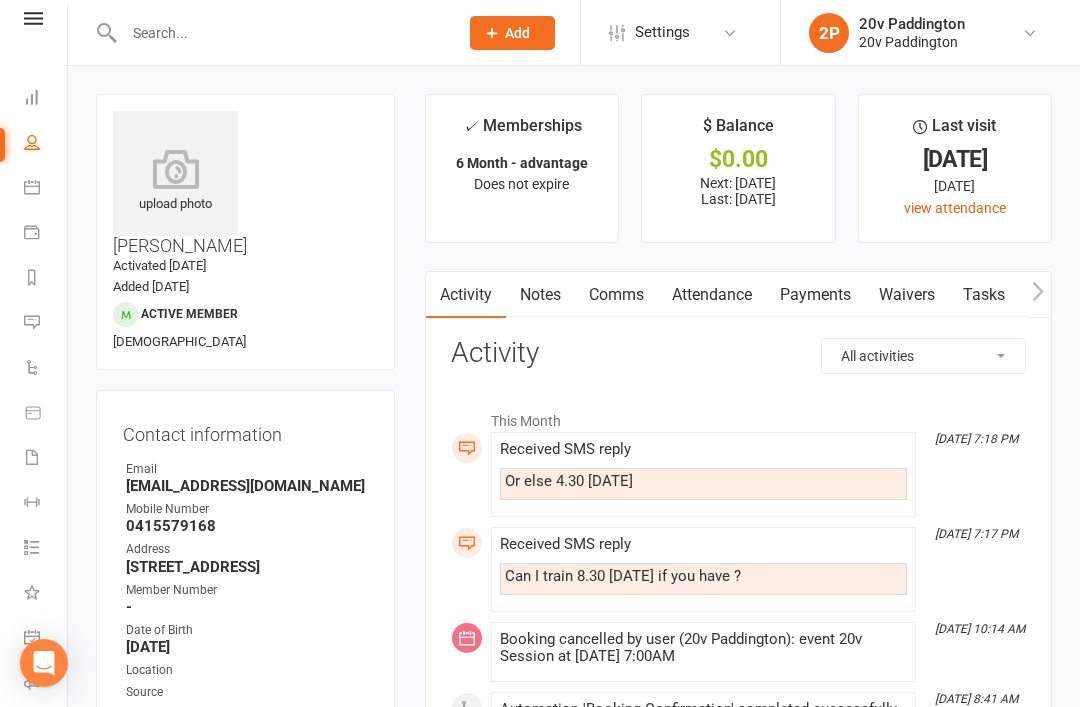 click on "Comms" at bounding box center (616, 295) 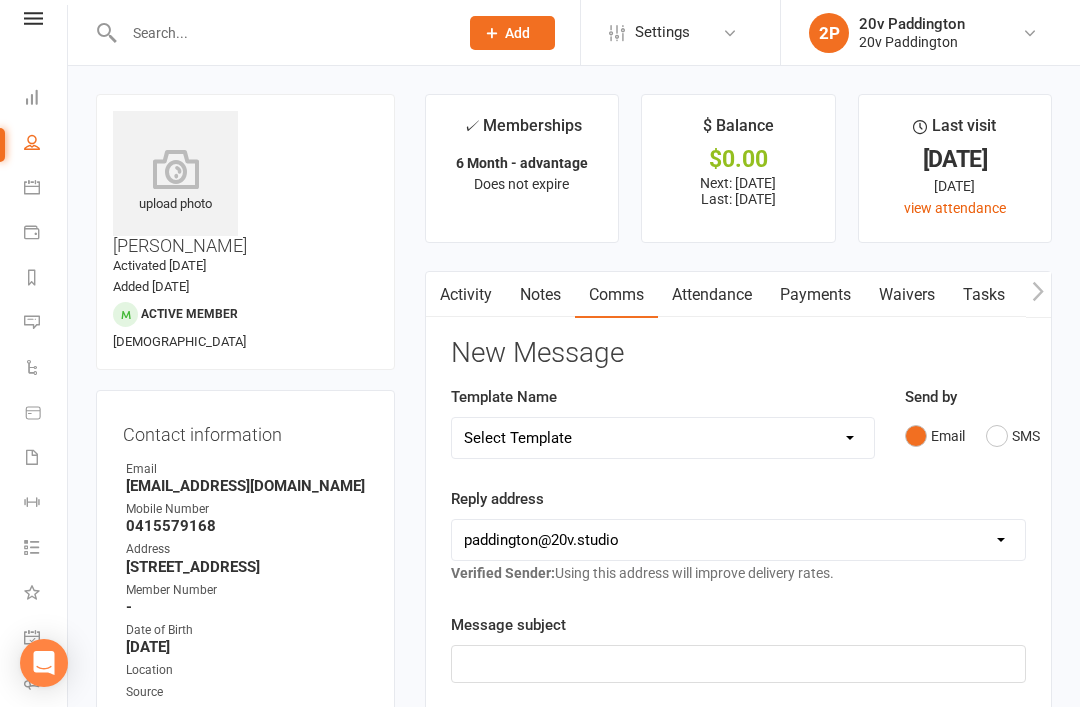click on "SMS" at bounding box center (1013, 436) 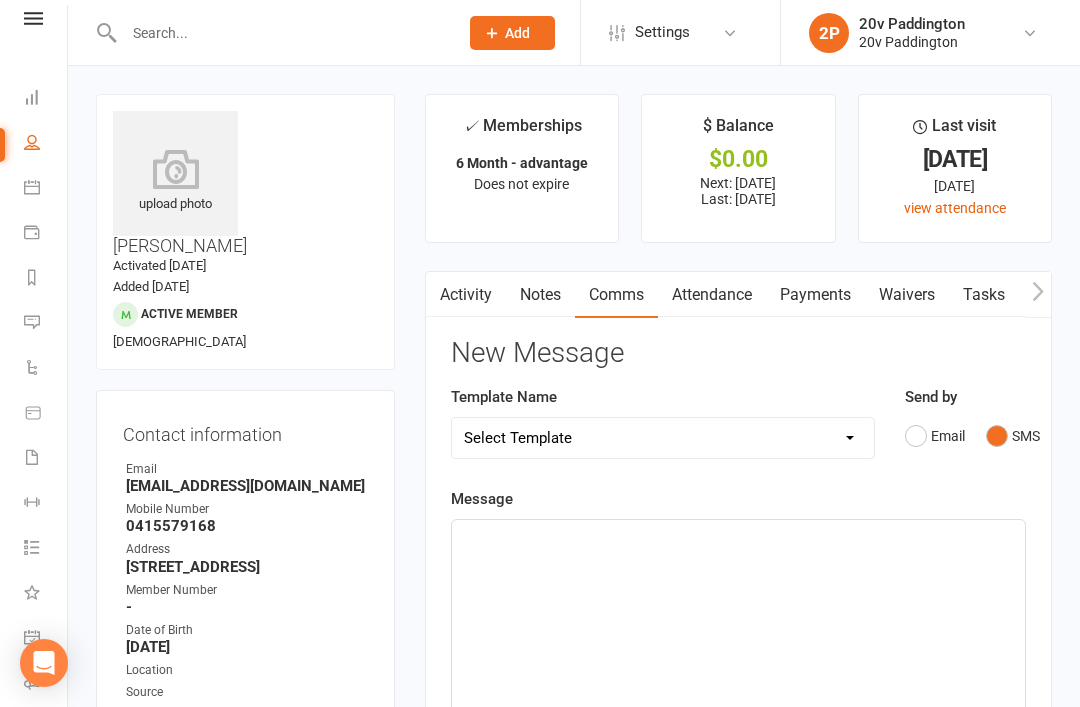 click on "﻿" 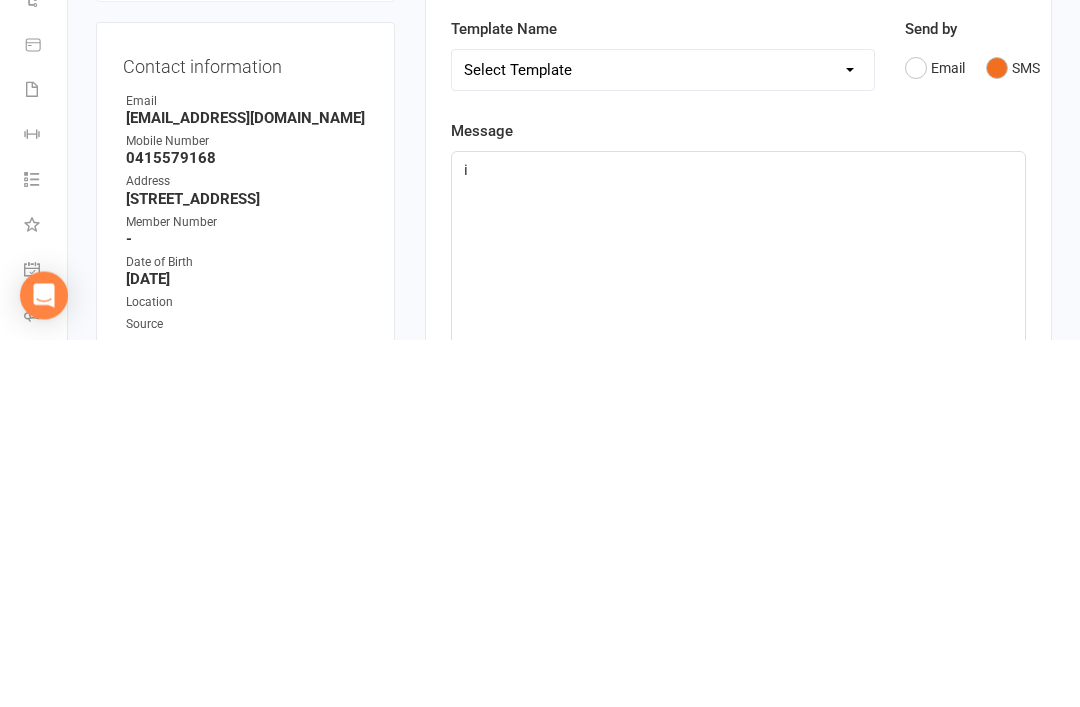 type 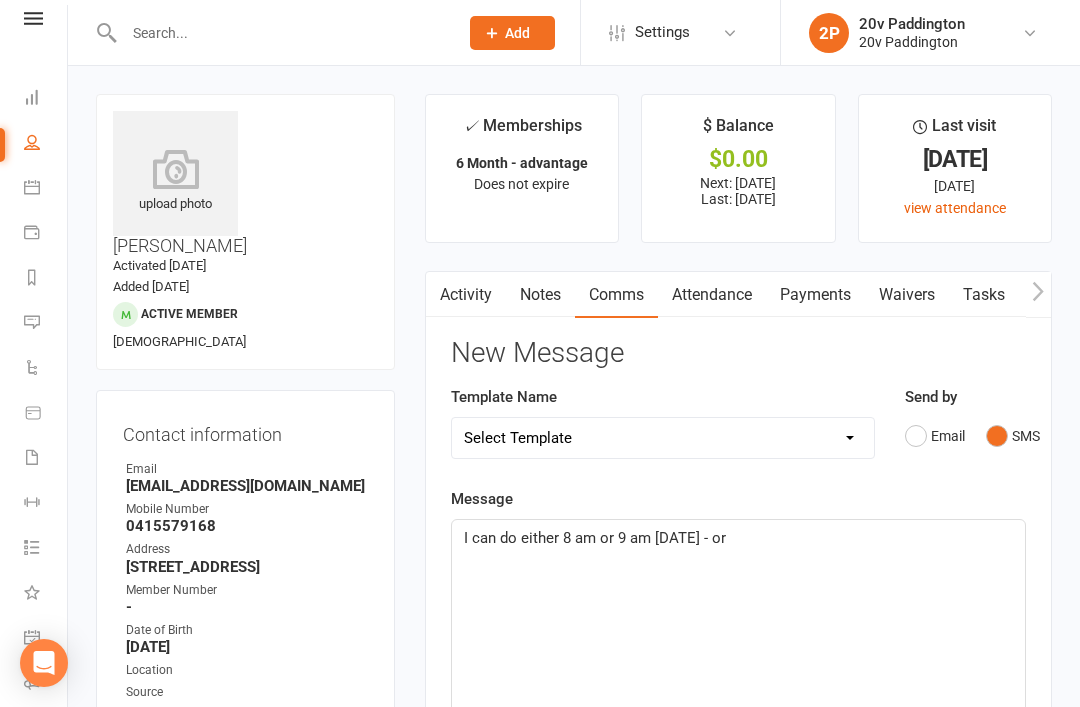 click on "I can do either 8 am or 9 am [DATE] - or" 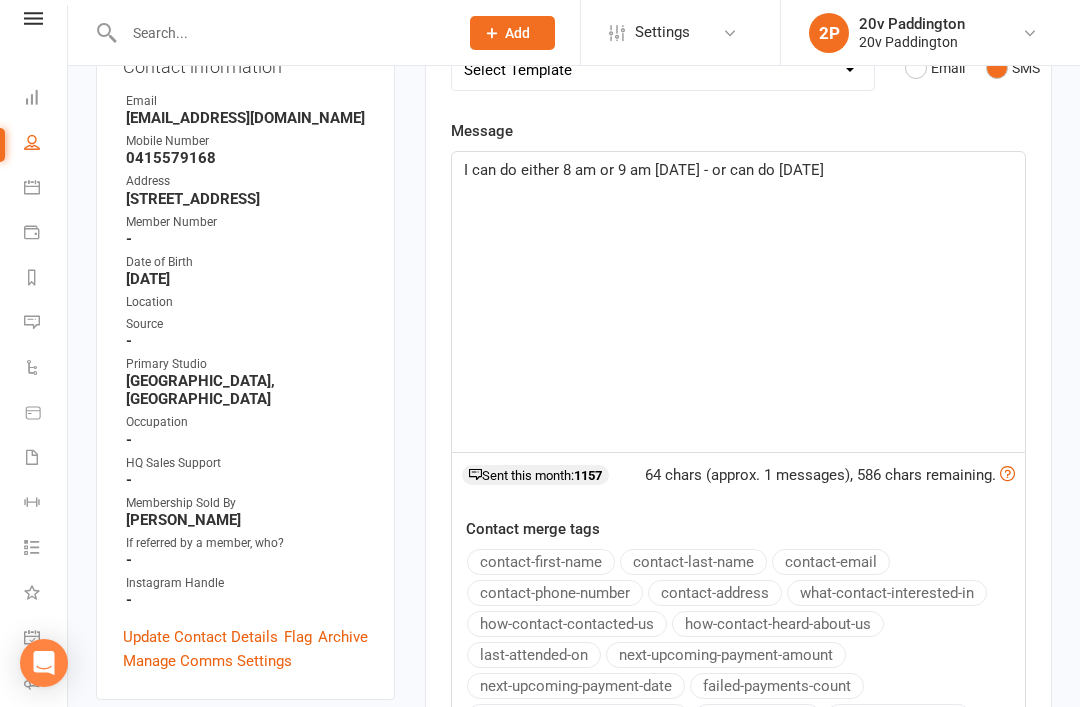 click on "I can do either 8 am or 9 am [DATE] - or can do [DATE]" 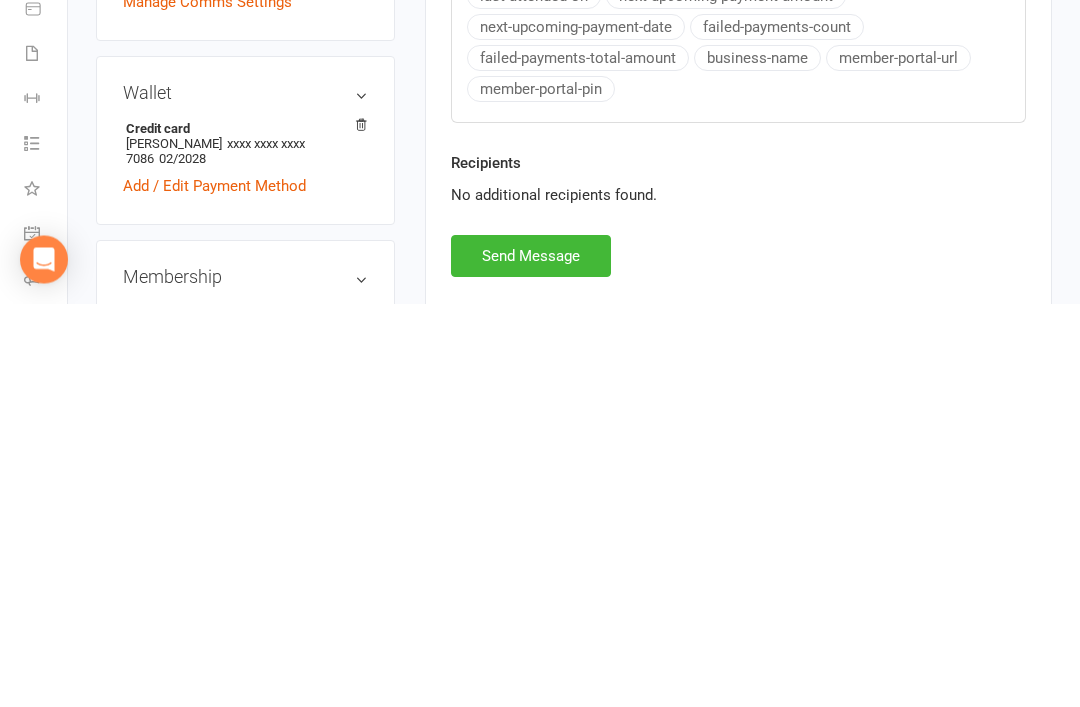click on "Send Message" at bounding box center (531, 660) 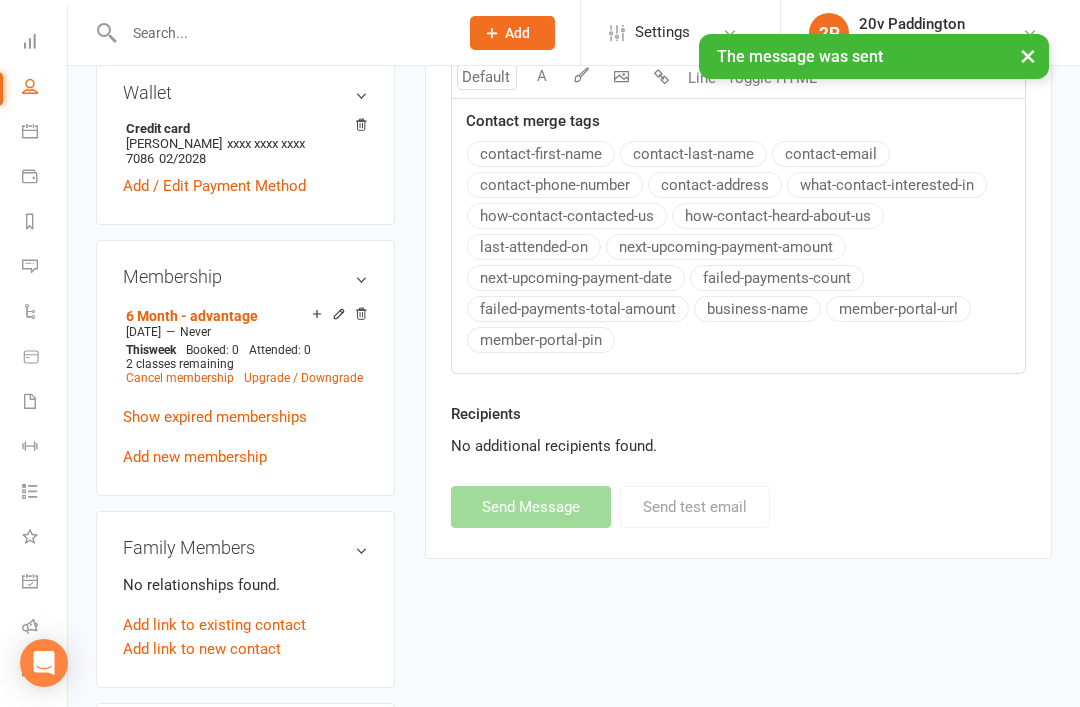 scroll, scrollTop: 81, scrollLeft: 2, axis: both 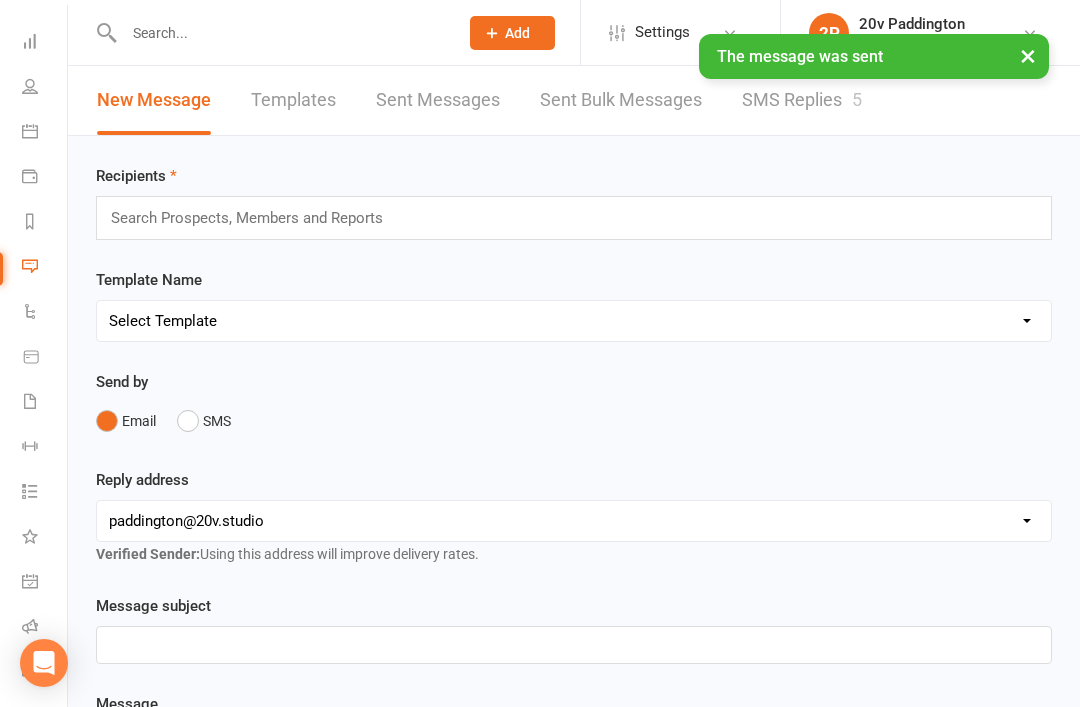 click on "Messages   5" at bounding box center (44, 268) 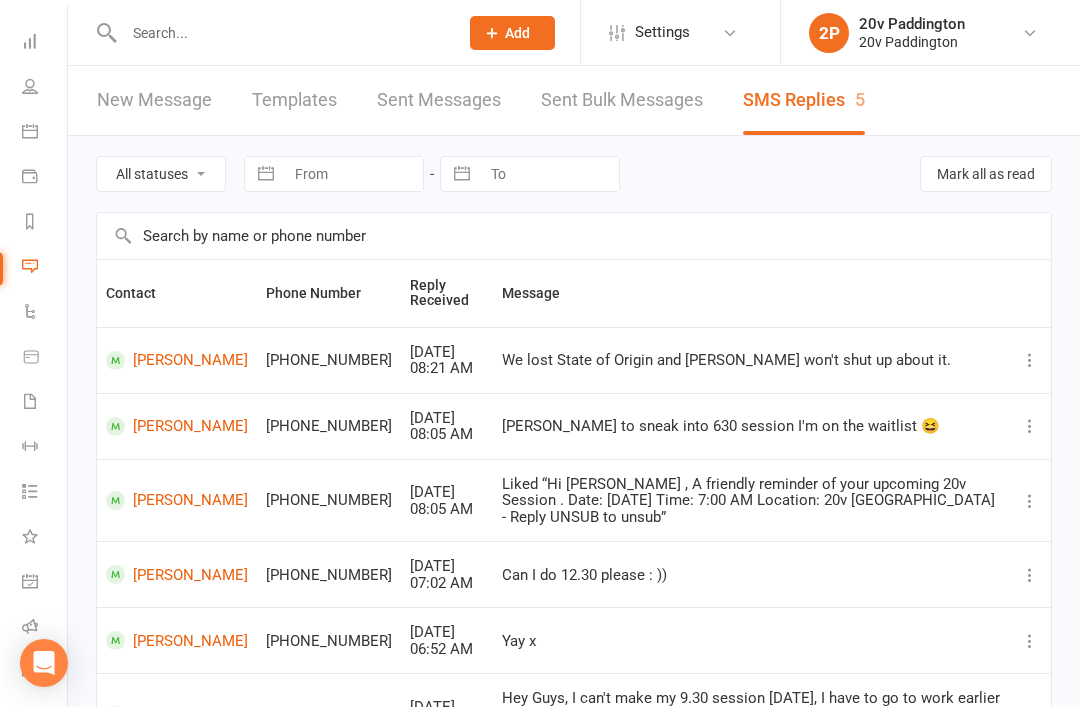 click on "All statuses Read only Unread only" at bounding box center [161, 174] 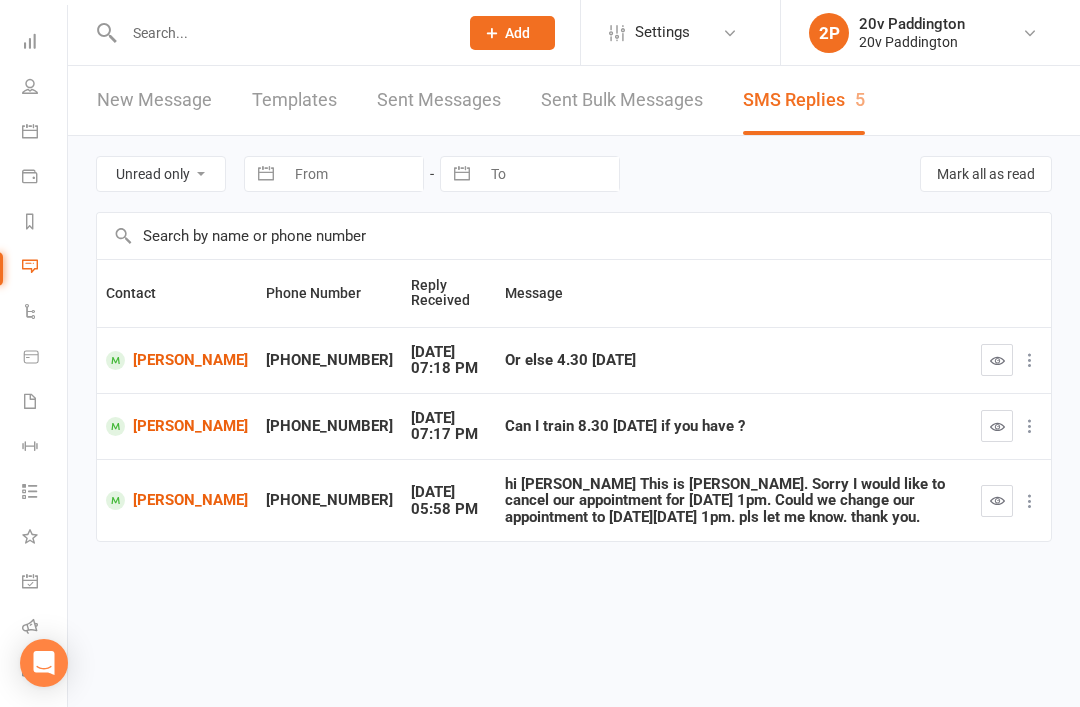 click at bounding box center (997, 426) 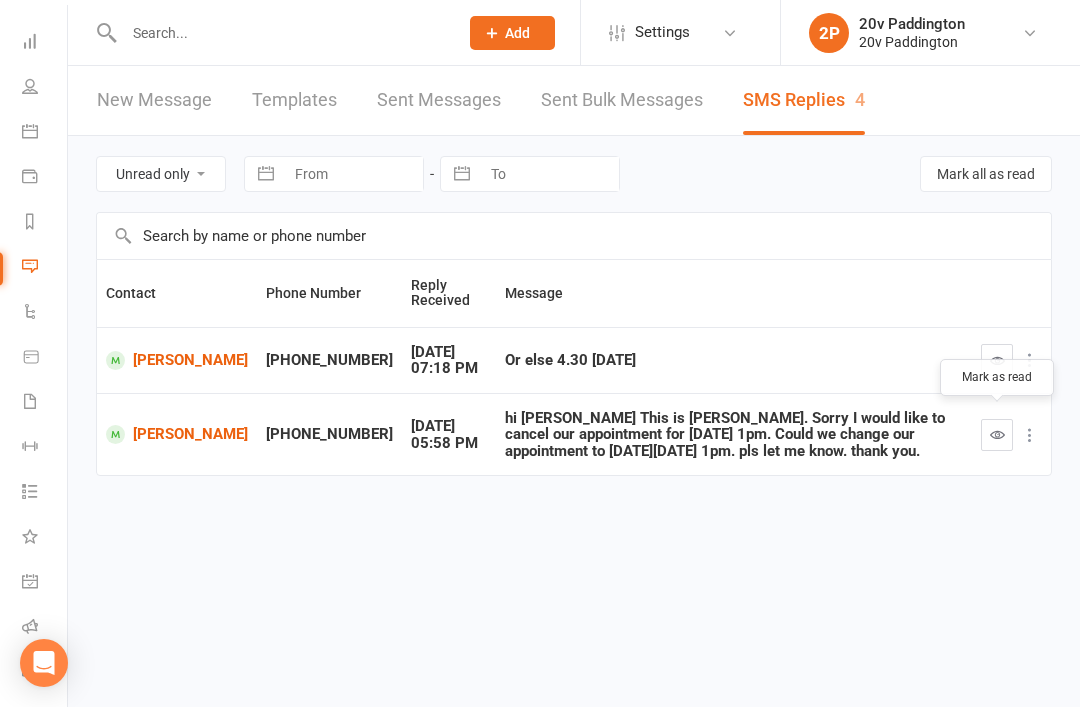 click at bounding box center (1011, 360) 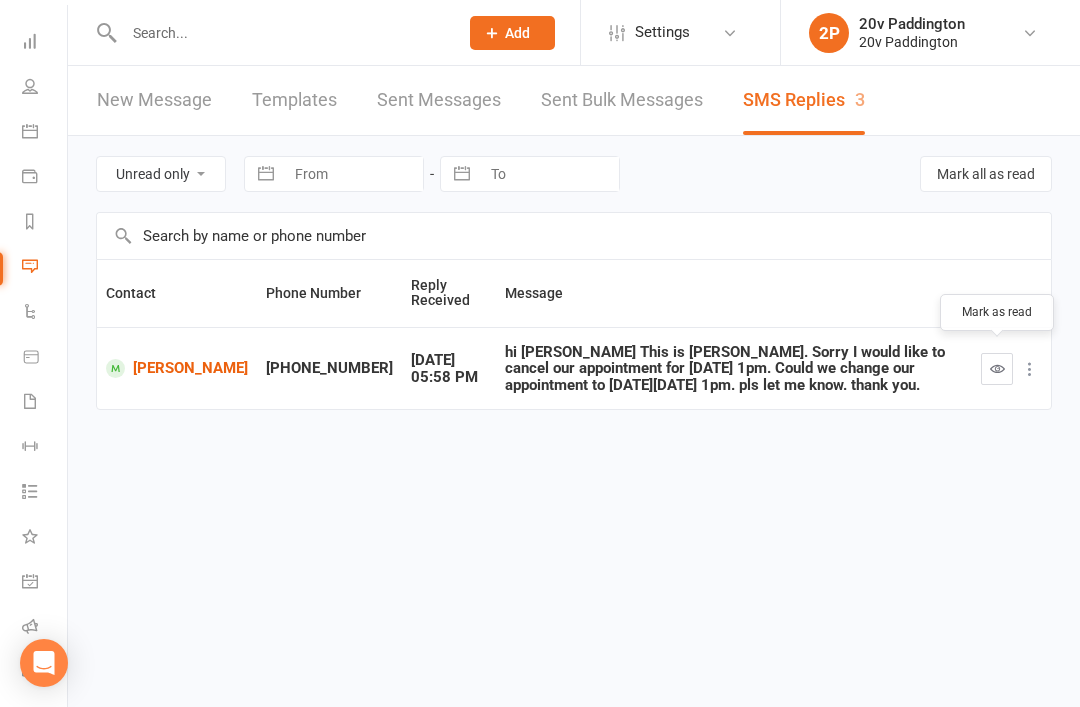 click on "[PERSON_NAME]" at bounding box center [177, 368] 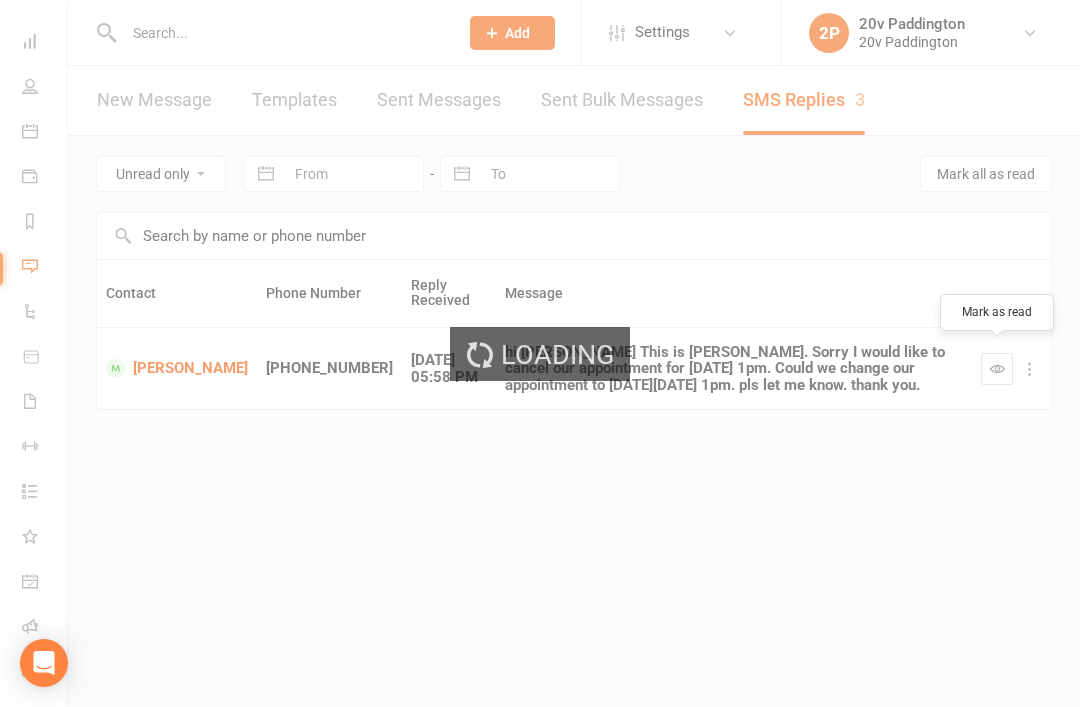 click on "Loading" at bounding box center (540, 353) 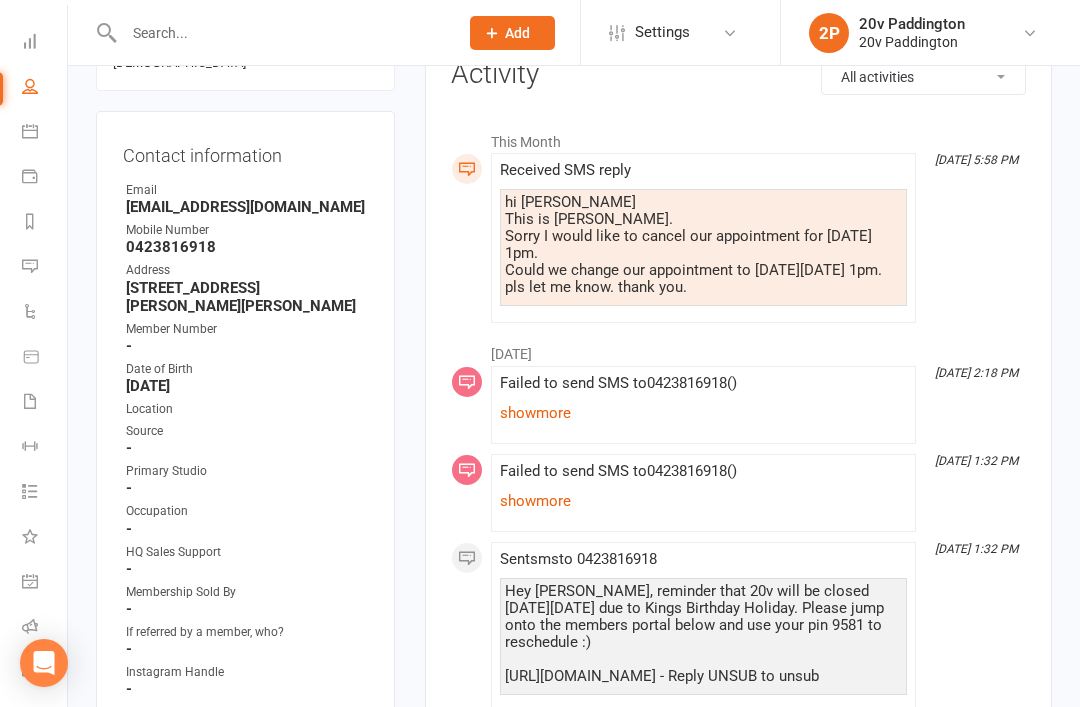 scroll, scrollTop: 277, scrollLeft: 0, axis: vertical 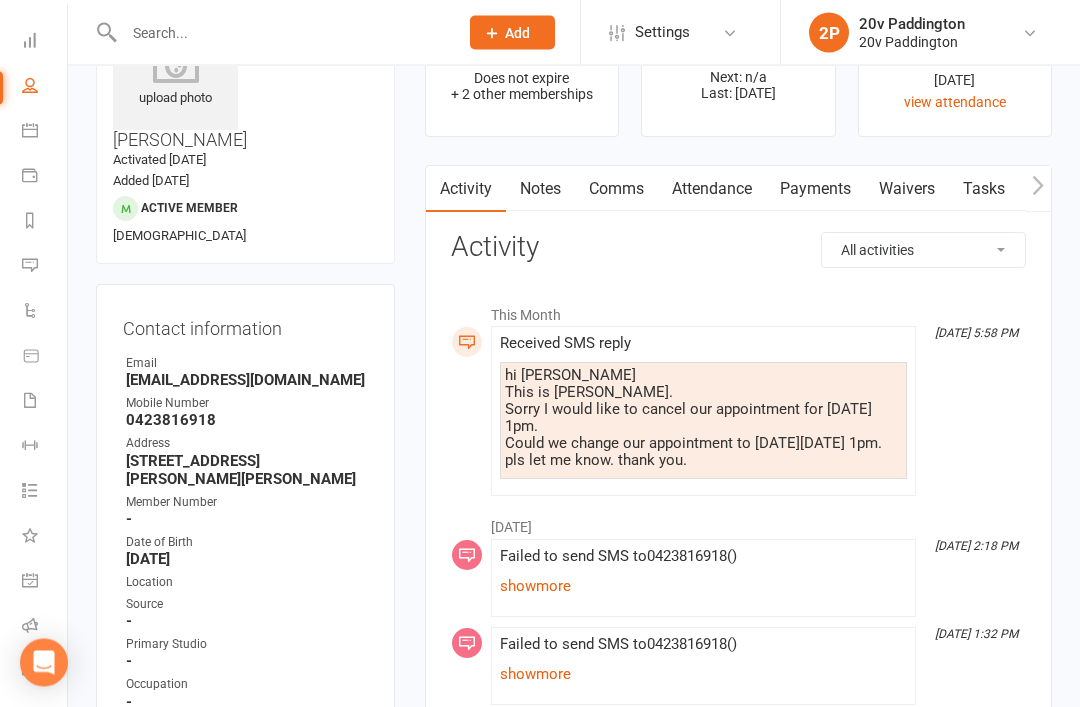 click on "Attendance" at bounding box center (712, 190) 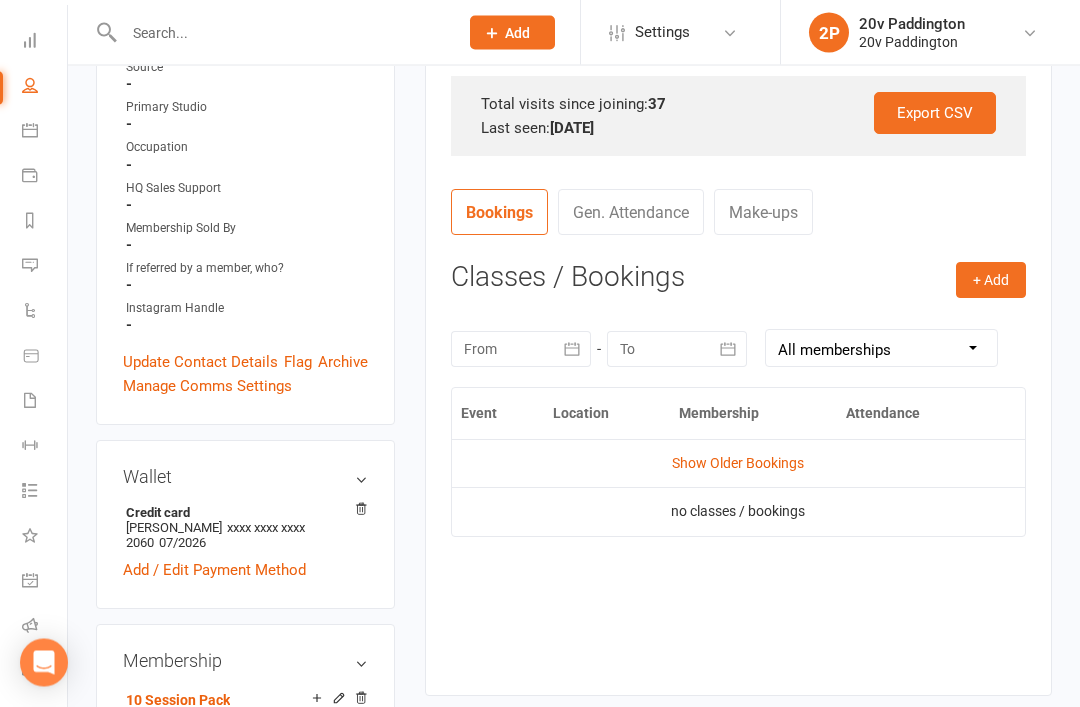 click on "Show Older Bookings" at bounding box center (738, 464) 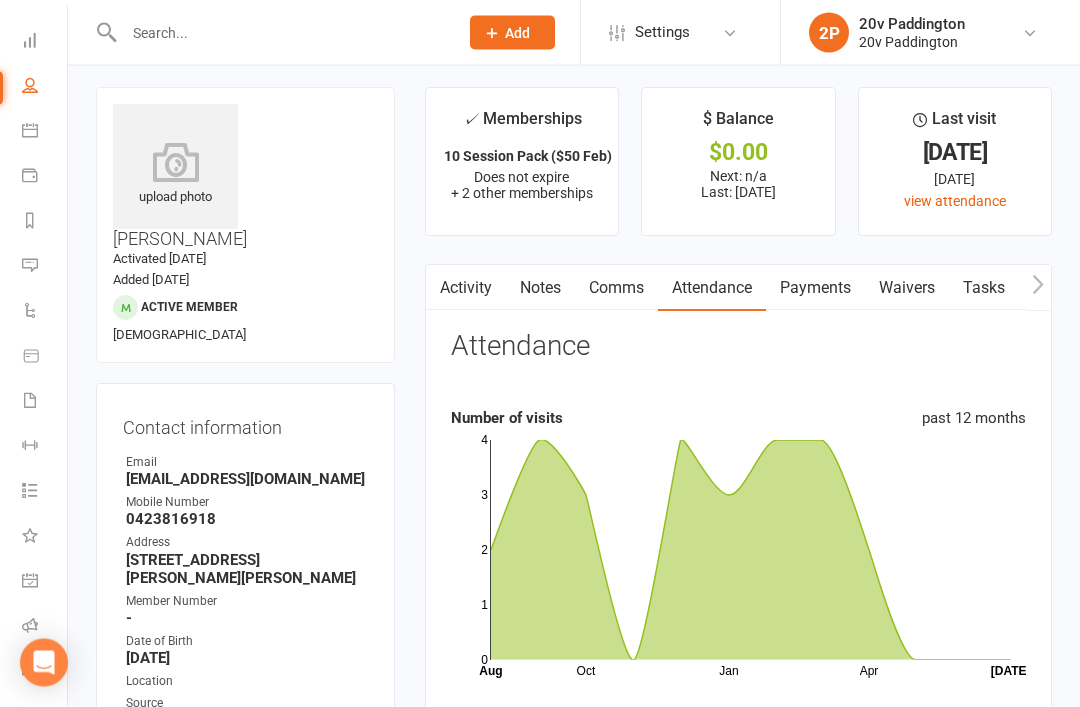 scroll, scrollTop: 0, scrollLeft: 0, axis: both 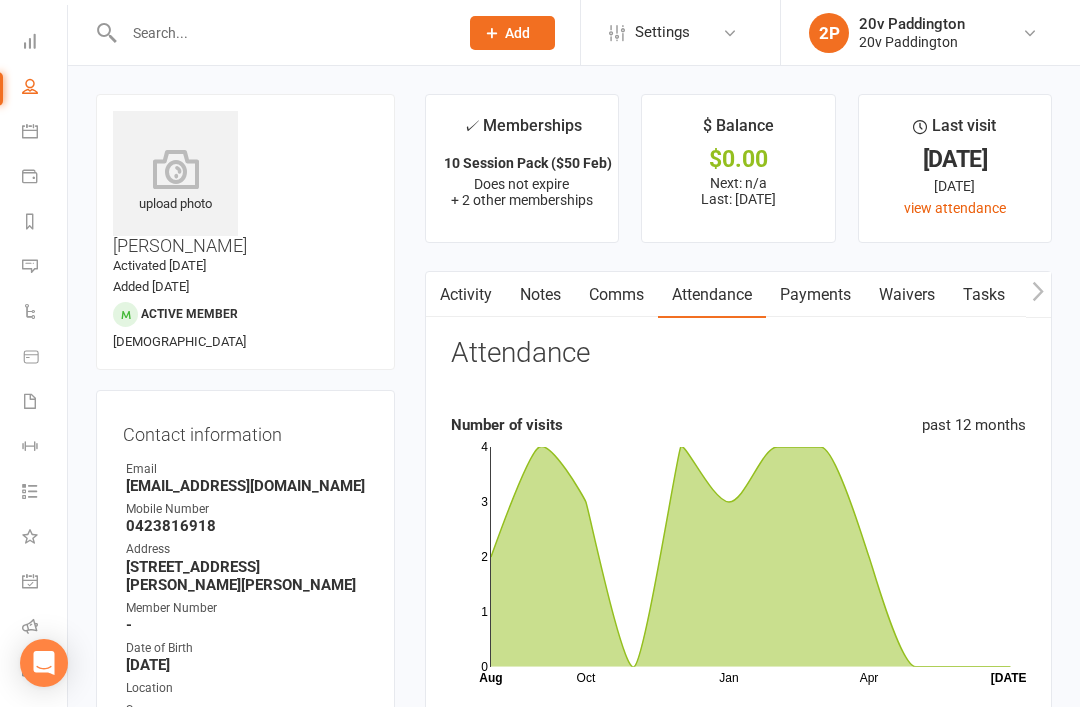 click on "Activity" at bounding box center (466, 295) 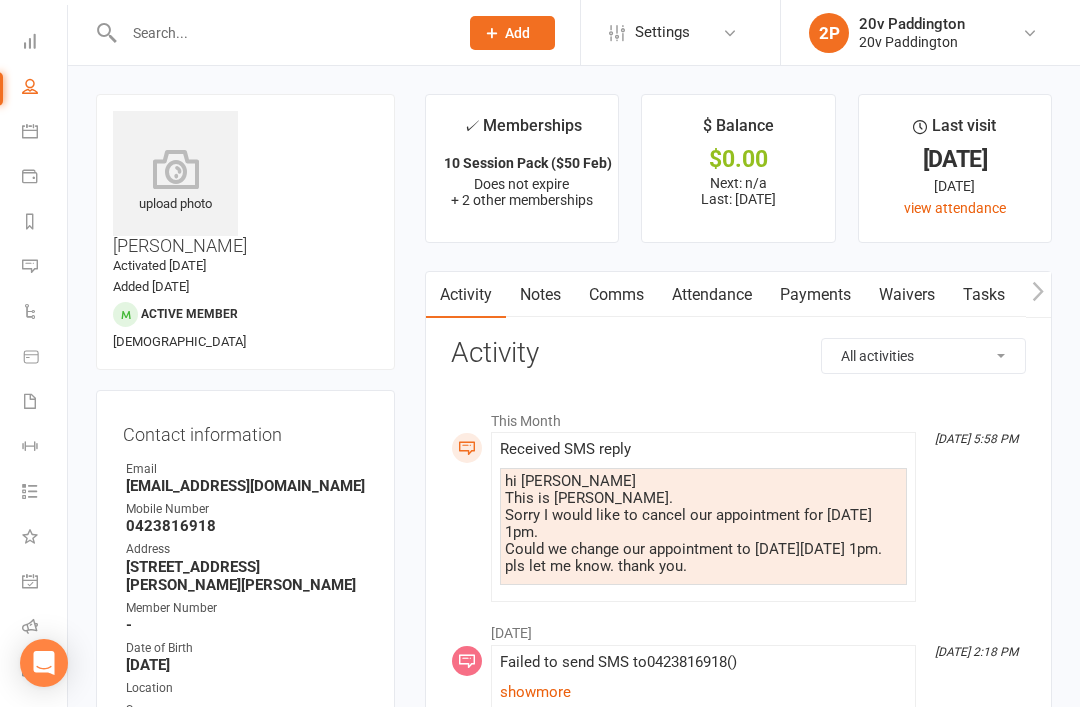 scroll, scrollTop: 1, scrollLeft: 0, axis: vertical 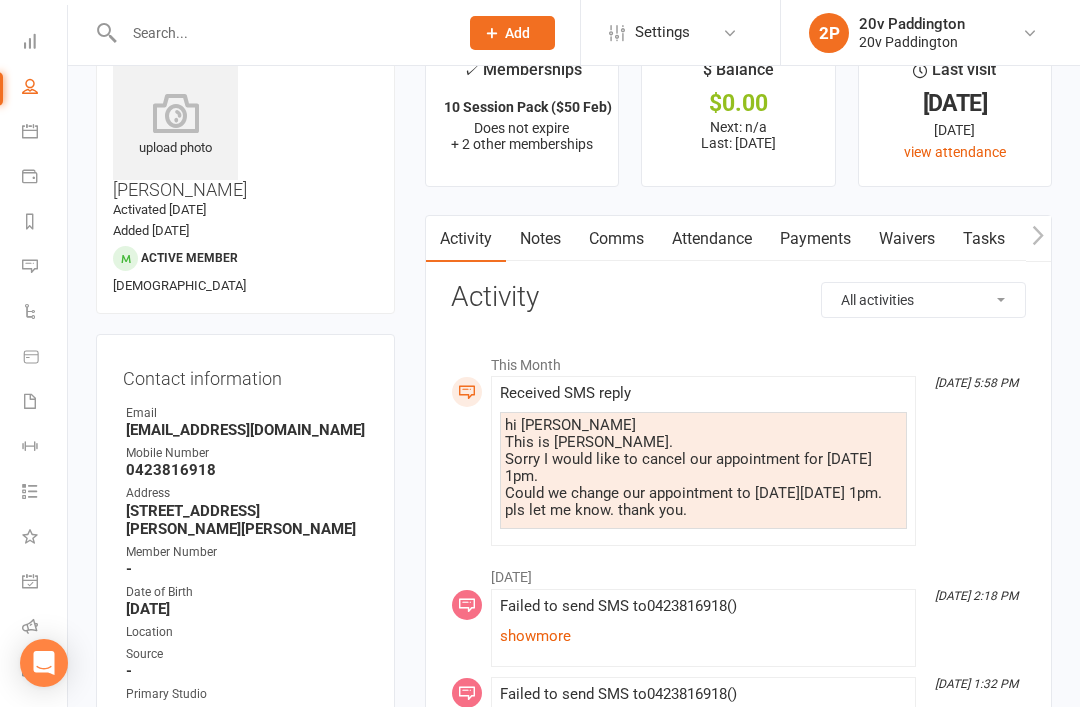 click on "Comms" at bounding box center [616, 239] 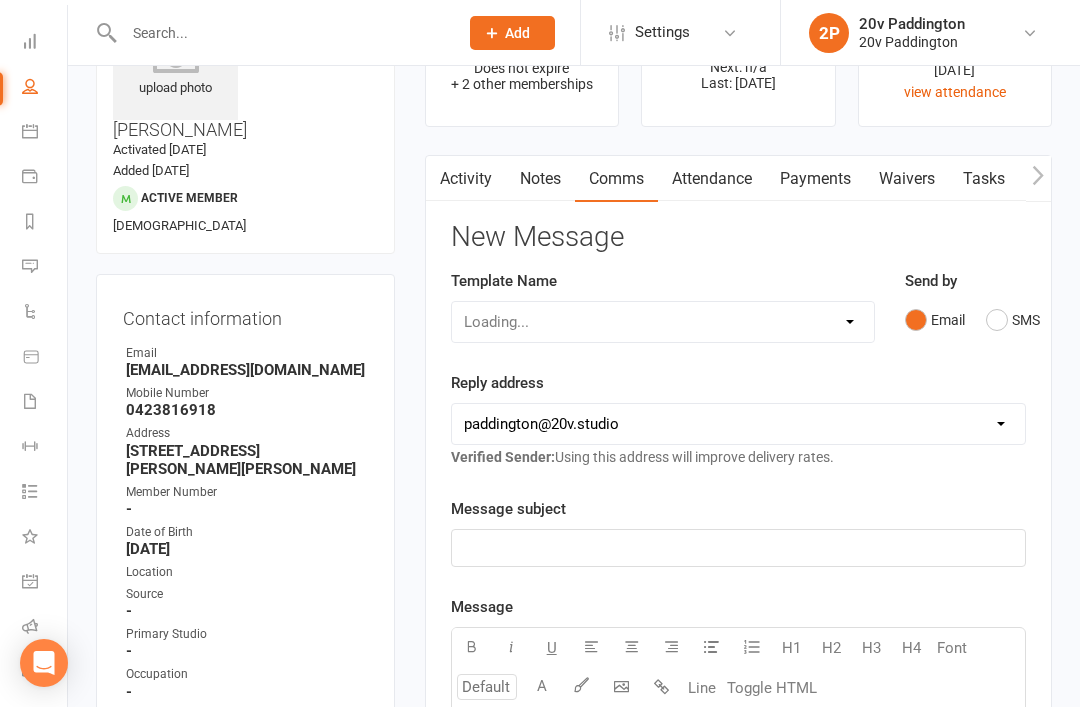 scroll, scrollTop: 120, scrollLeft: 0, axis: vertical 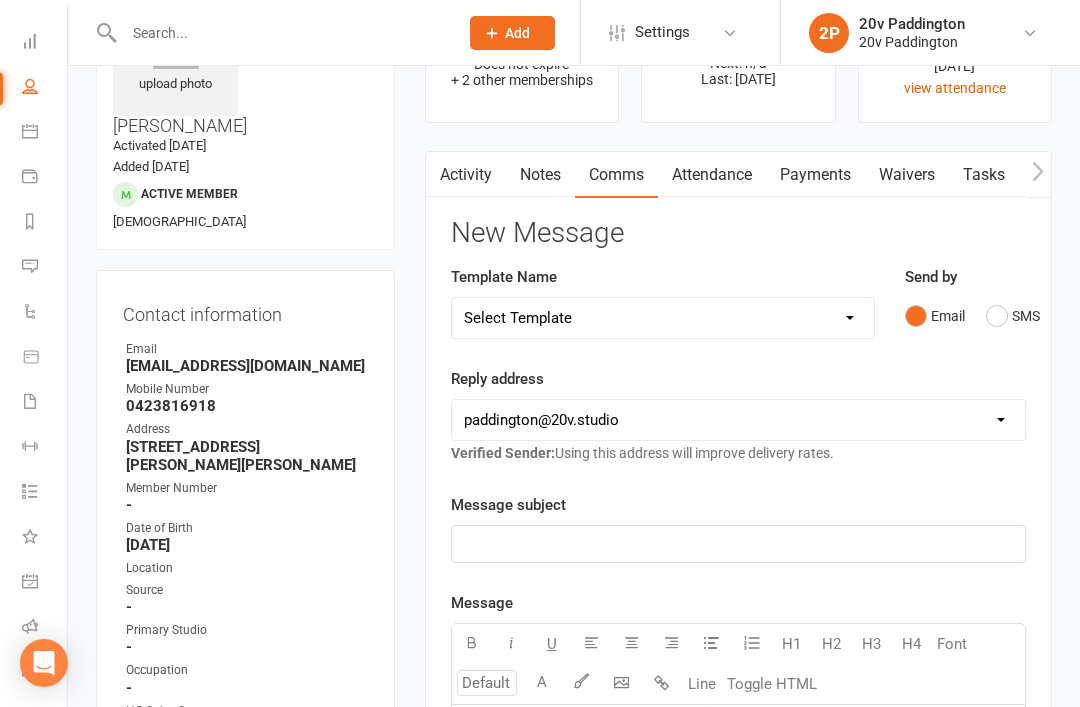 click on "SMS" at bounding box center [1013, 316] 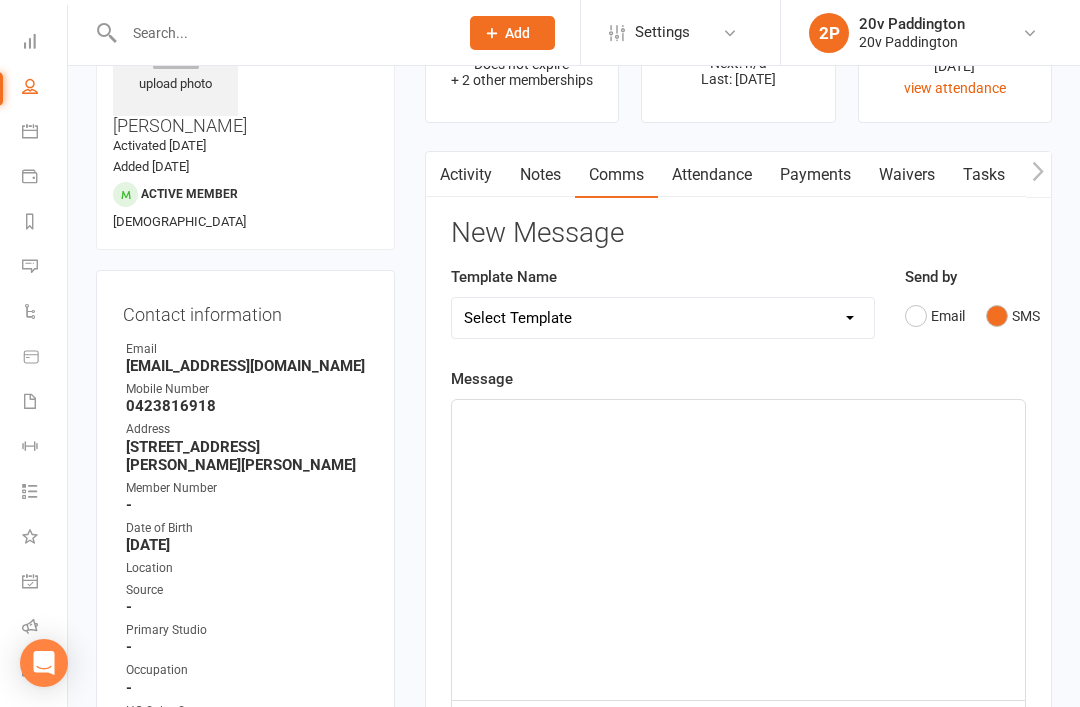 click on "﻿" 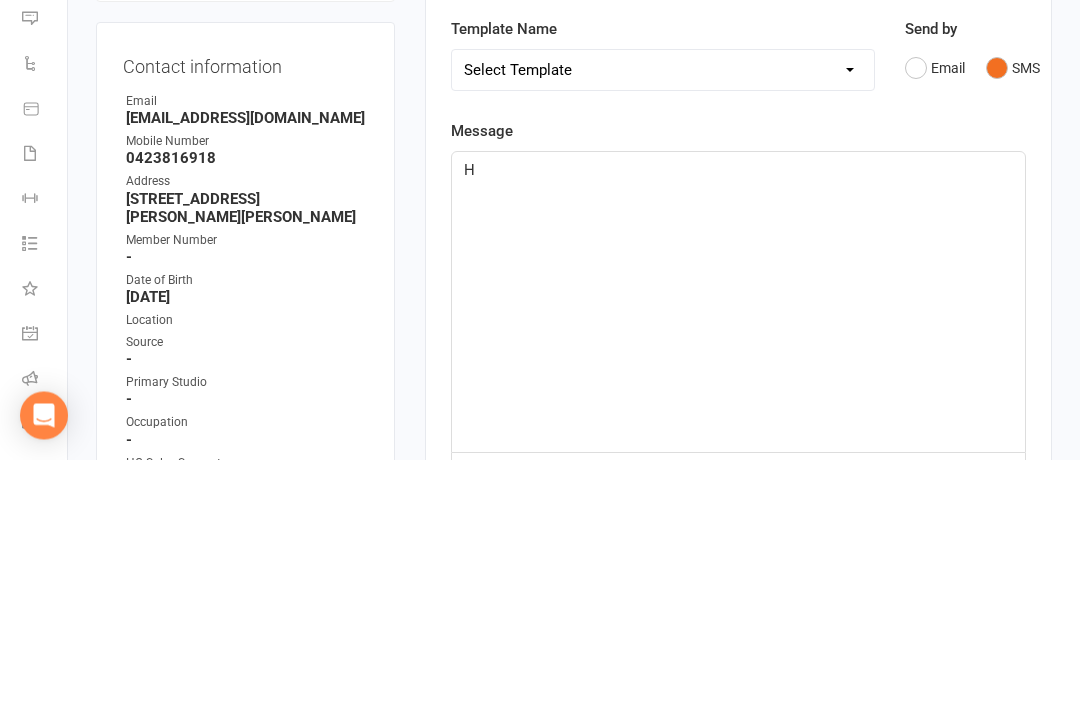 type 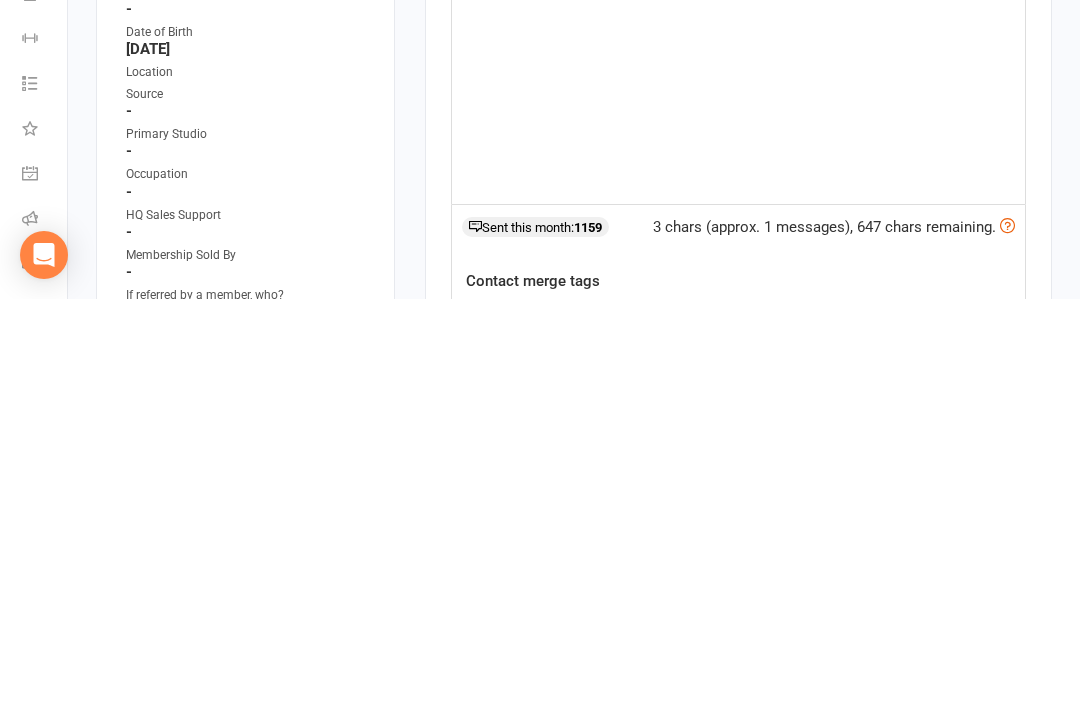 scroll, scrollTop: 282, scrollLeft: 0, axis: vertical 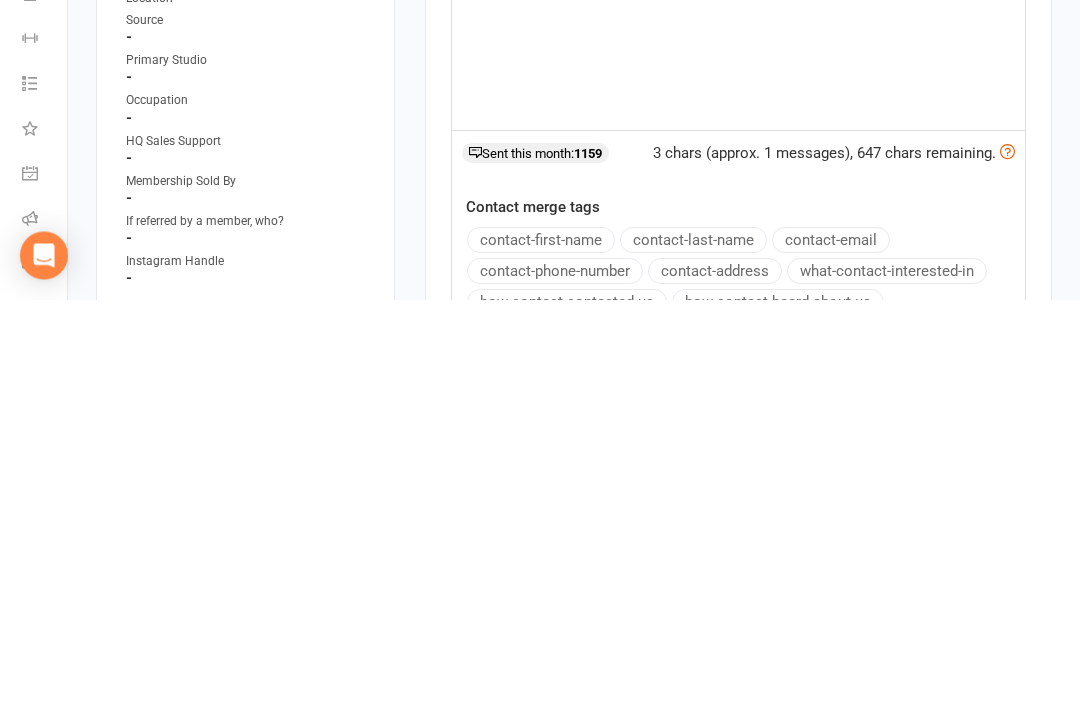 click on "contact-first-name" 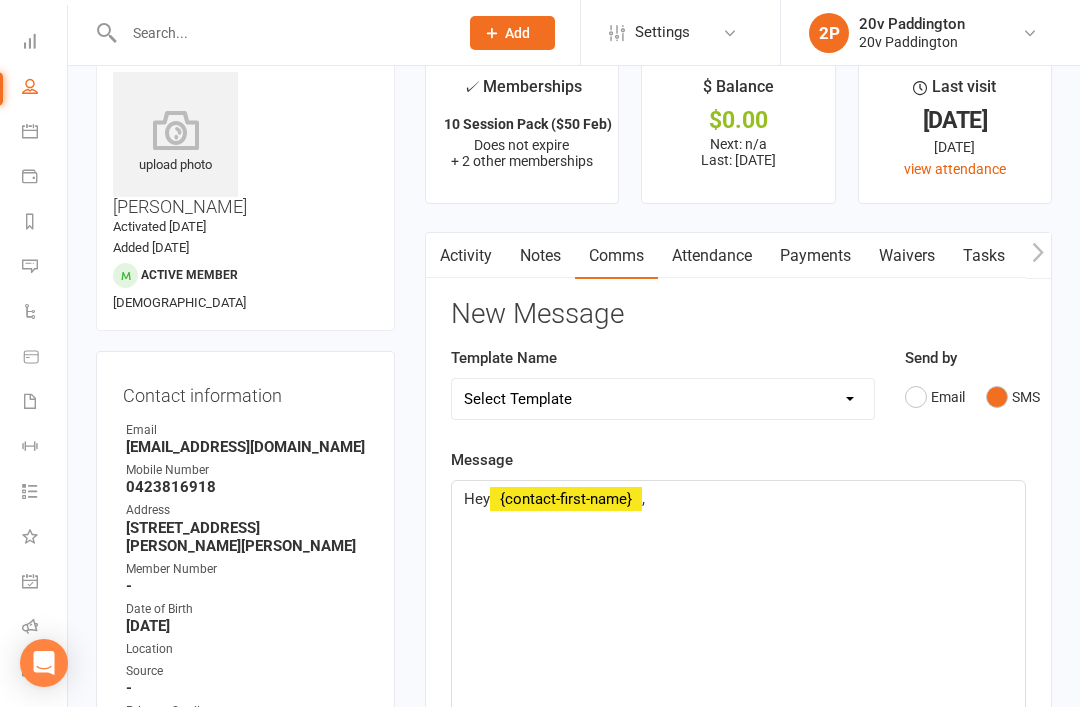 scroll, scrollTop: 2, scrollLeft: 0, axis: vertical 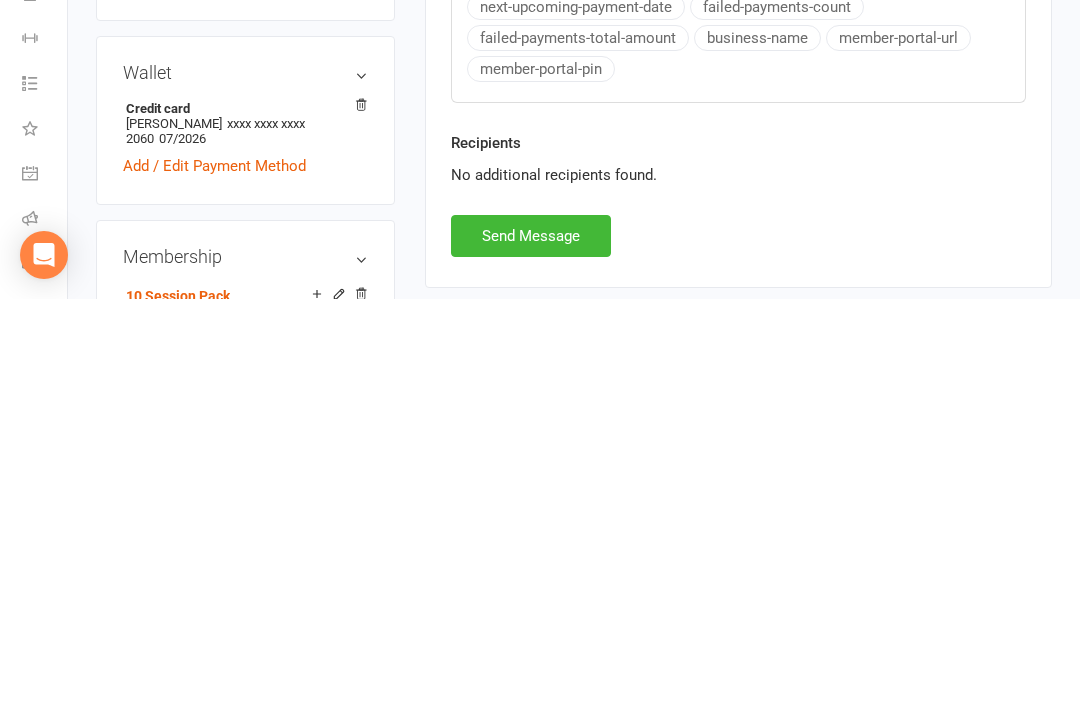 click on "Send Message" at bounding box center [531, 644] 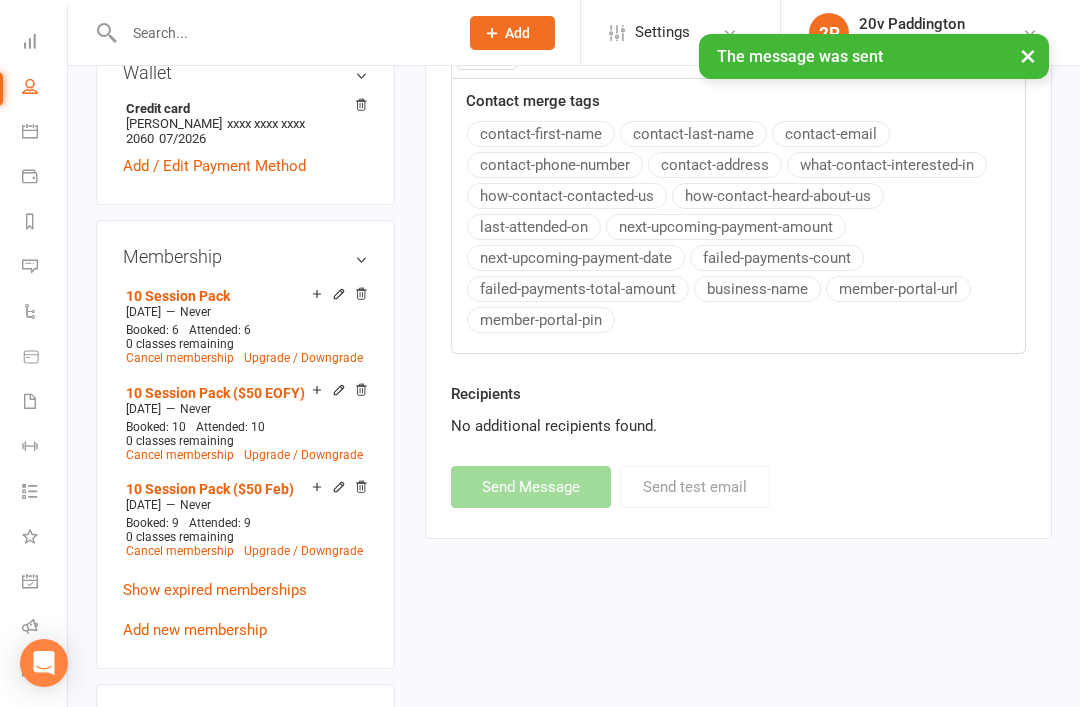 click on "Messages   3" at bounding box center (44, 268) 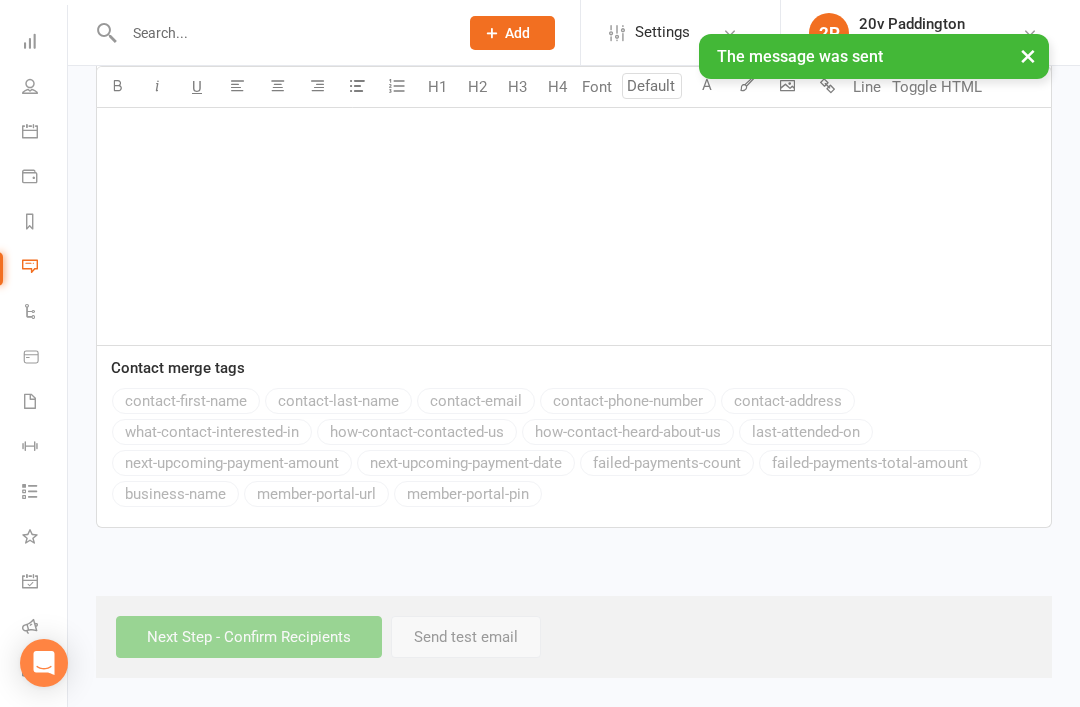 scroll, scrollTop: 0, scrollLeft: 0, axis: both 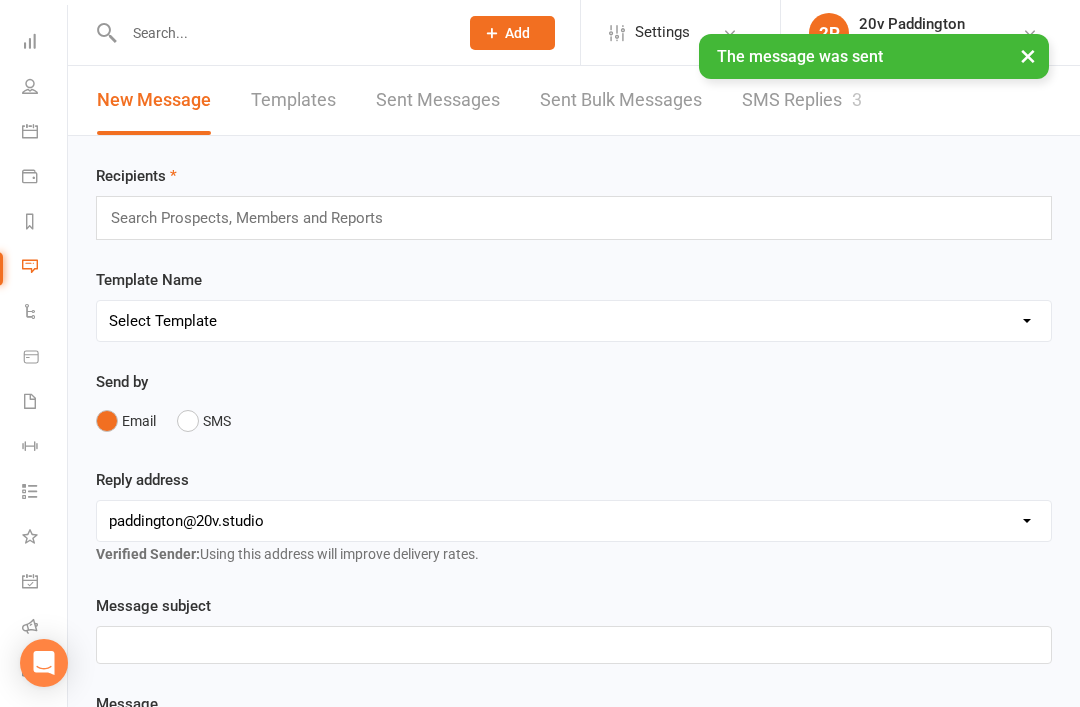 click on "SMS Replies  3" at bounding box center (802, 100) 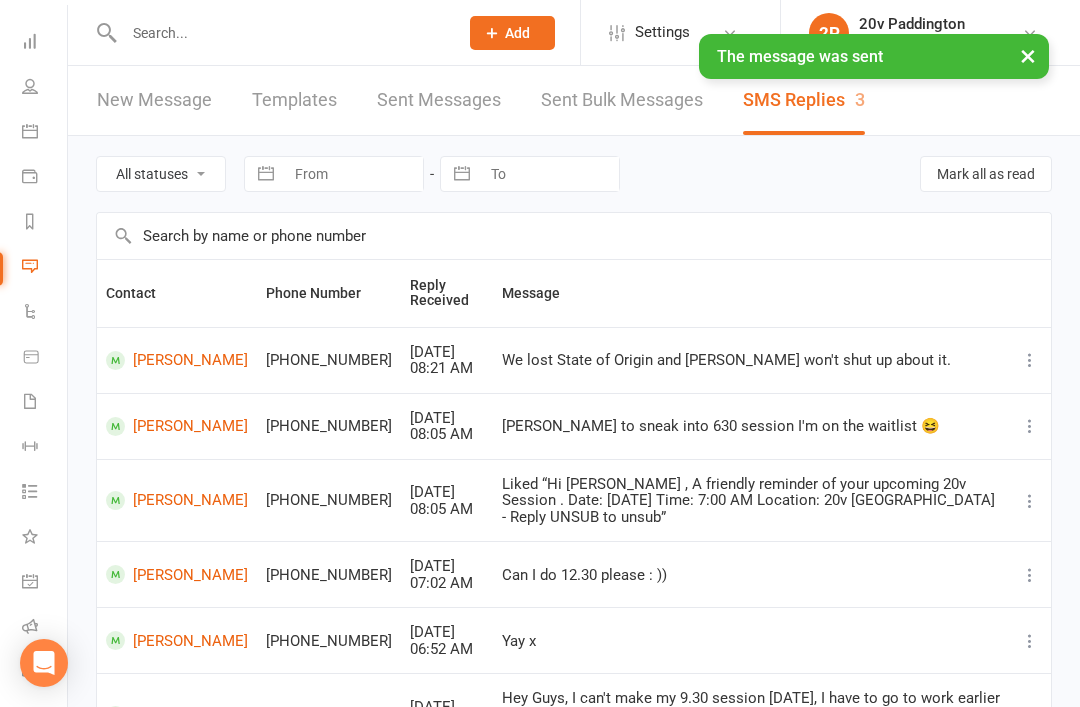 click on "All statuses Read only Unread only" at bounding box center (161, 174) 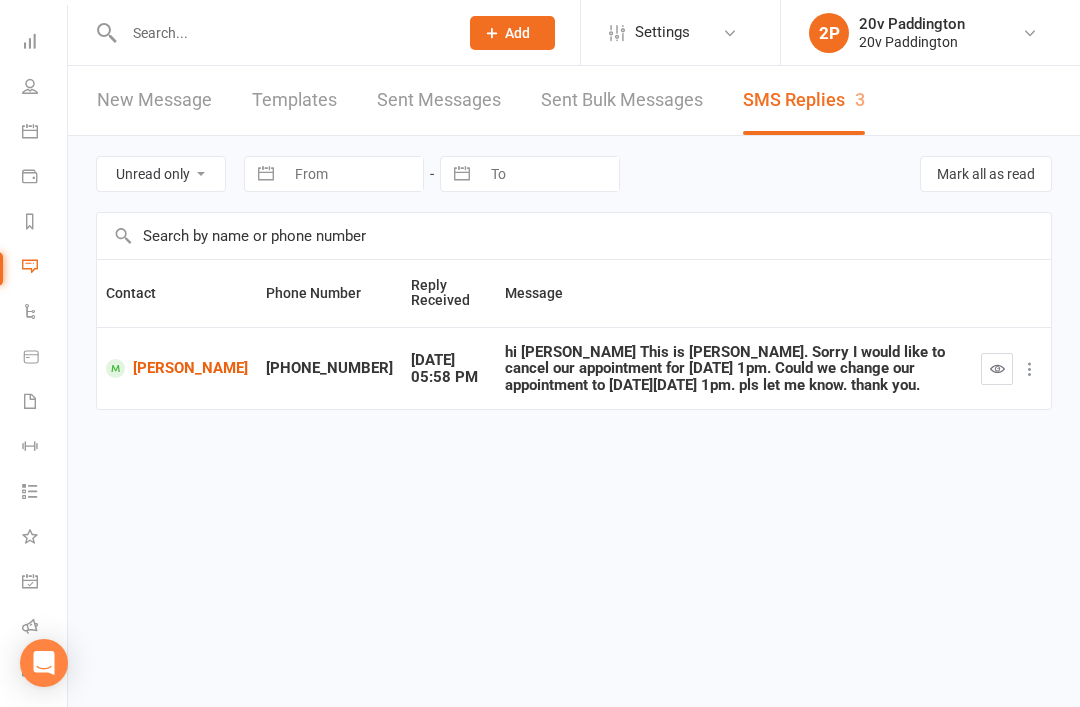 click at bounding box center (997, 369) 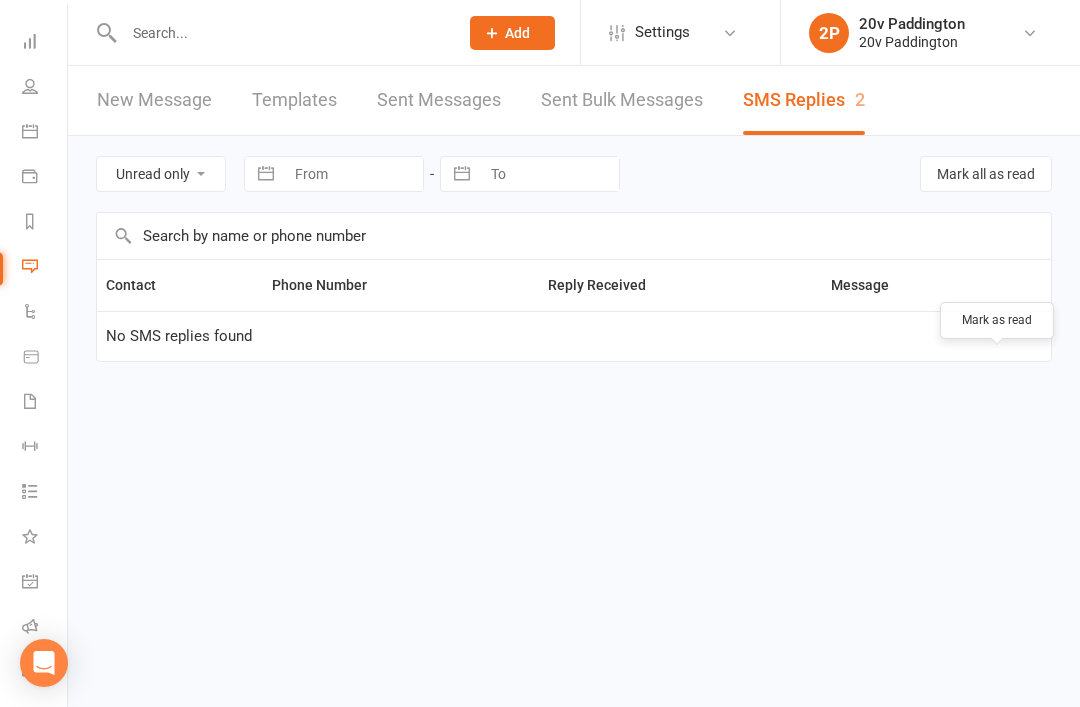 click on "Messages   2" at bounding box center (44, 268) 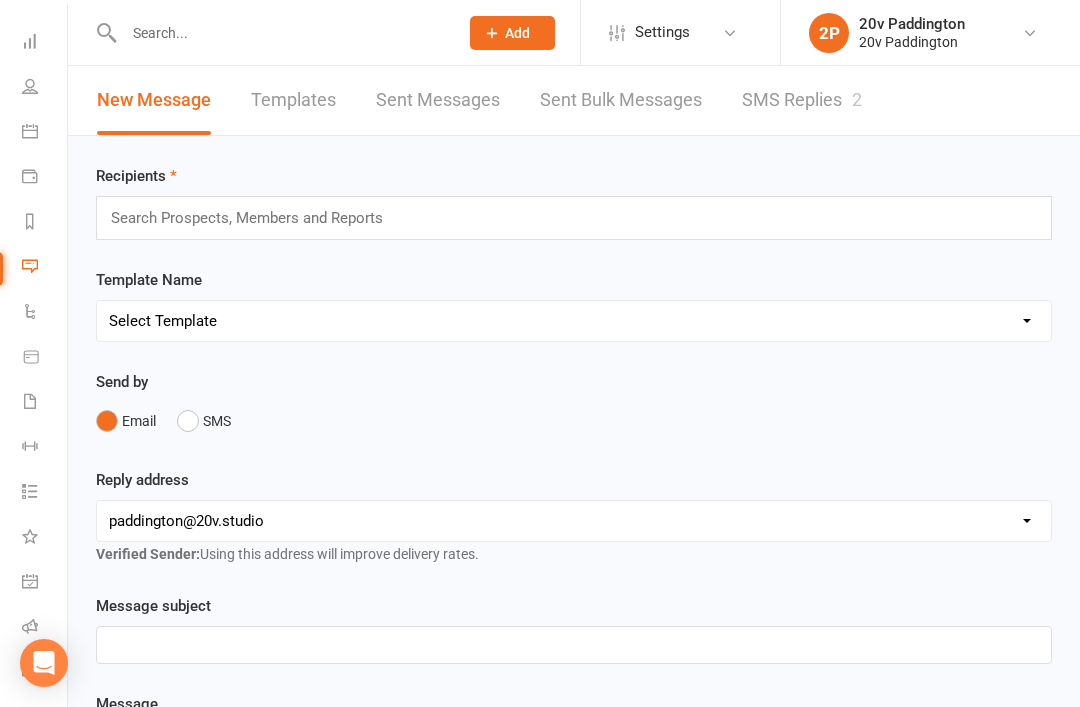 click on "SMS Replies  2" at bounding box center (802, 100) 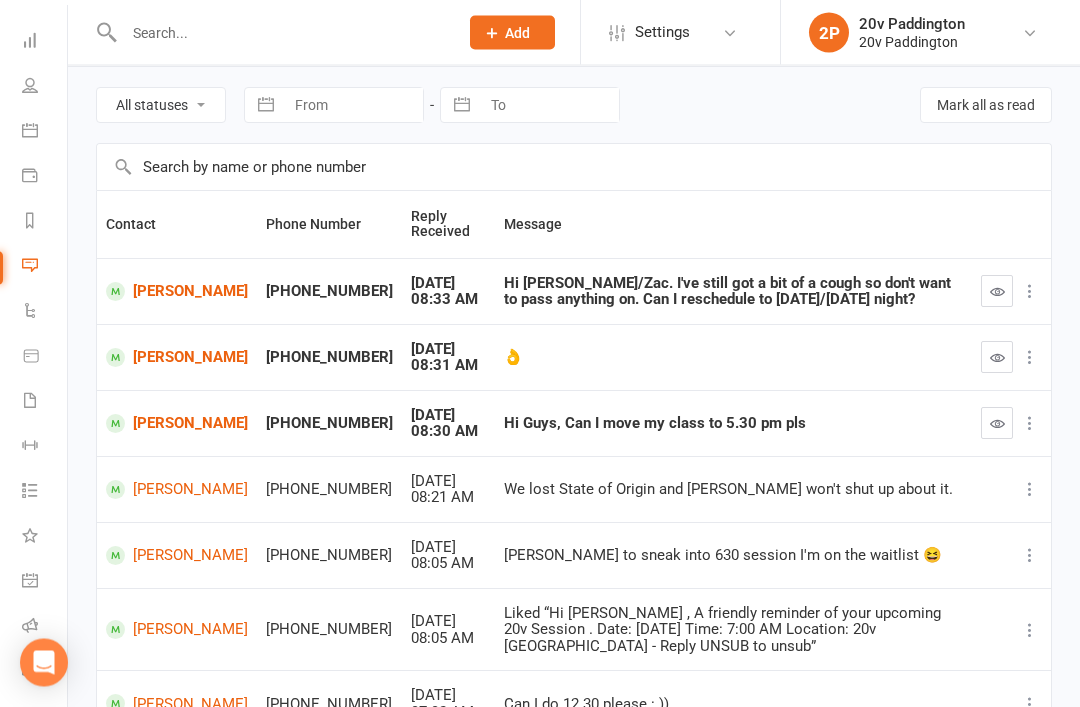 click on "[PERSON_NAME]" at bounding box center (177, 424) 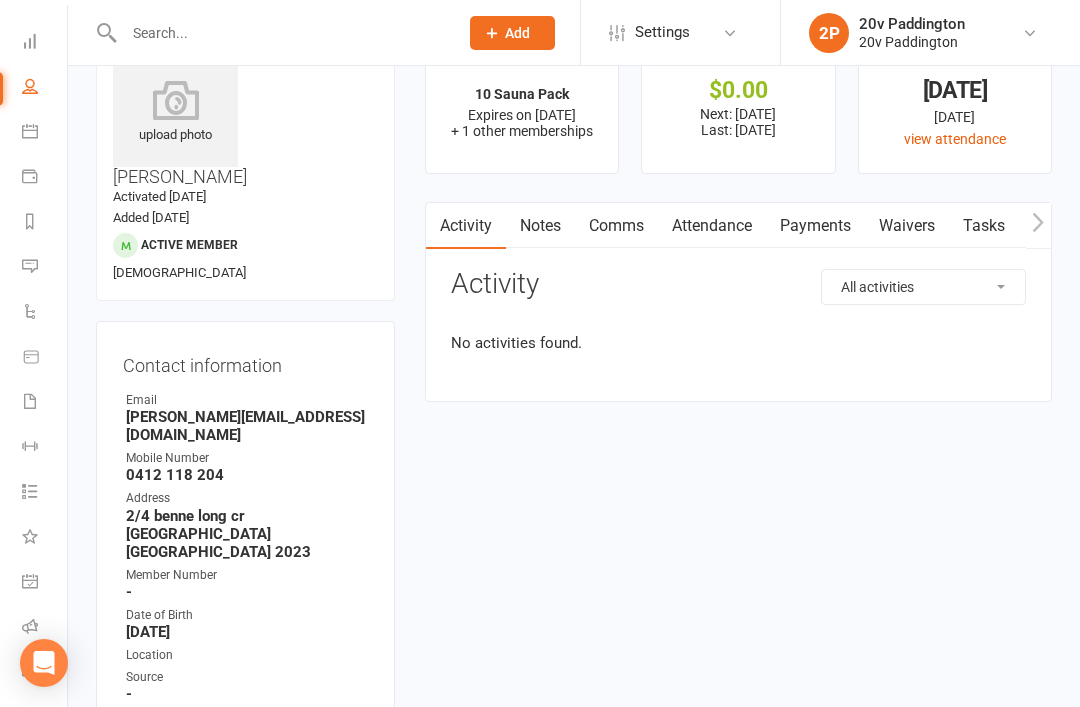 scroll, scrollTop: 0, scrollLeft: 0, axis: both 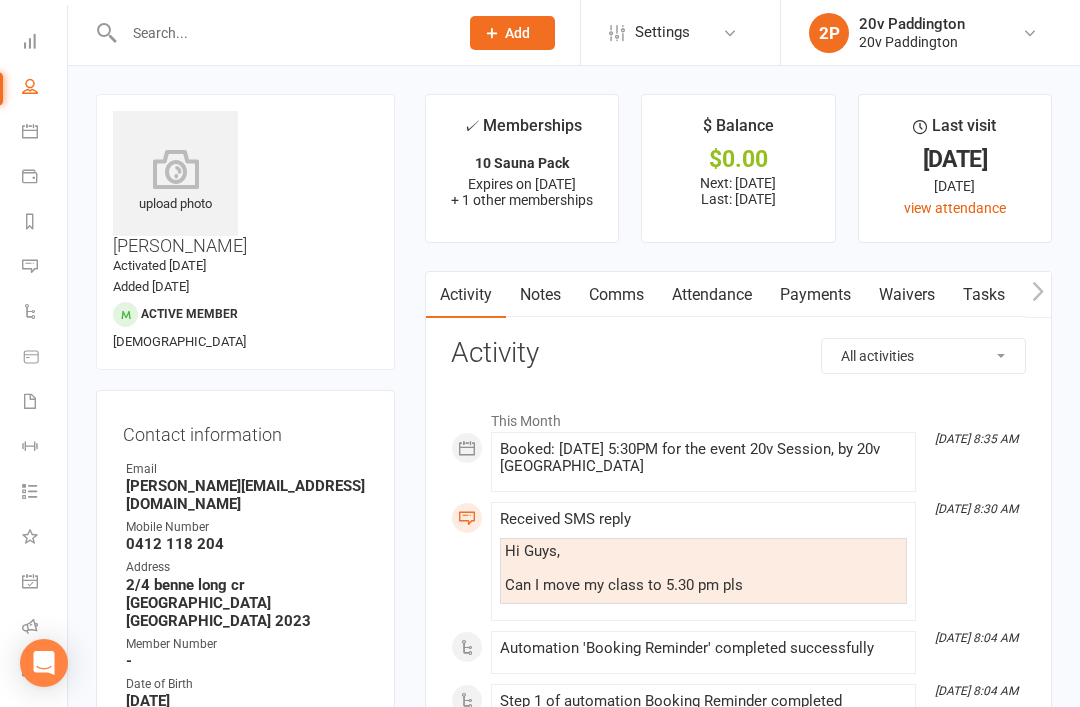 click on "Attendance" at bounding box center (712, 295) 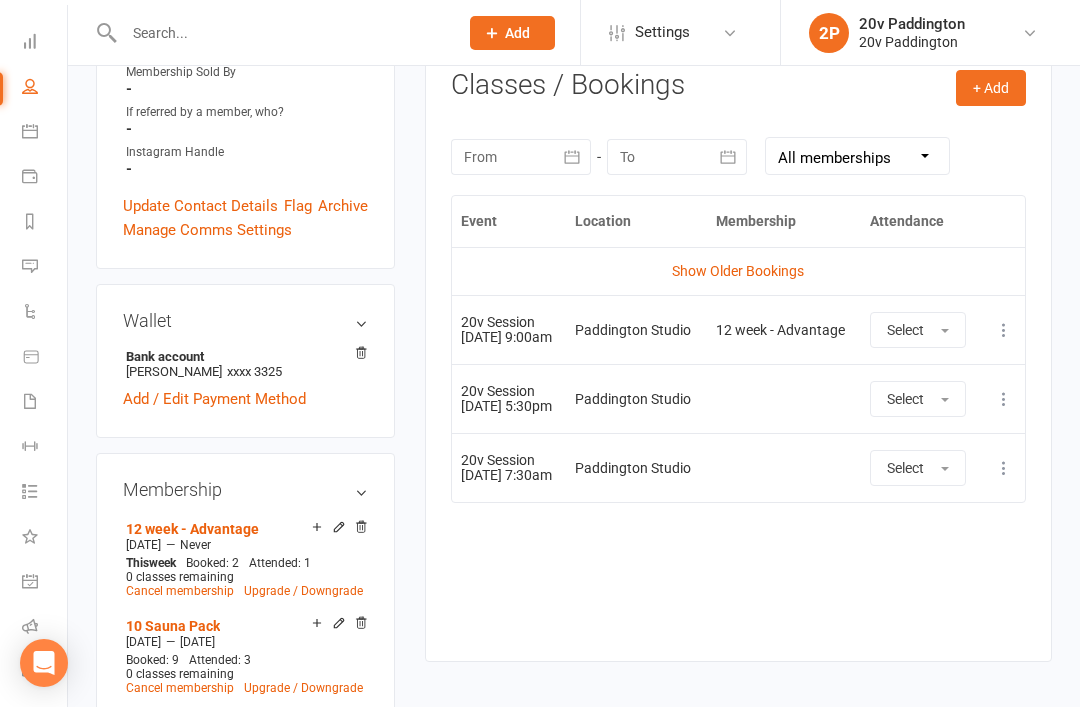 scroll, scrollTop: 834, scrollLeft: 0, axis: vertical 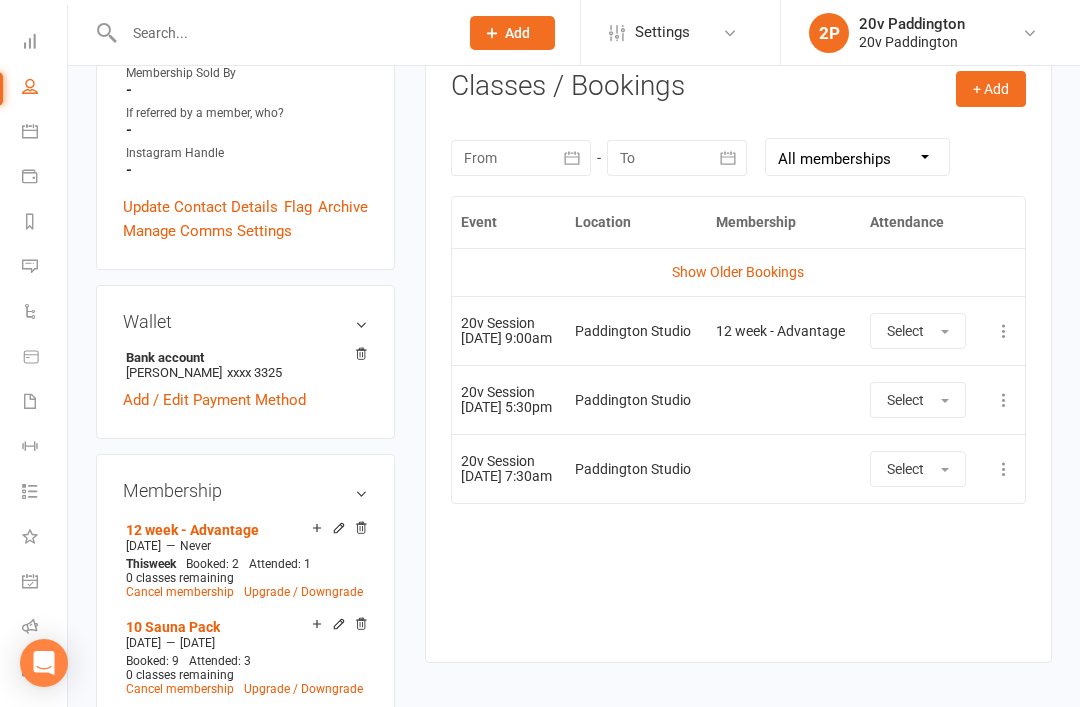 click at bounding box center (1004, 331) 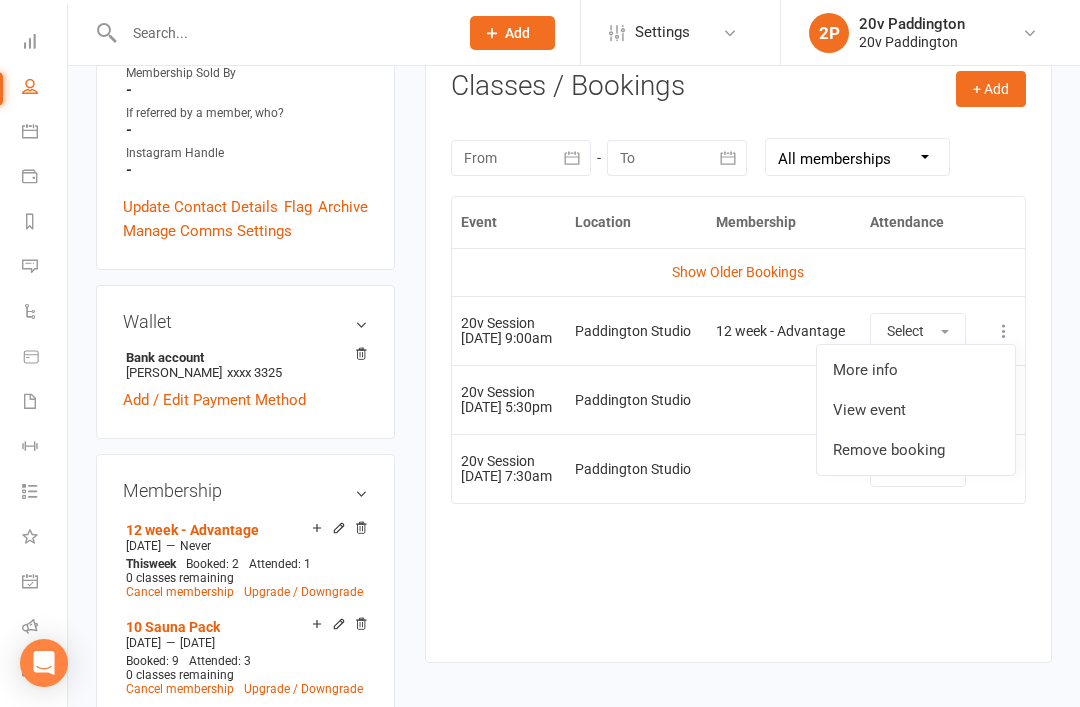 click on "Remove booking" at bounding box center [916, 450] 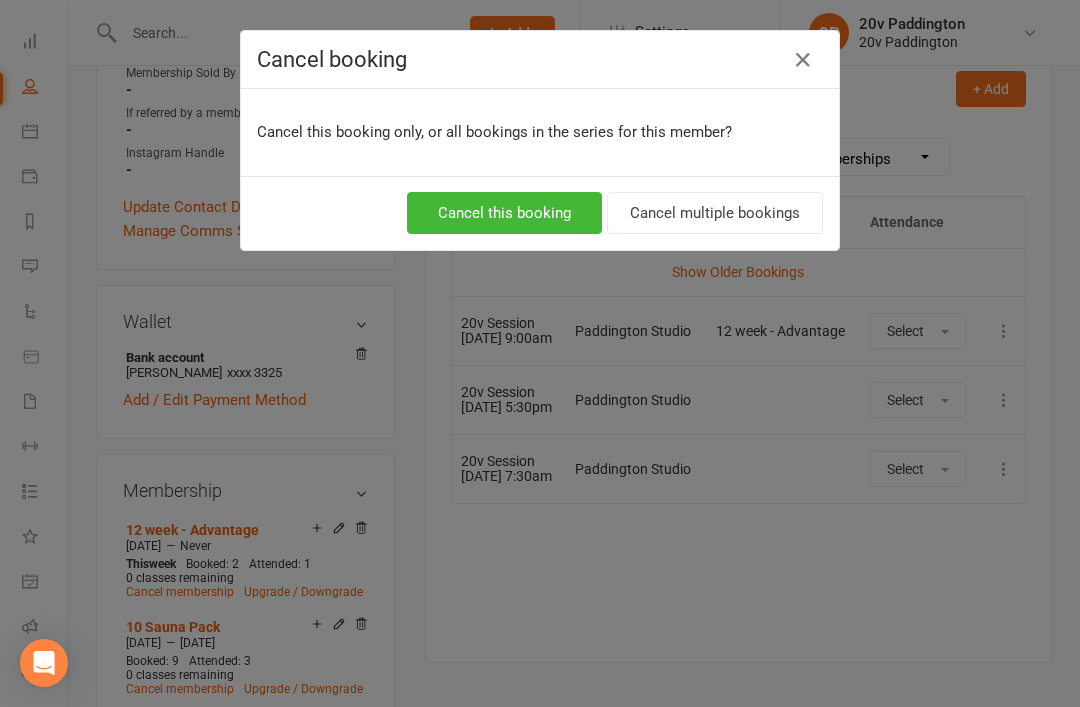 click on "Cancel this booking" at bounding box center [504, 213] 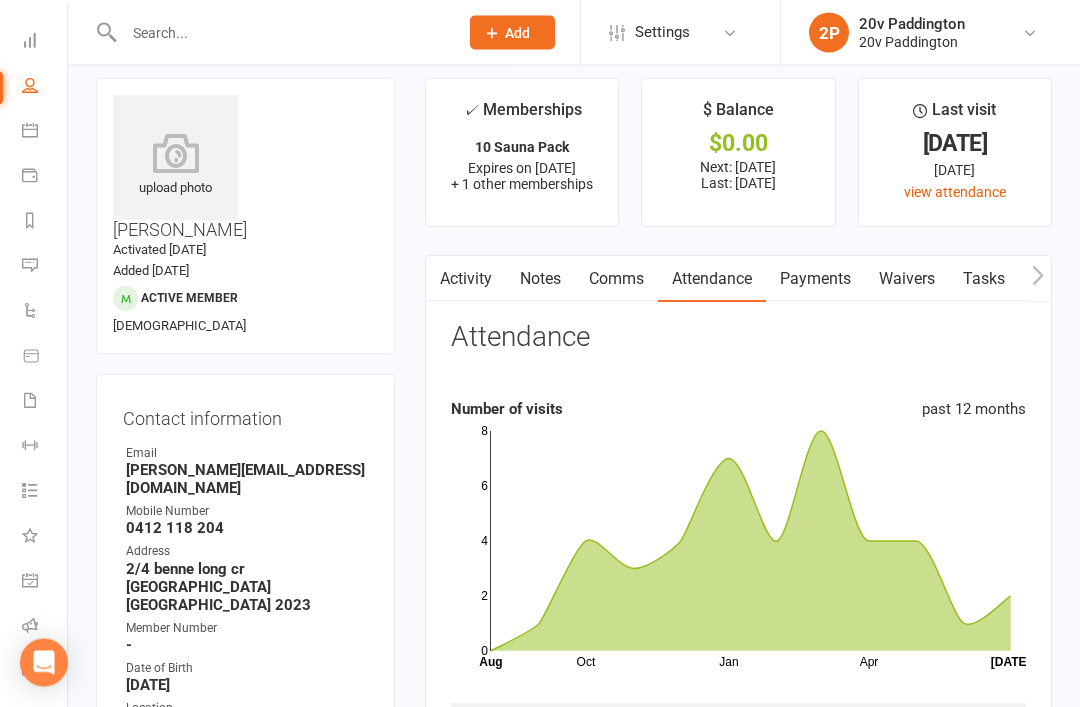 scroll, scrollTop: 0, scrollLeft: 0, axis: both 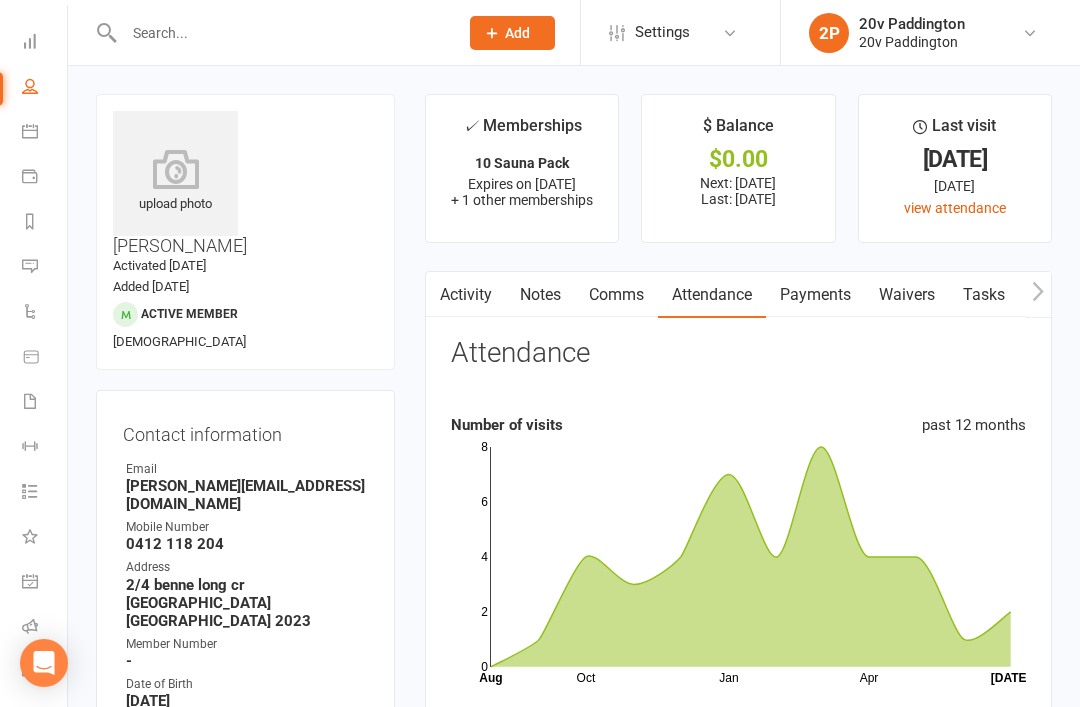 click on "Comms" at bounding box center [616, 295] 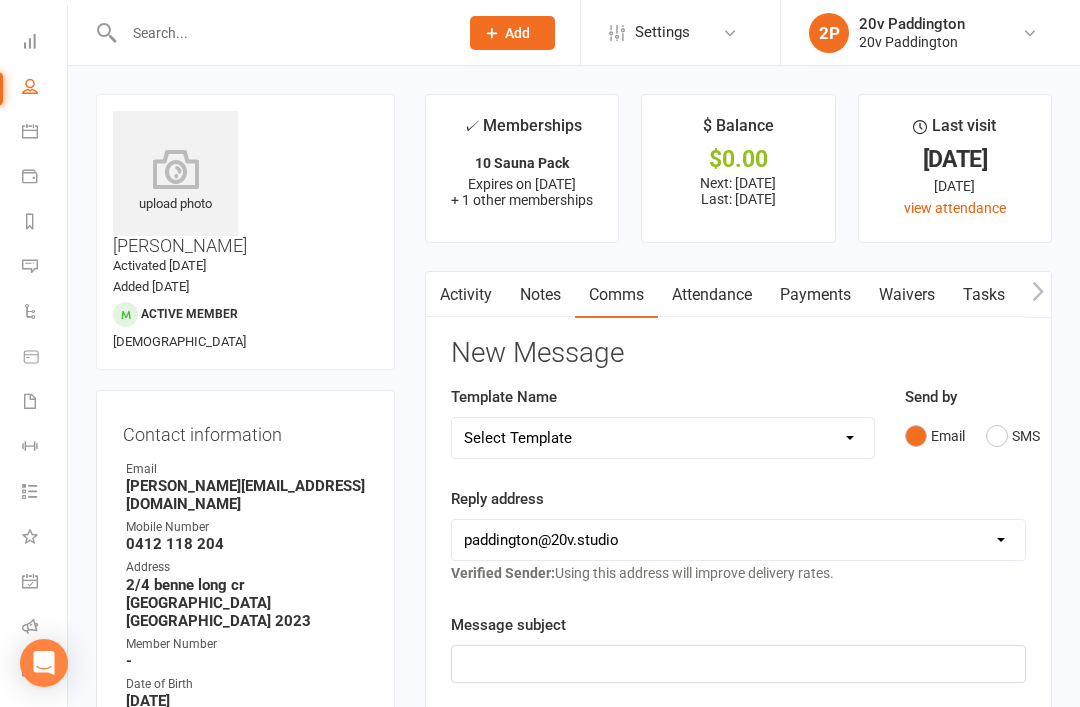 click on "SMS" at bounding box center [1013, 436] 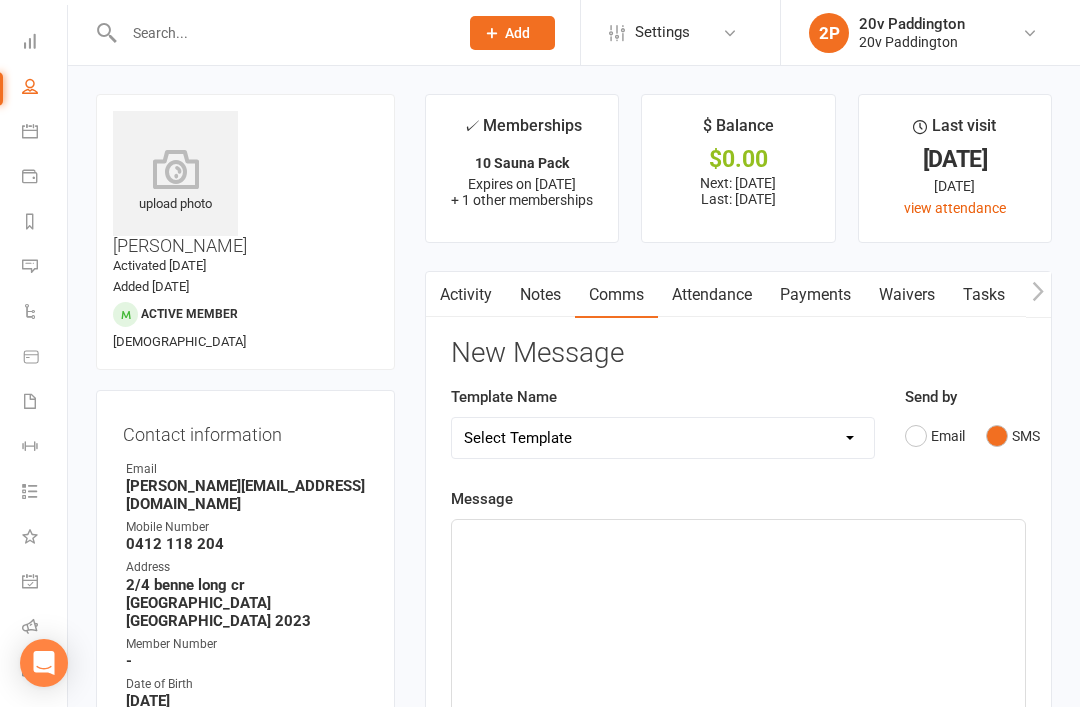 click on "﻿" 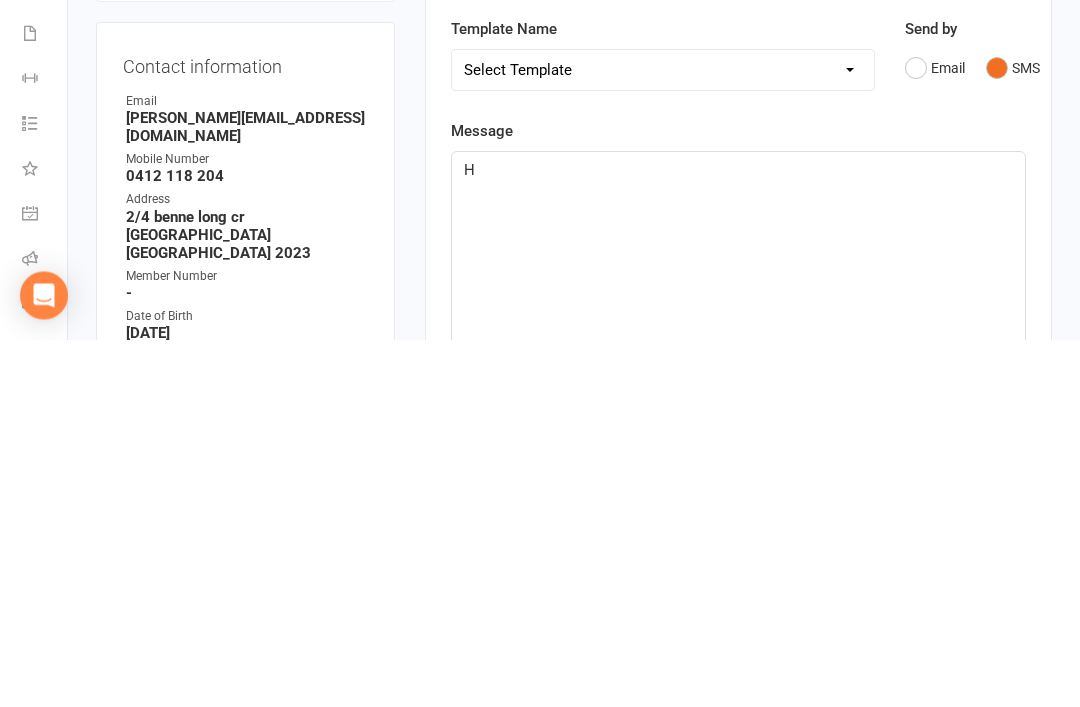 type 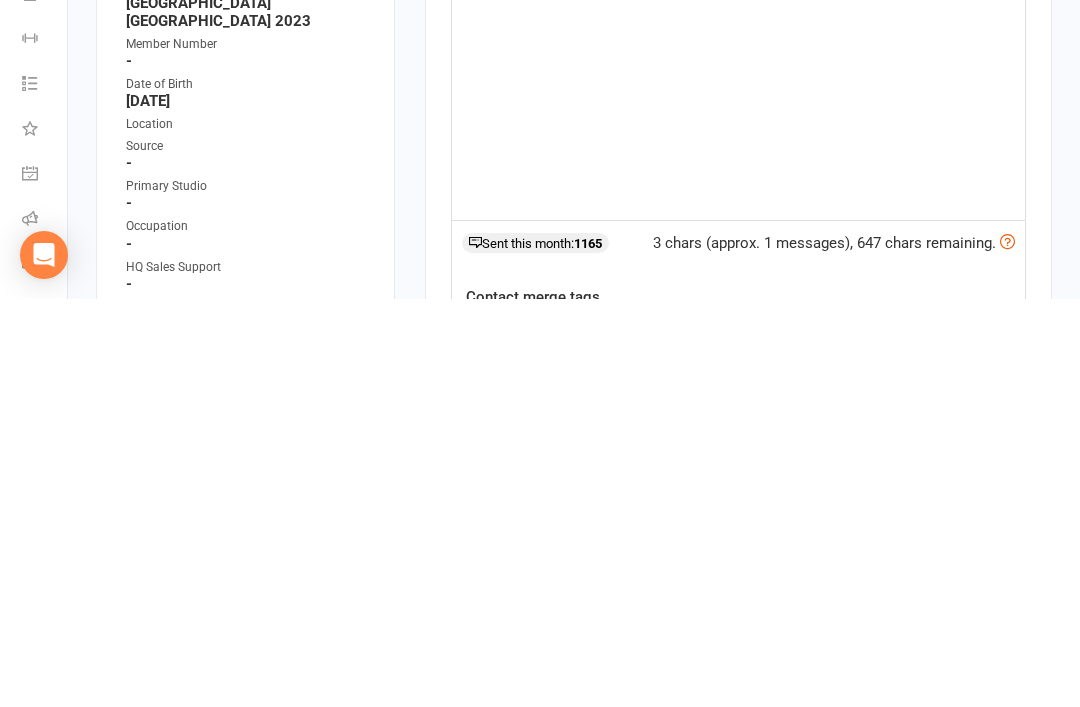 scroll, scrollTop: 245, scrollLeft: 0, axis: vertical 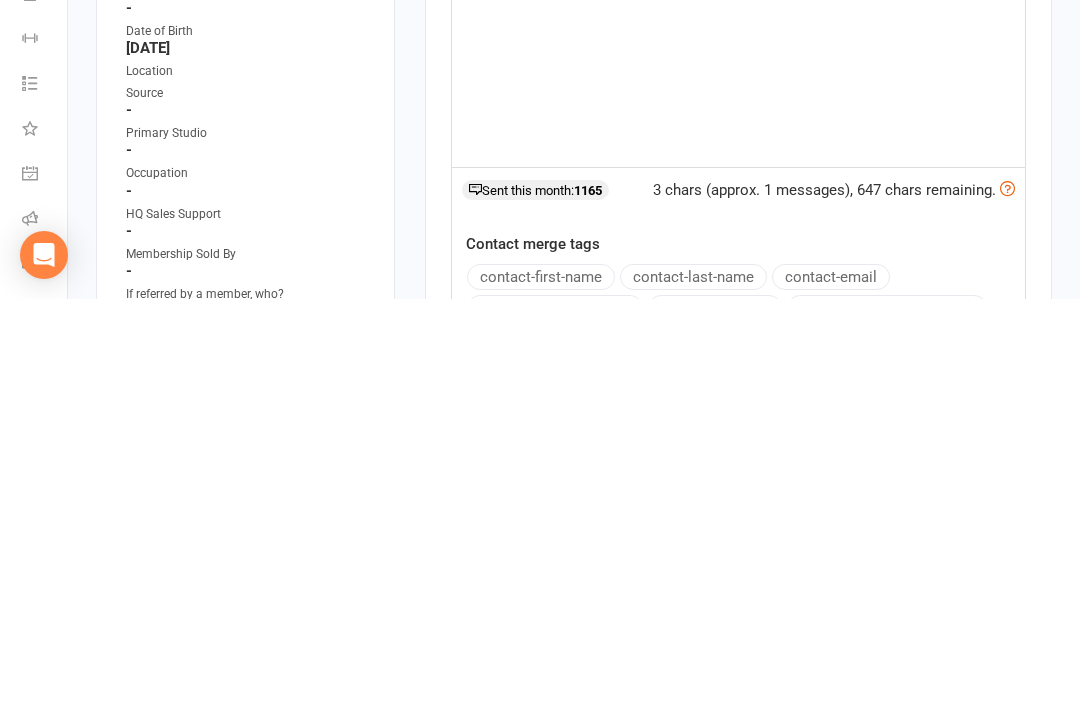 click on "contact-first-name" 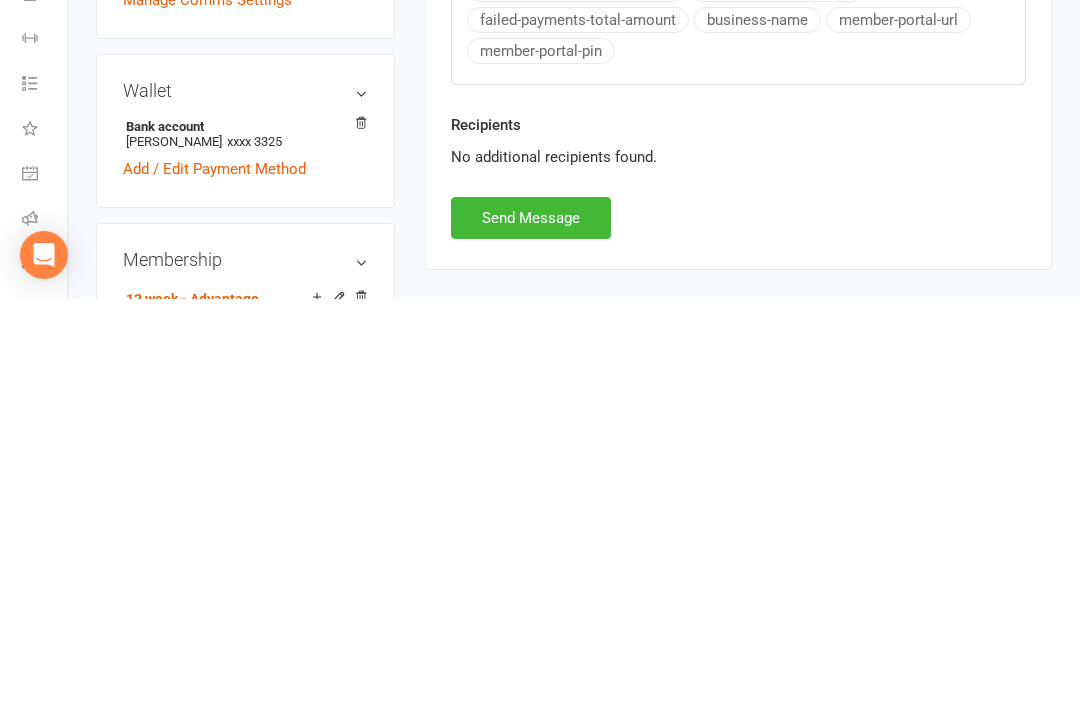 scroll, scrollTop: 354, scrollLeft: 0, axis: vertical 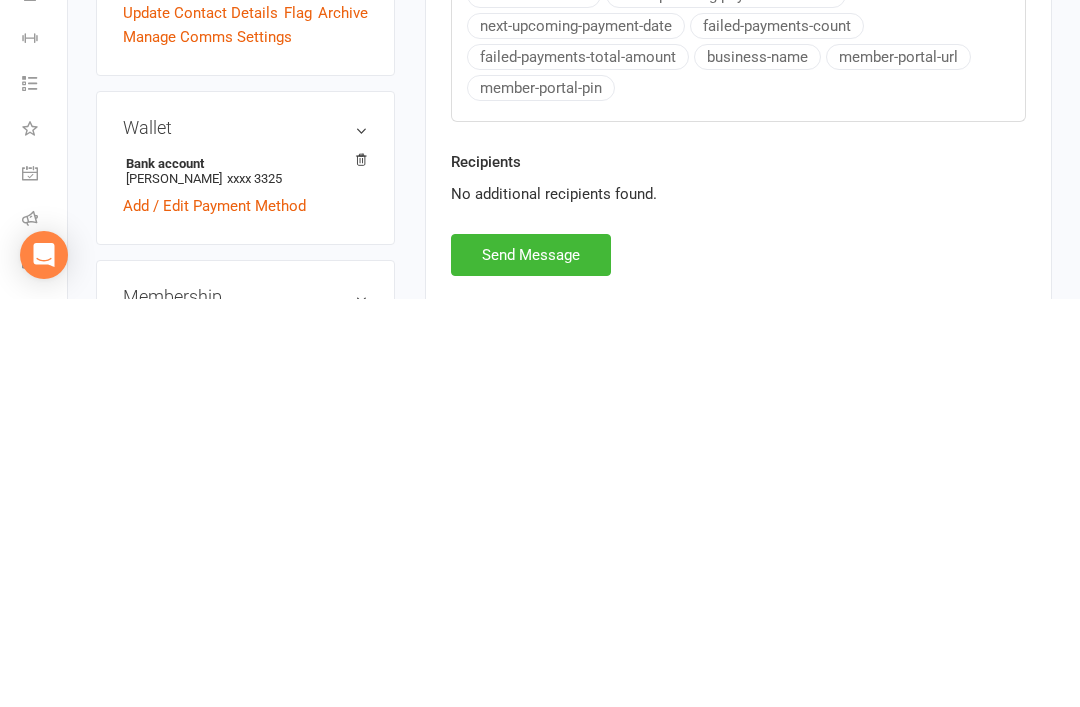 click on "Send Message" at bounding box center (531, 663) 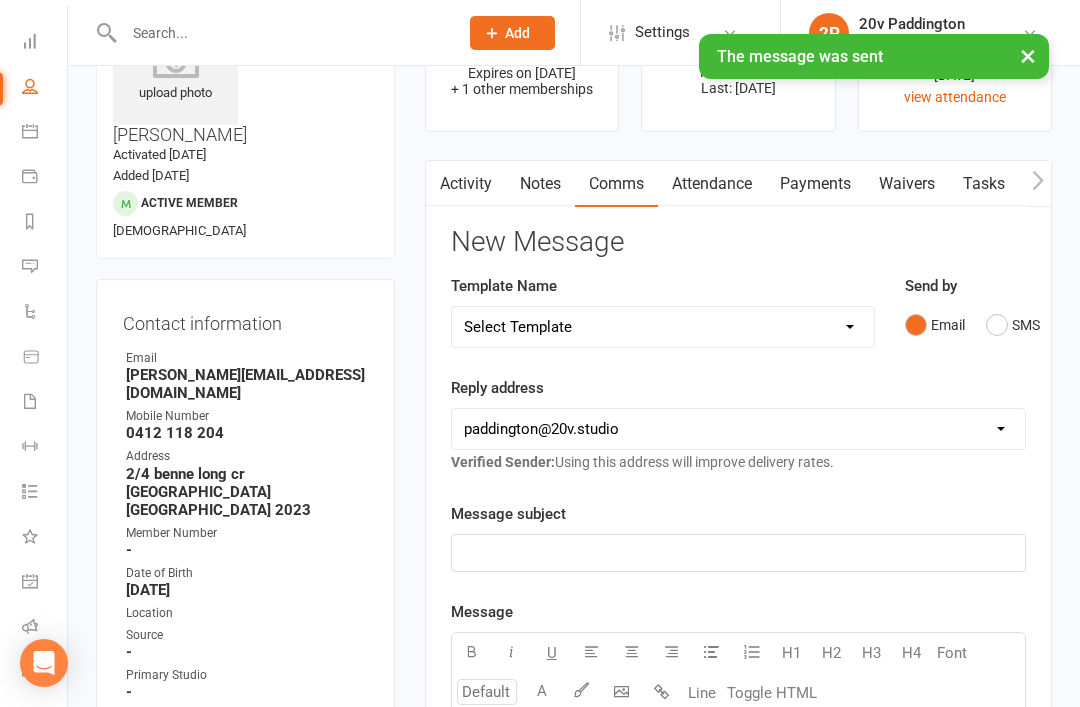scroll, scrollTop: 0, scrollLeft: 0, axis: both 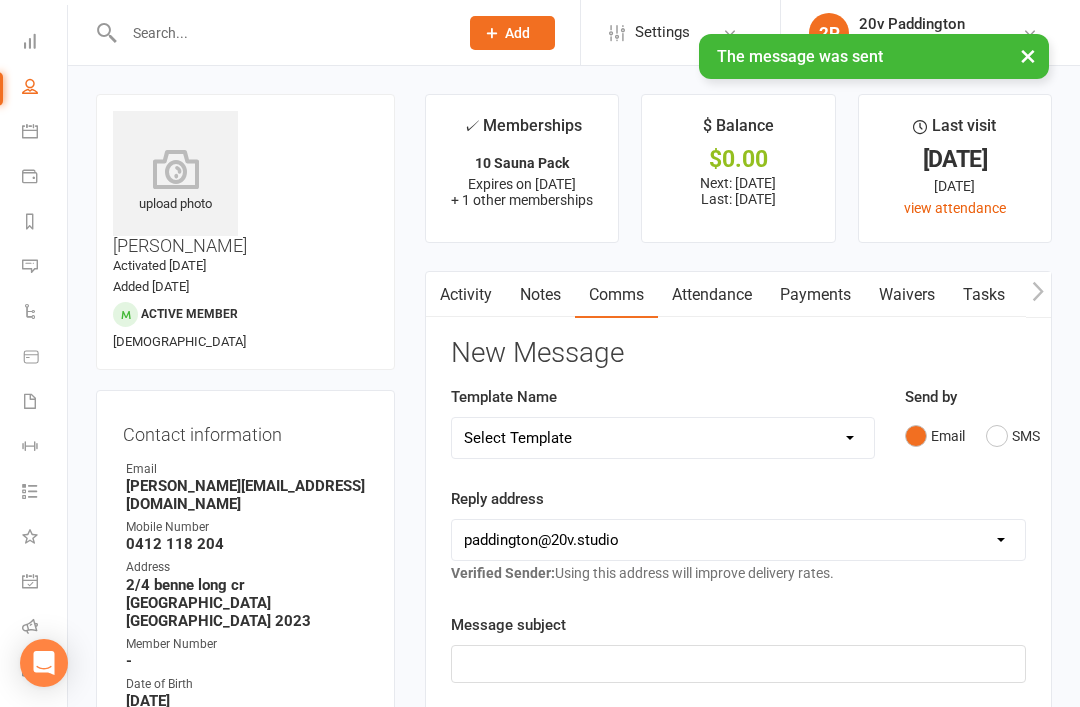 click on "Messages   2" at bounding box center [44, 268] 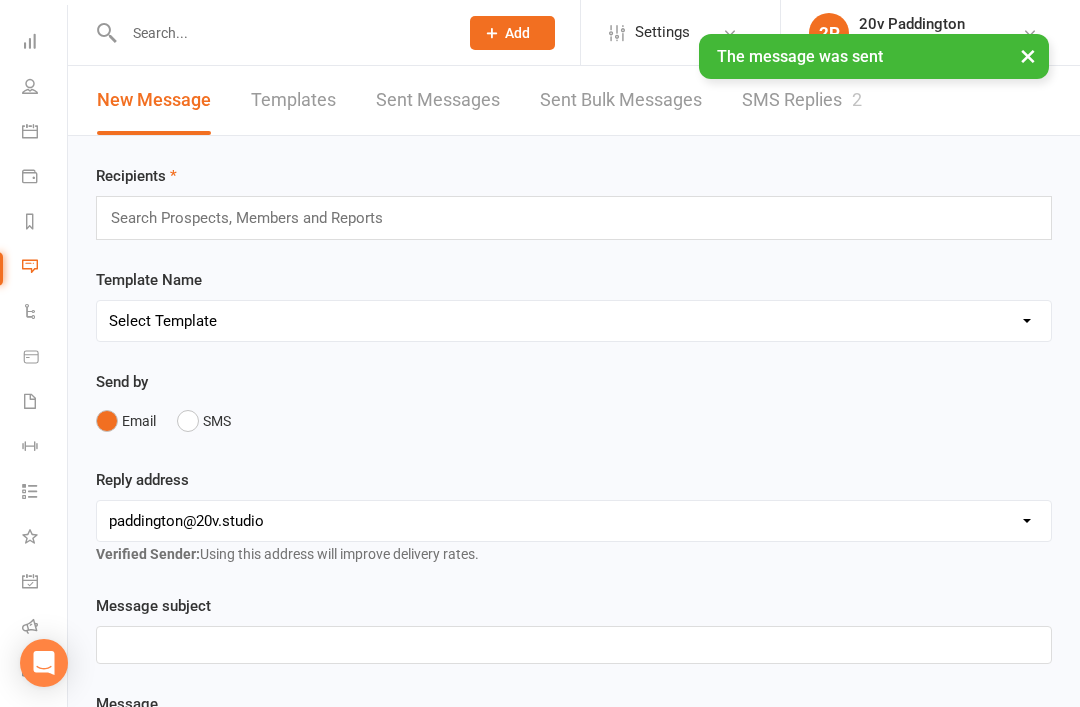 click on "SMS Replies  2" at bounding box center [802, 100] 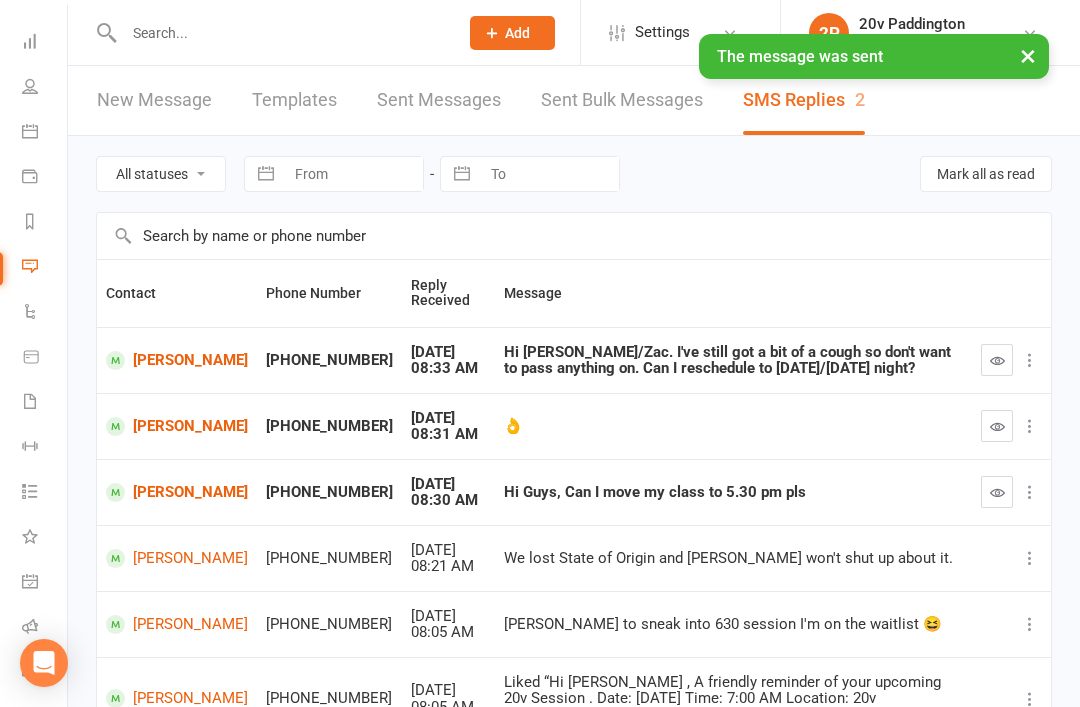 click at bounding box center [997, 492] 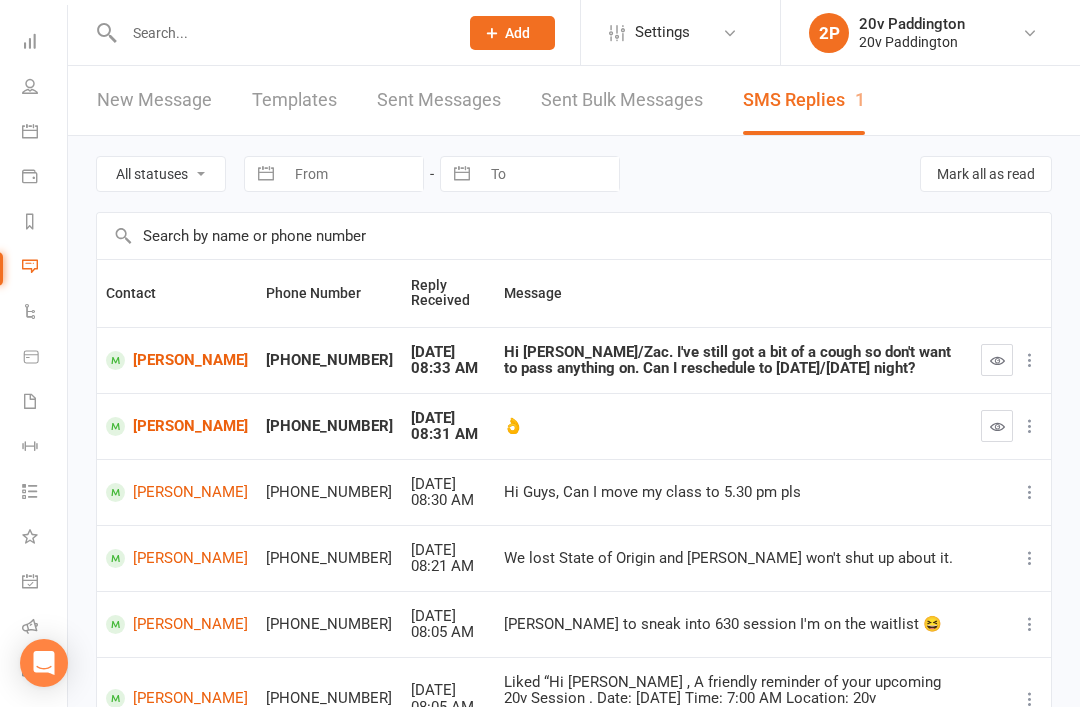 click at bounding box center [997, 426] 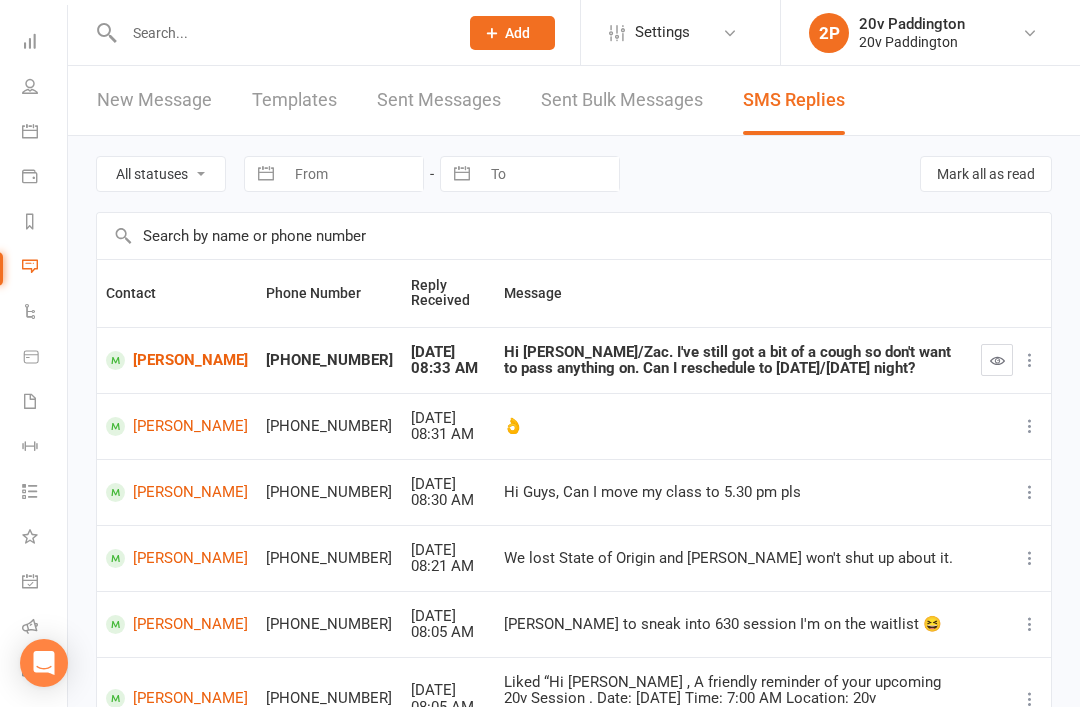 click on "[PHONE_NUMBER]" at bounding box center [329, 360] 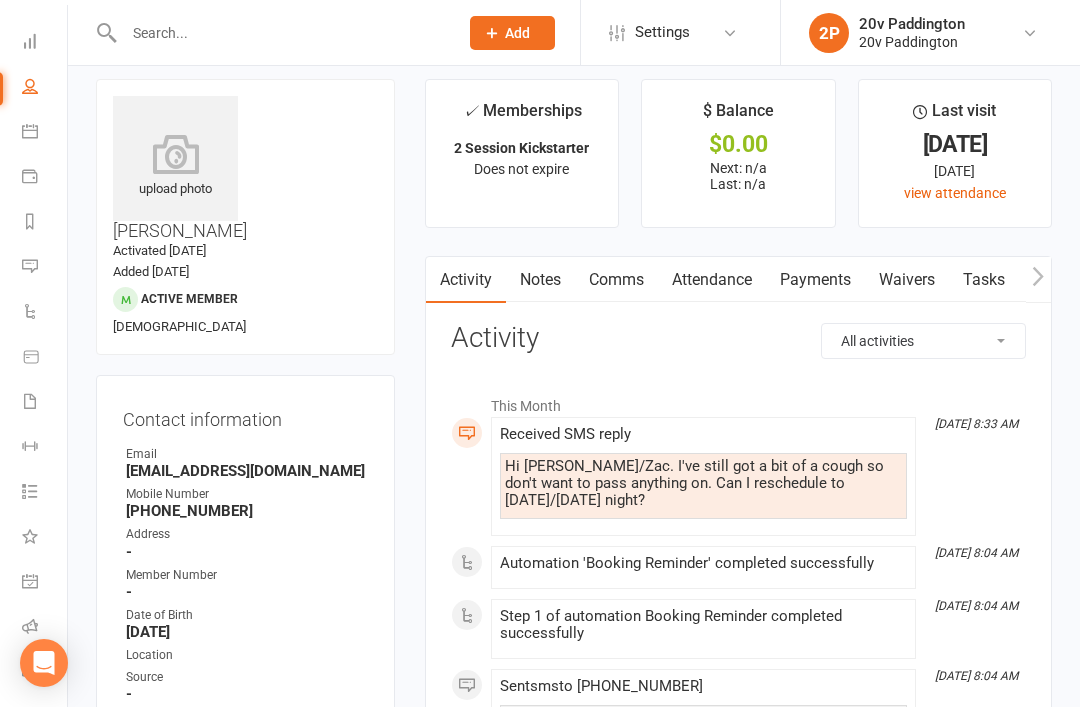 scroll, scrollTop: 20, scrollLeft: 0, axis: vertical 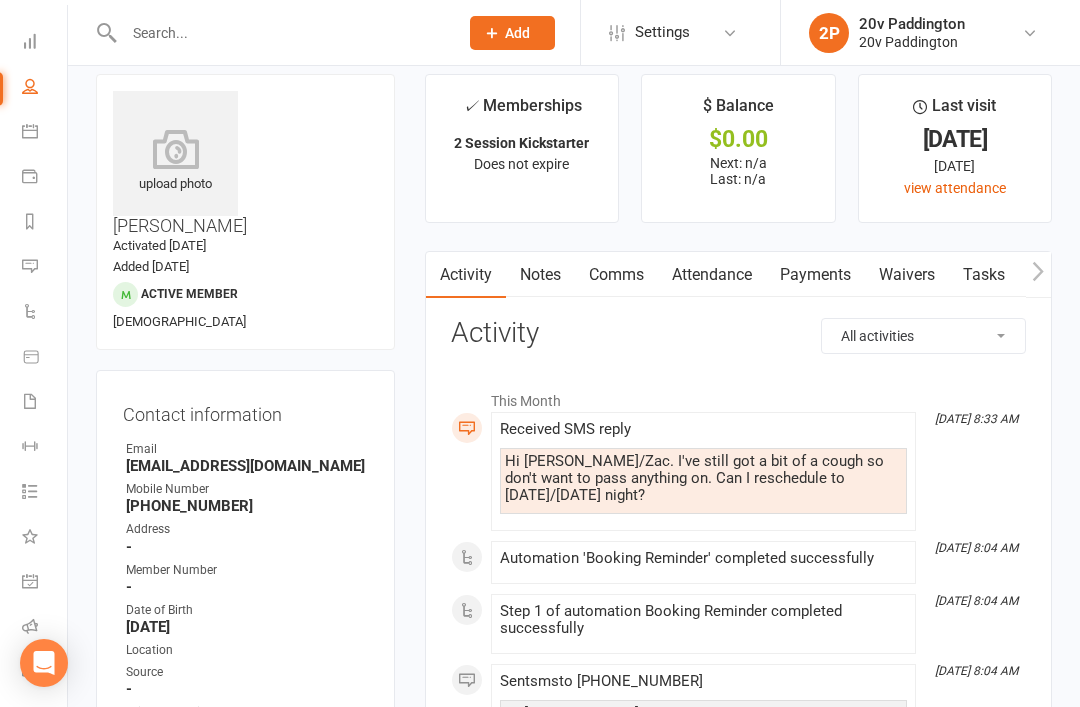 click on "Attendance" at bounding box center [712, 275] 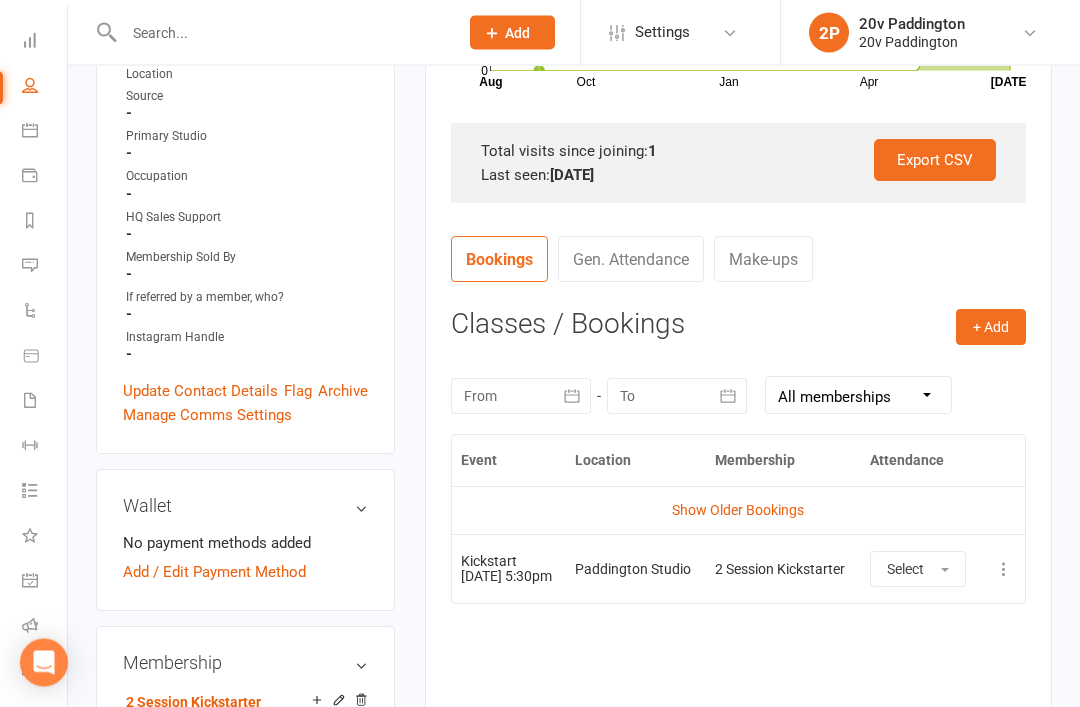 click at bounding box center (1004, 570) 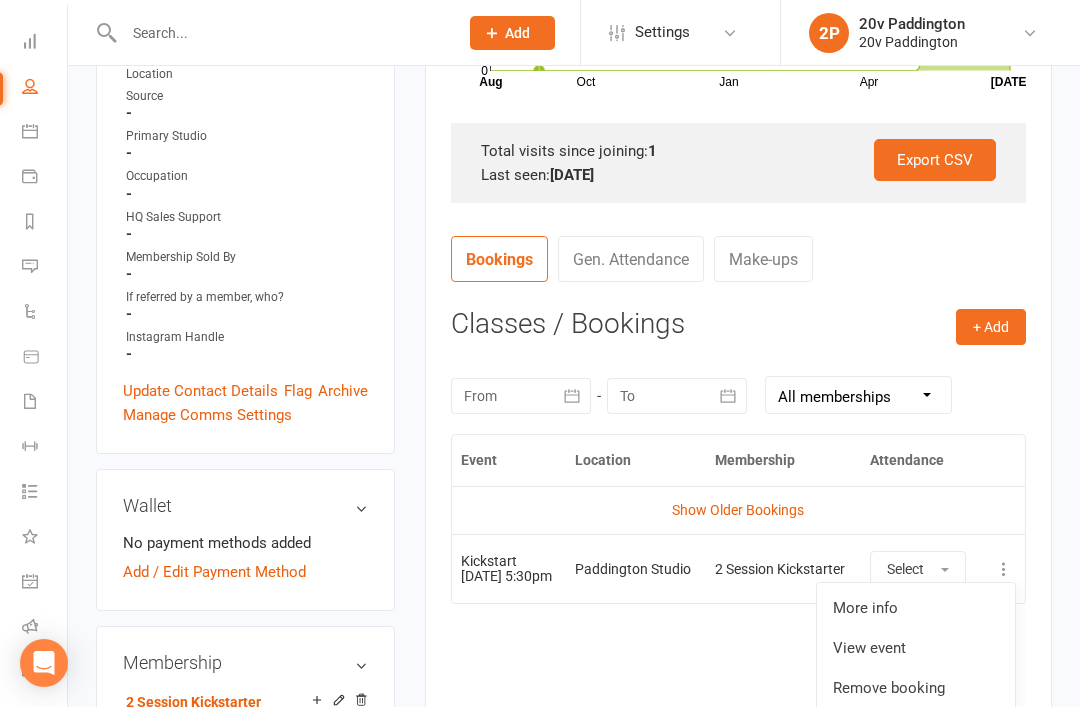click on "Remove booking" at bounding box center [916, 688] 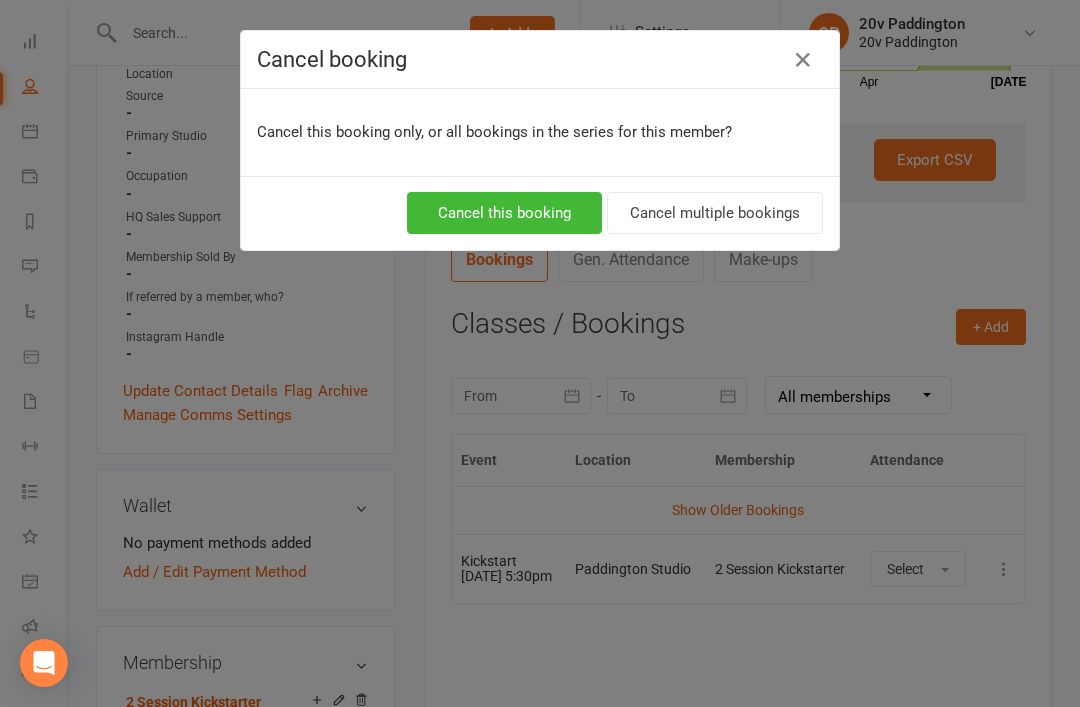 click on "Cancel this booking" at bounding box center [504, 213] 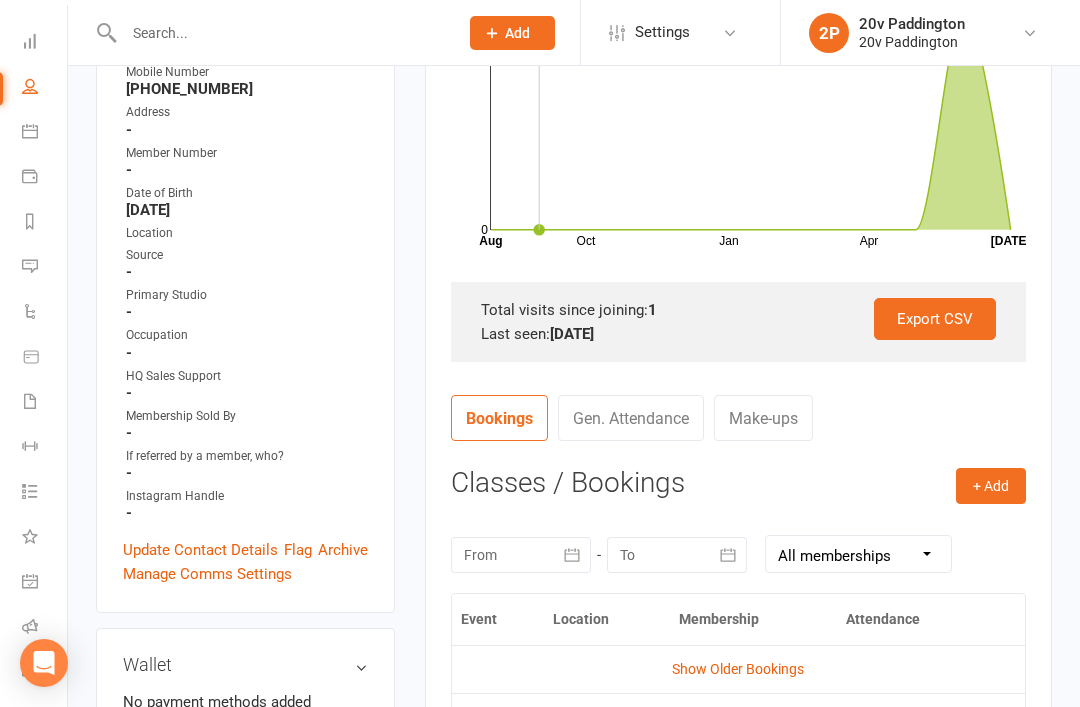 scroll, scrollTop: 113, scrollLeft: 0, axis: vertical 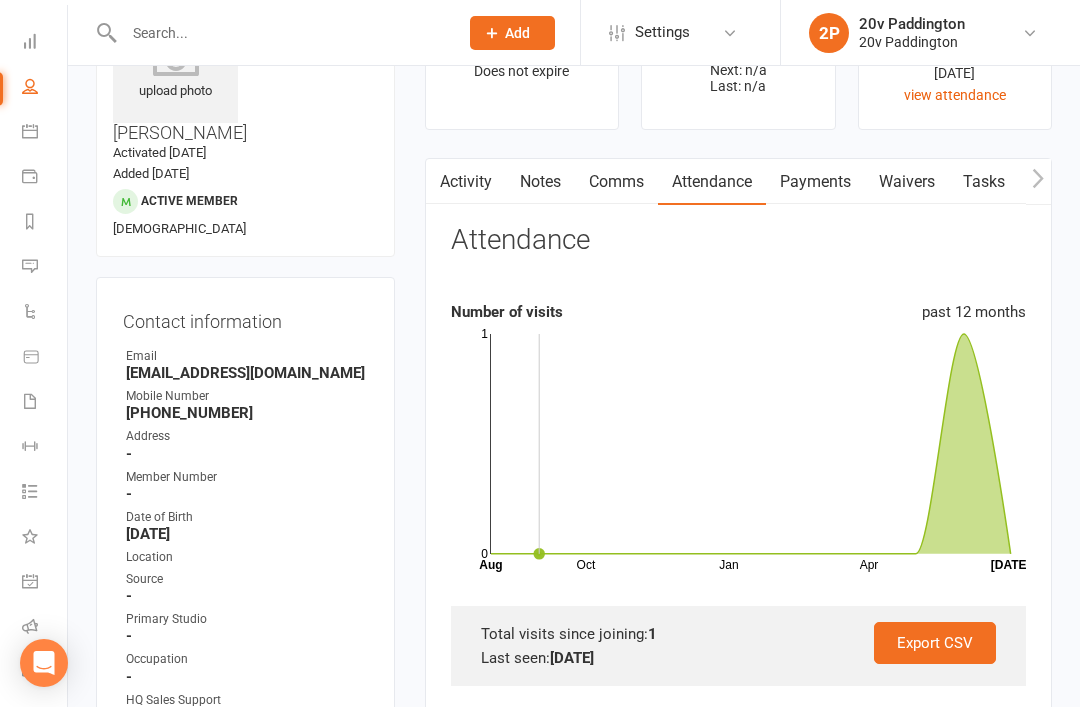 click on "Activity" at bounding box center (466, 182) 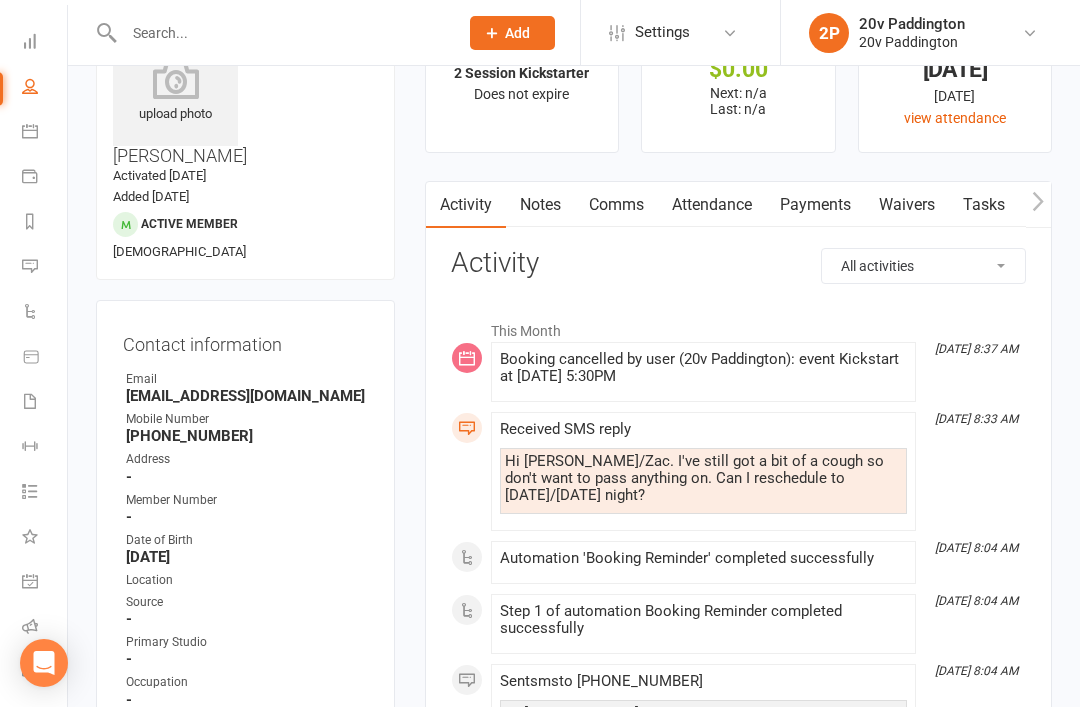 scroll, scrollTop: 0, scrollLeft: 0, axis: both 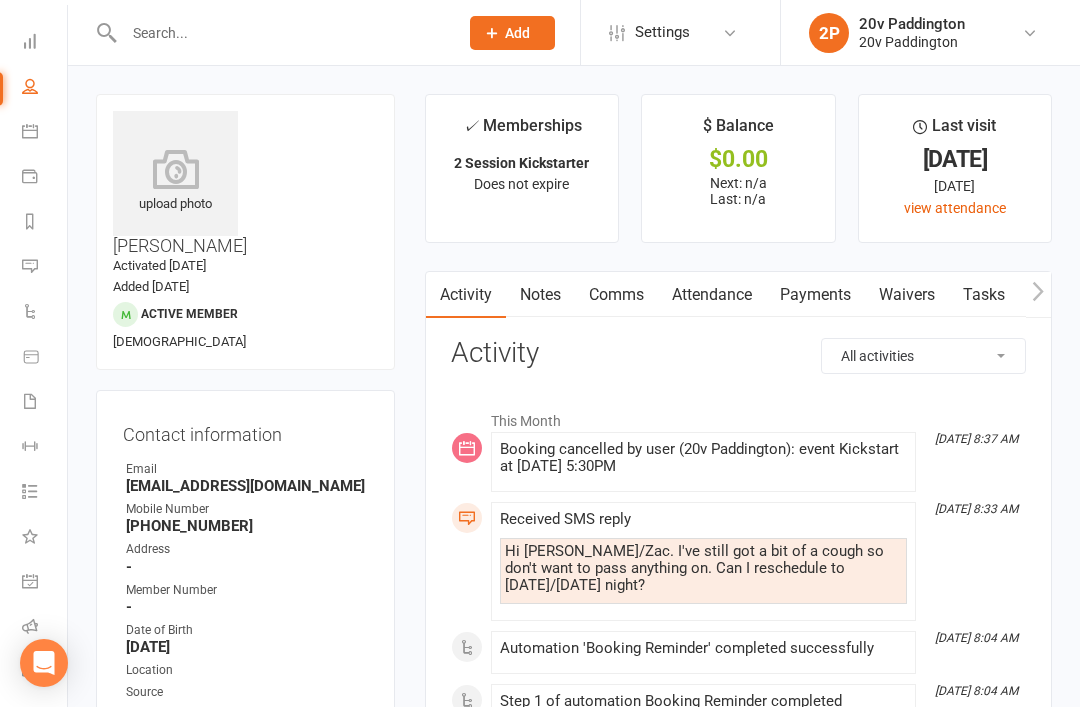 click on "Comms" at bounding box center [616, 295] 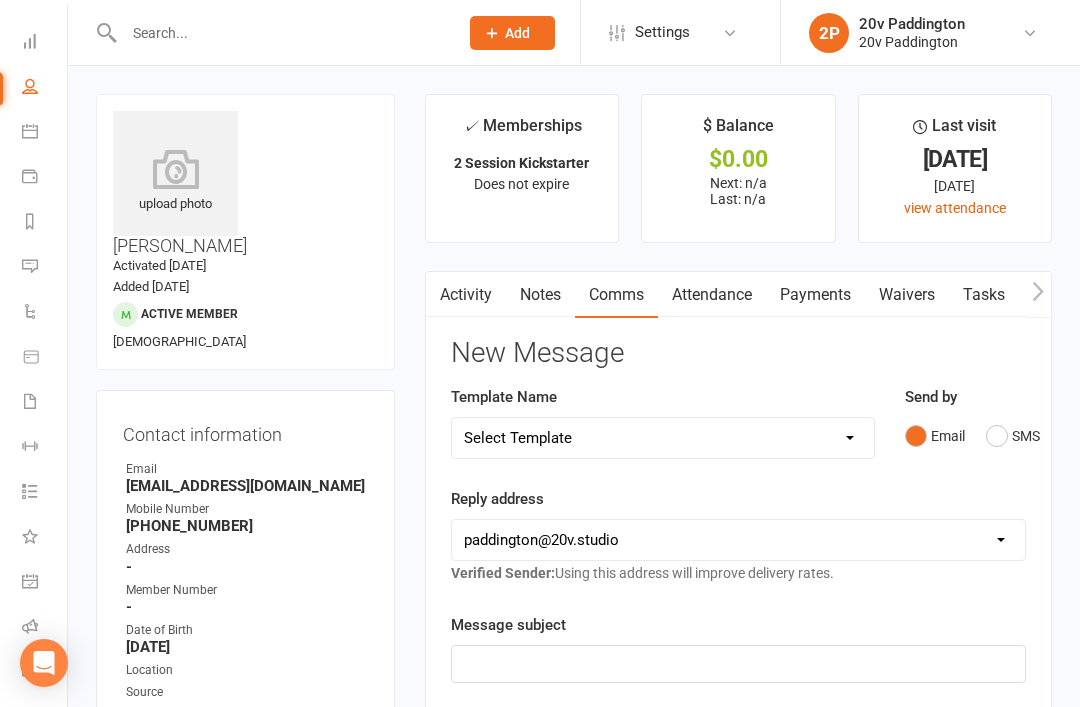 click on "SMS" at bounding box center [1013, 436] 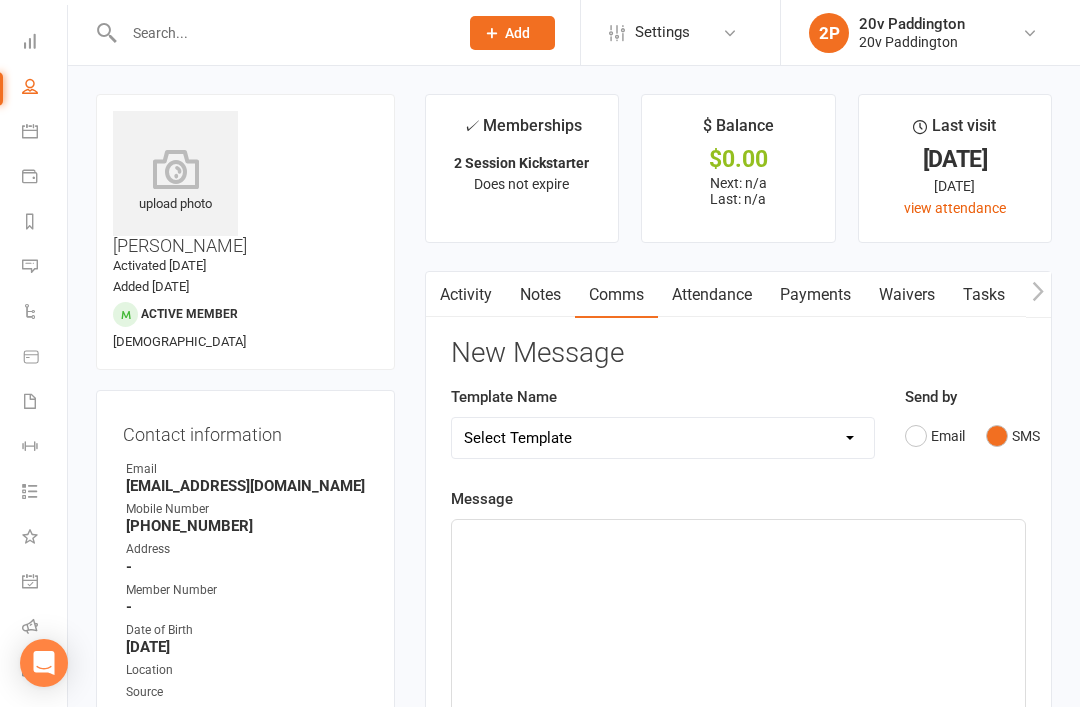 click on "﻿" 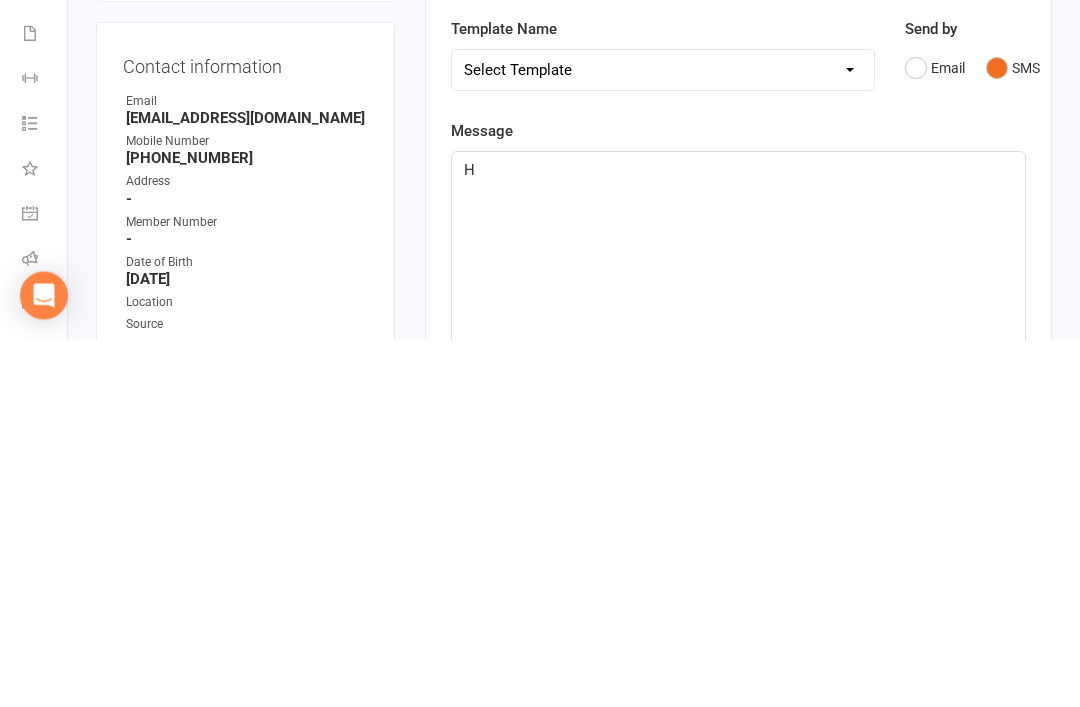 type 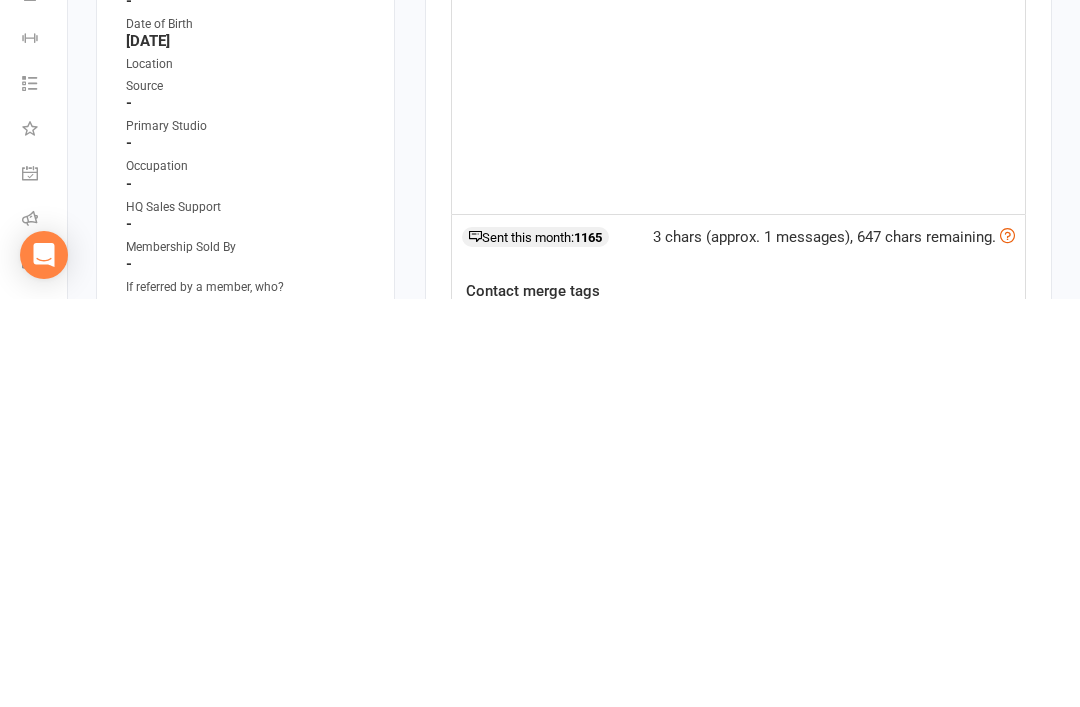scroll, scrollTop: 203, scrollLeft: 0, axis: vertical 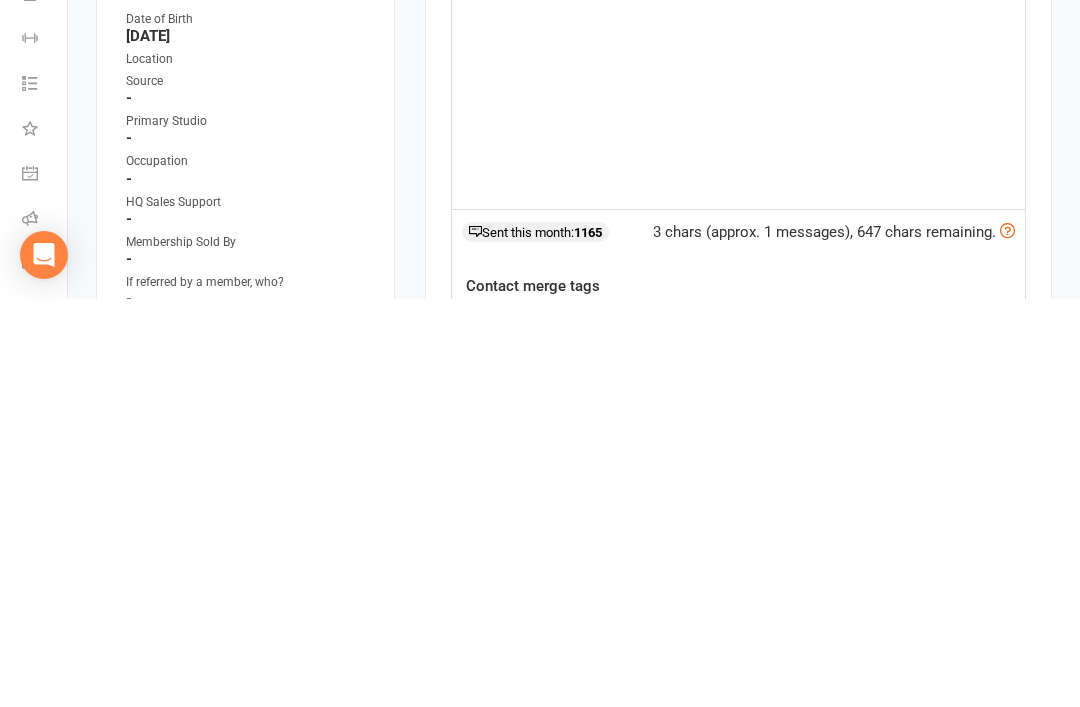 click on "contact-first-name" 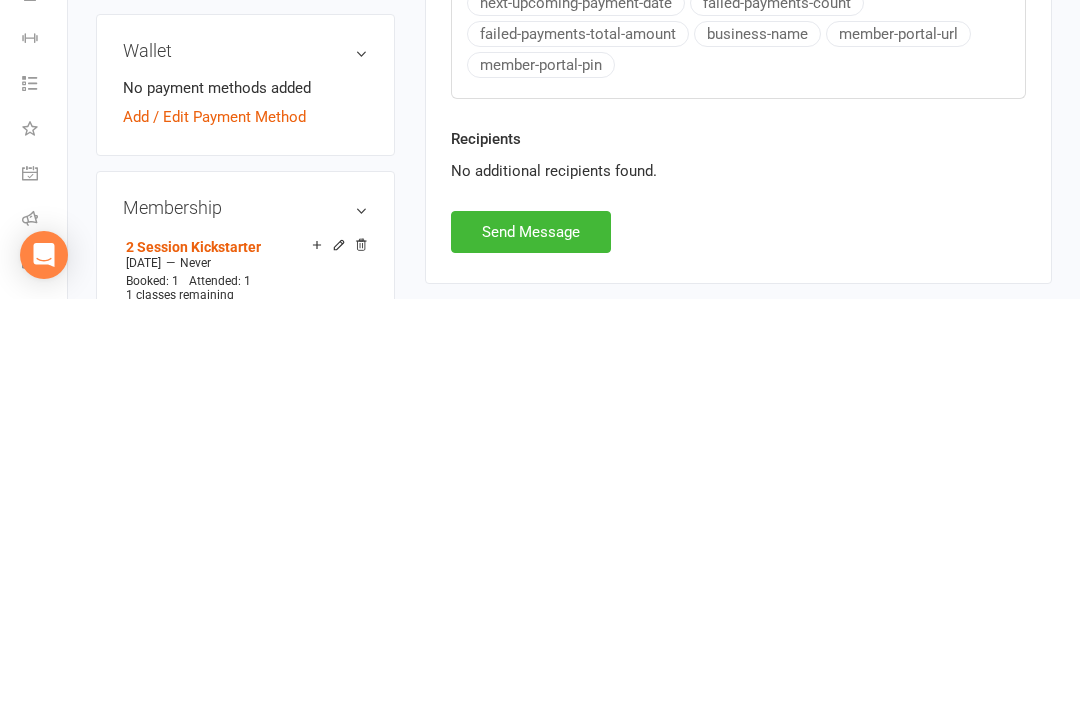 click on "Send Message" at bounding box center [531, 640] 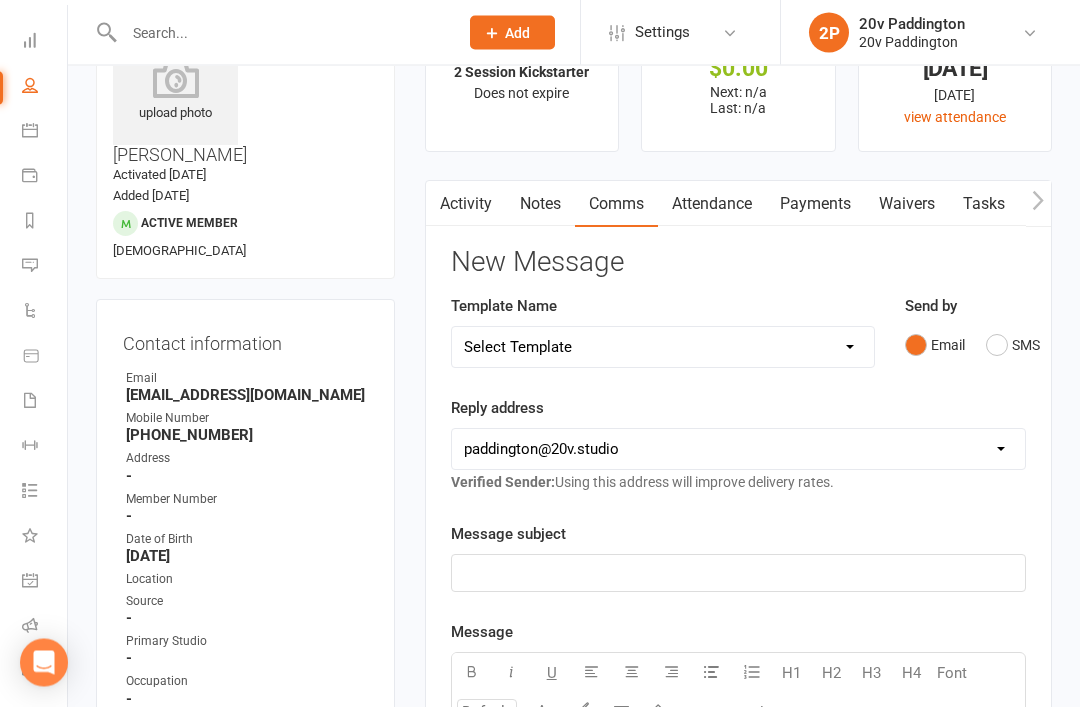 click on "Activity" at bounding box center (466, 205) 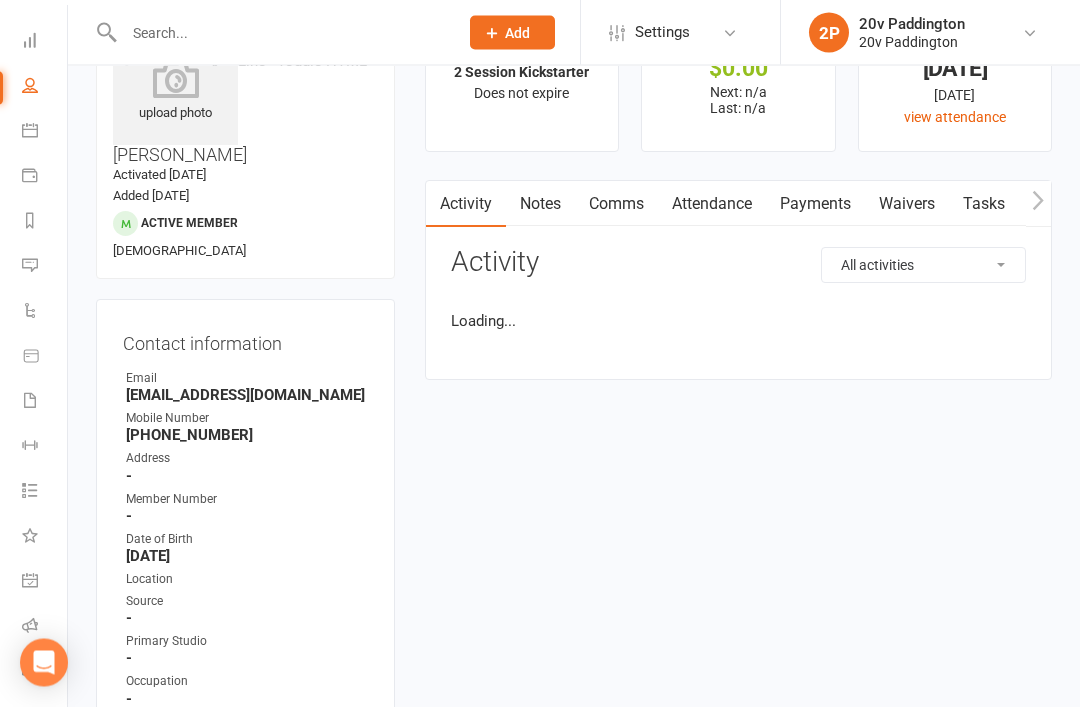 scroll, scrollTop: 91, scrollLeft: 0, axis: vertical 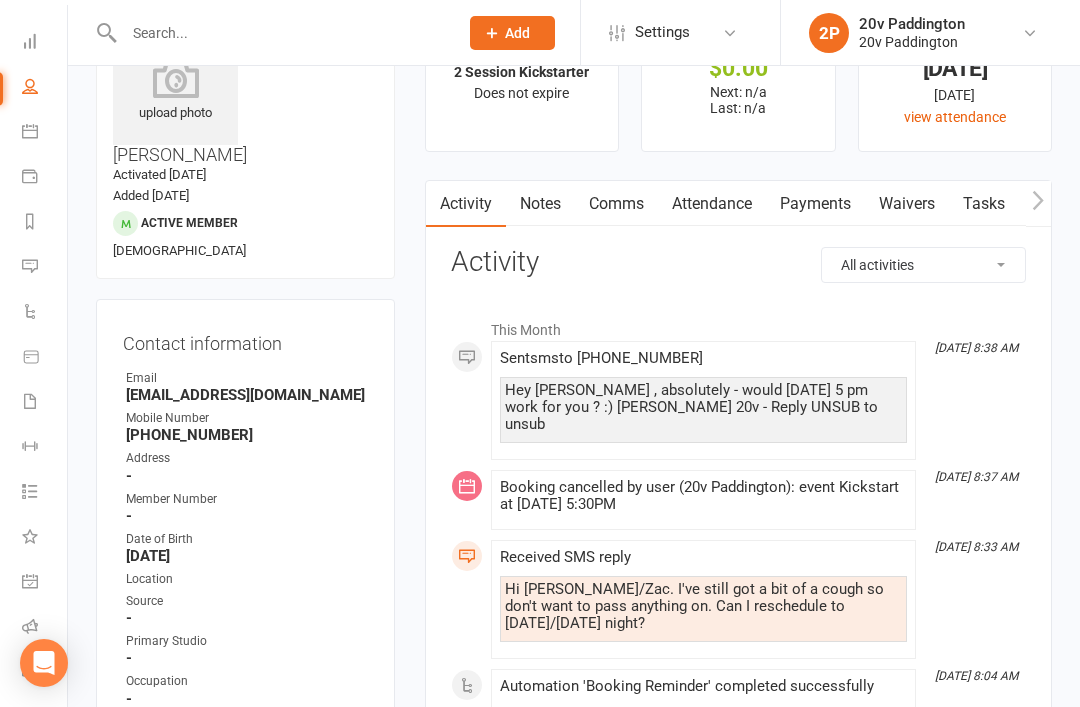 click on "Automations" at bounding box center (31, 313) 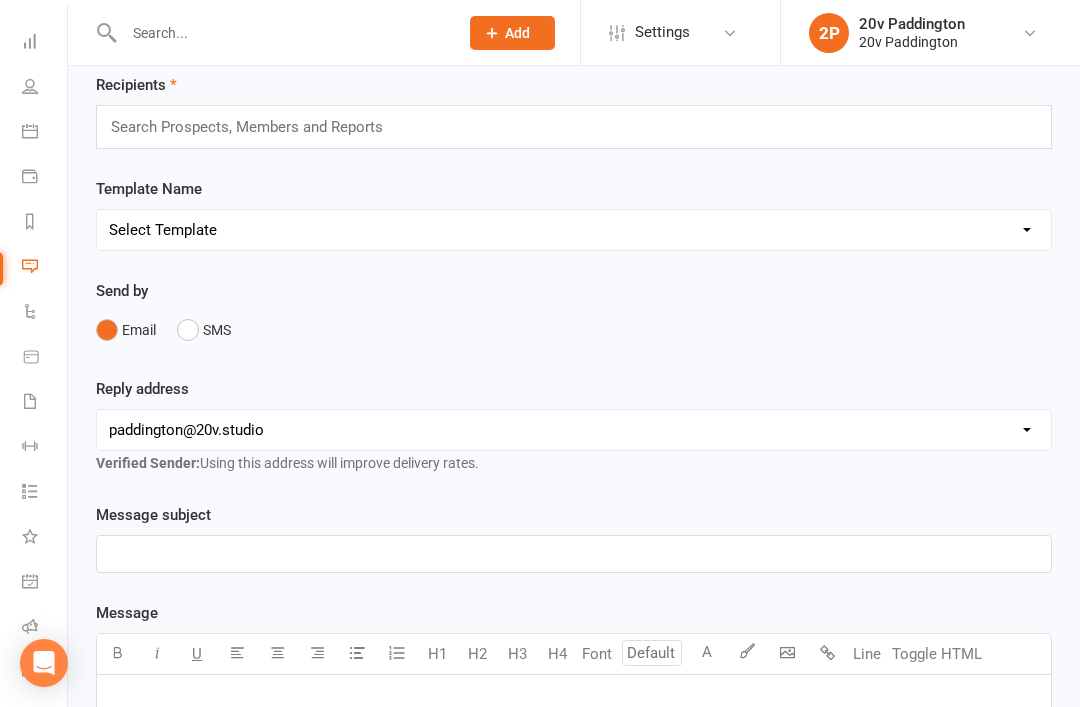scroll, scrollTop: 0, scrollLeft: 0, axis: both 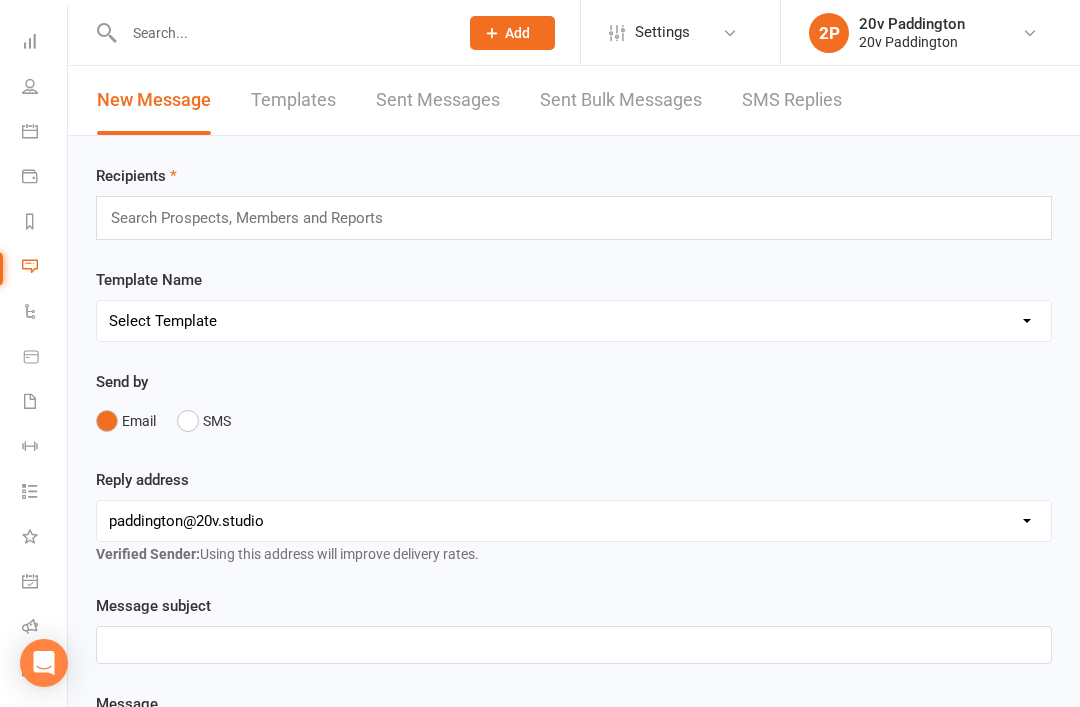 click on "SMS Replies" at bounding box center [792, 100] 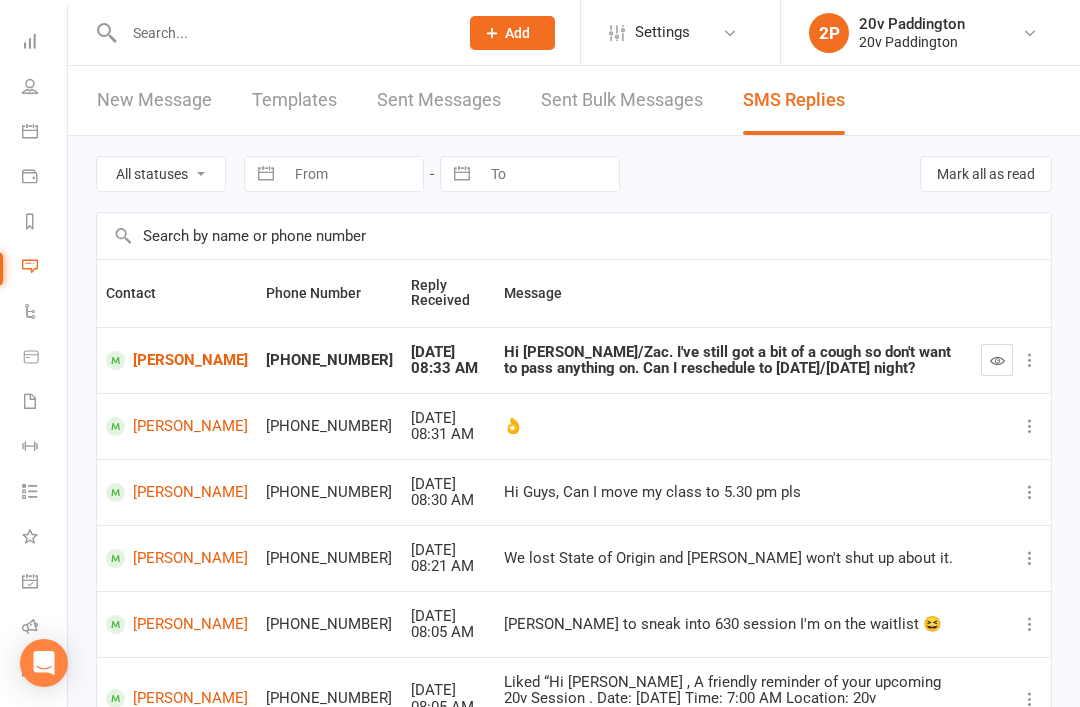 click at bounding box center [997, 360] 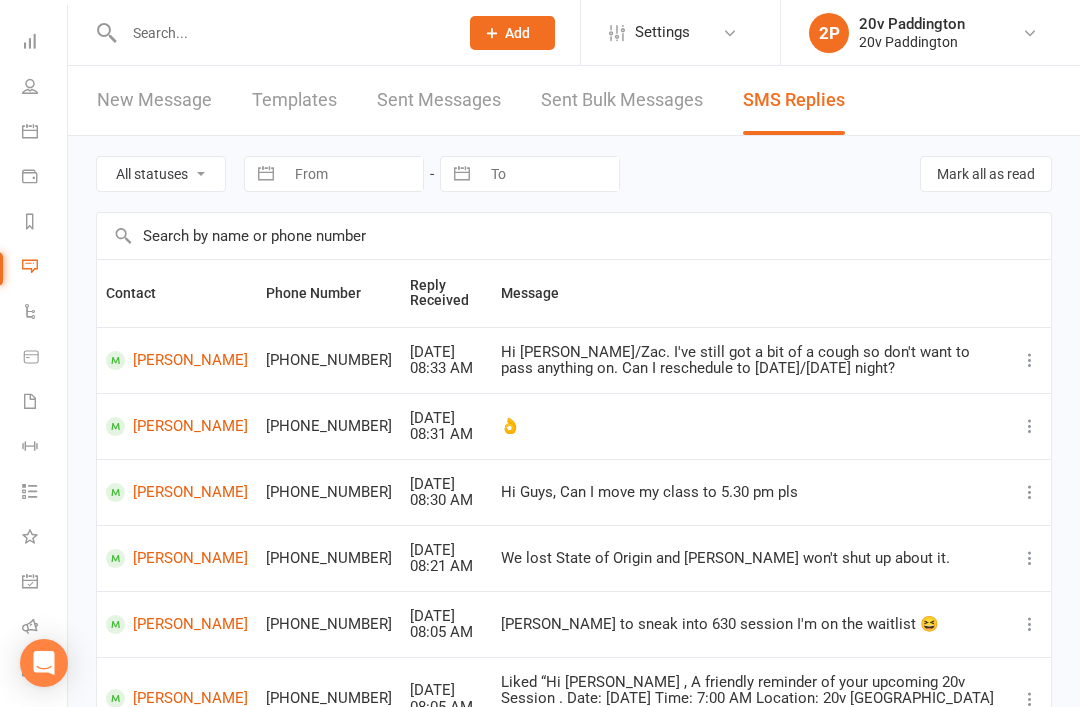 click on "Calendar" at bounding box center (44, 133) 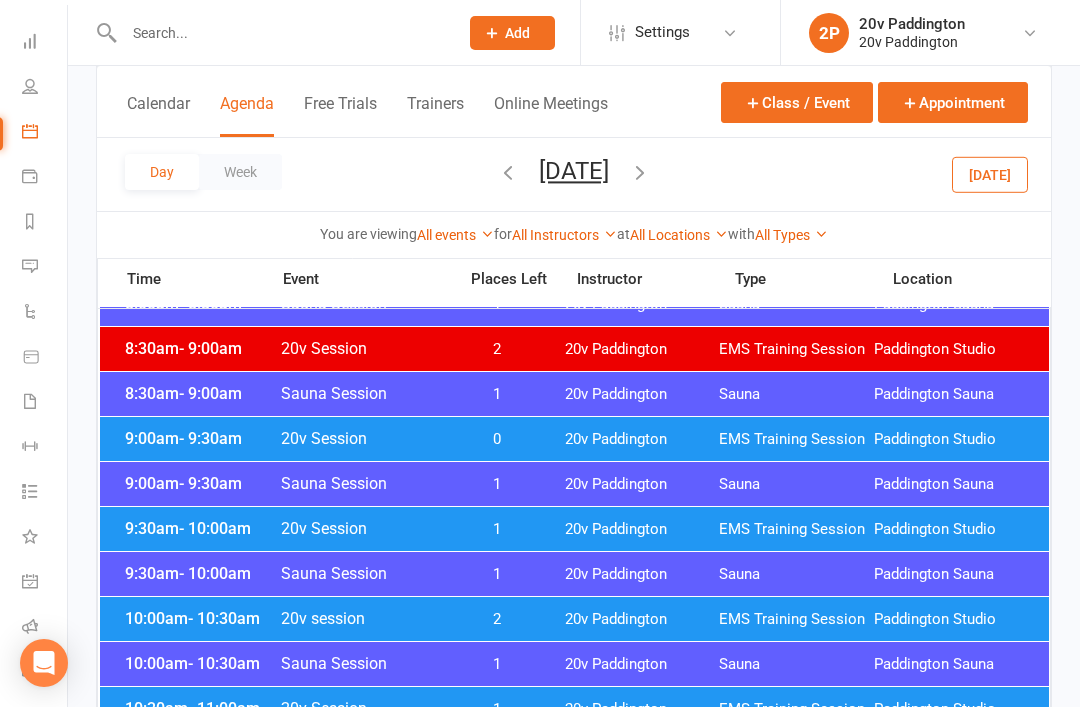 scroll, scrollTop: 511, scrollLeft: 0, axis: vertical 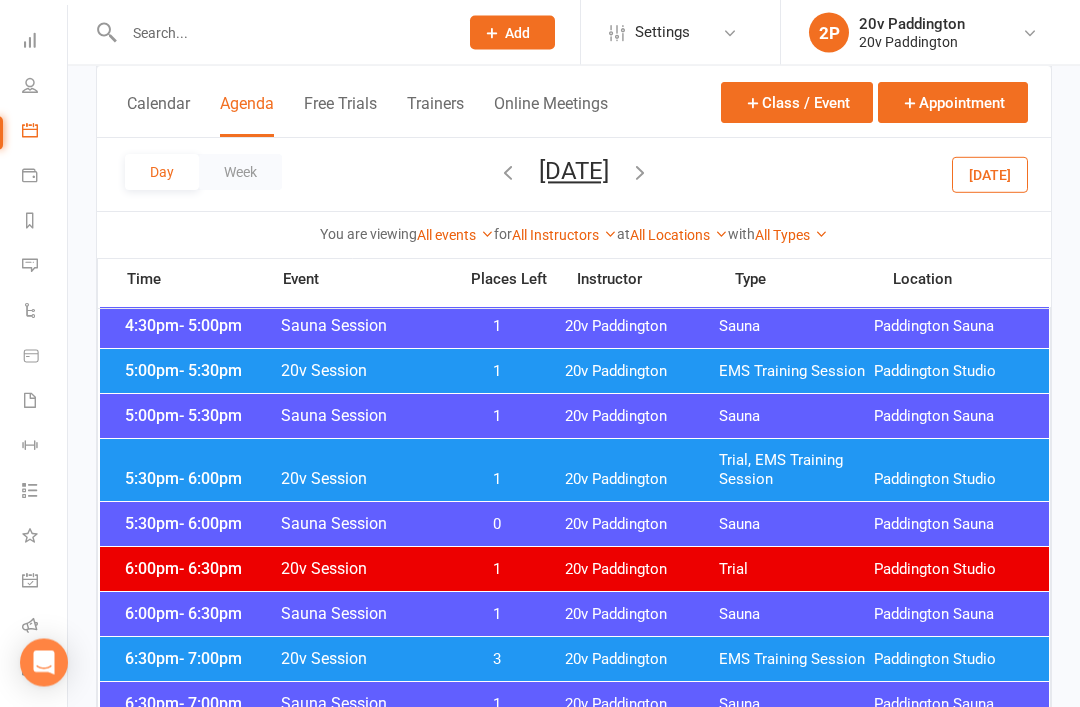 click on "20v Paddington" at bounding box center [642, 372] 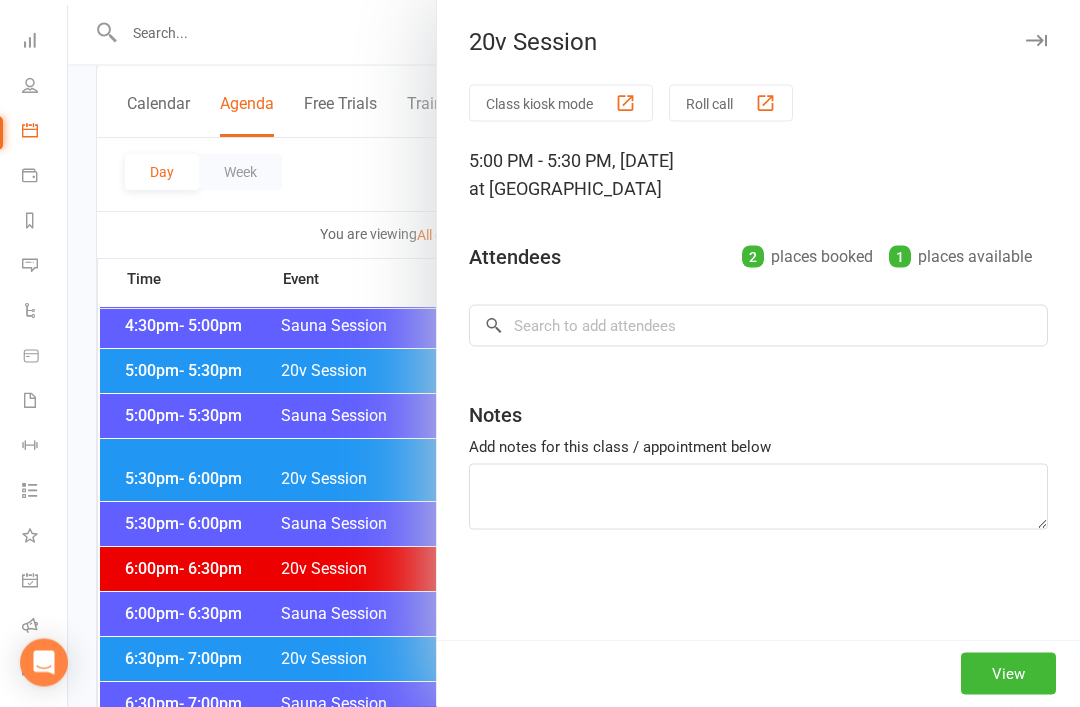 scroll, scrollTop: 1839, scrollLeft: 0, axis: vertical 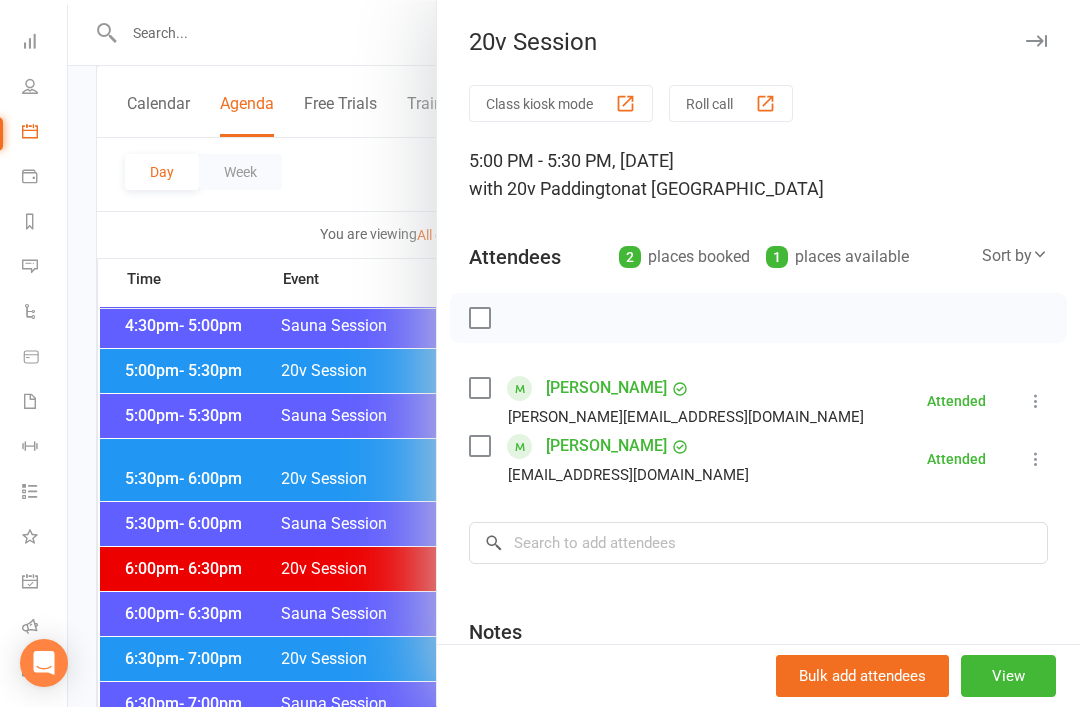 click at bounding box center [574, 353] 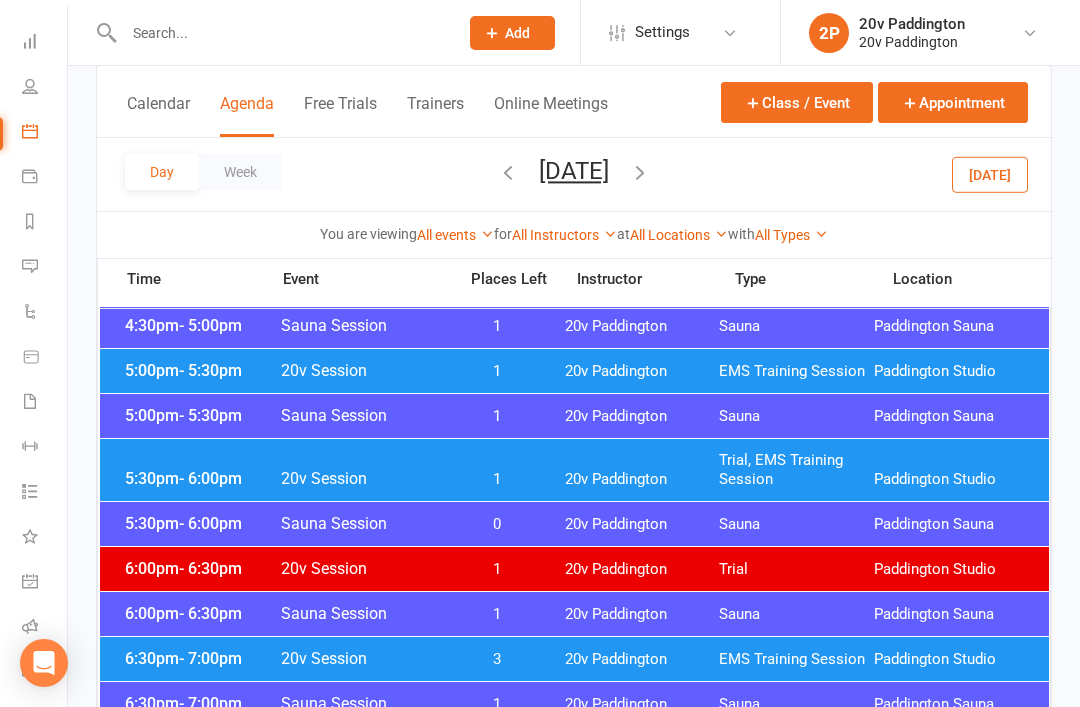 click at bounding box center [574, 353] 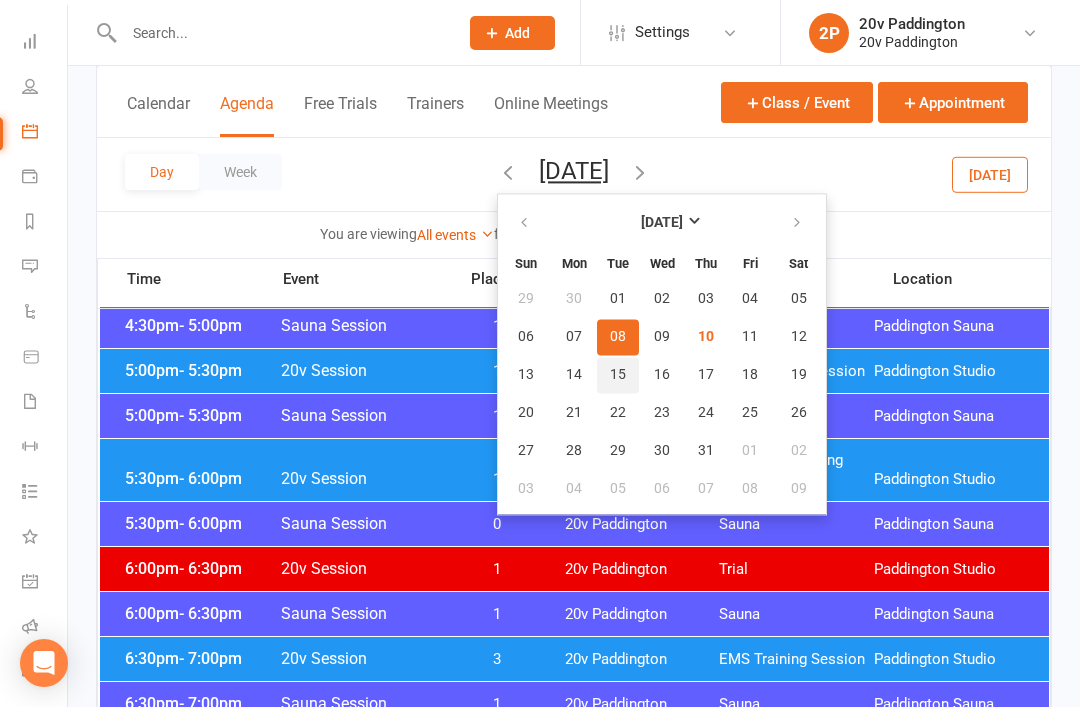 click on "15" at bounding box center [618, 375] 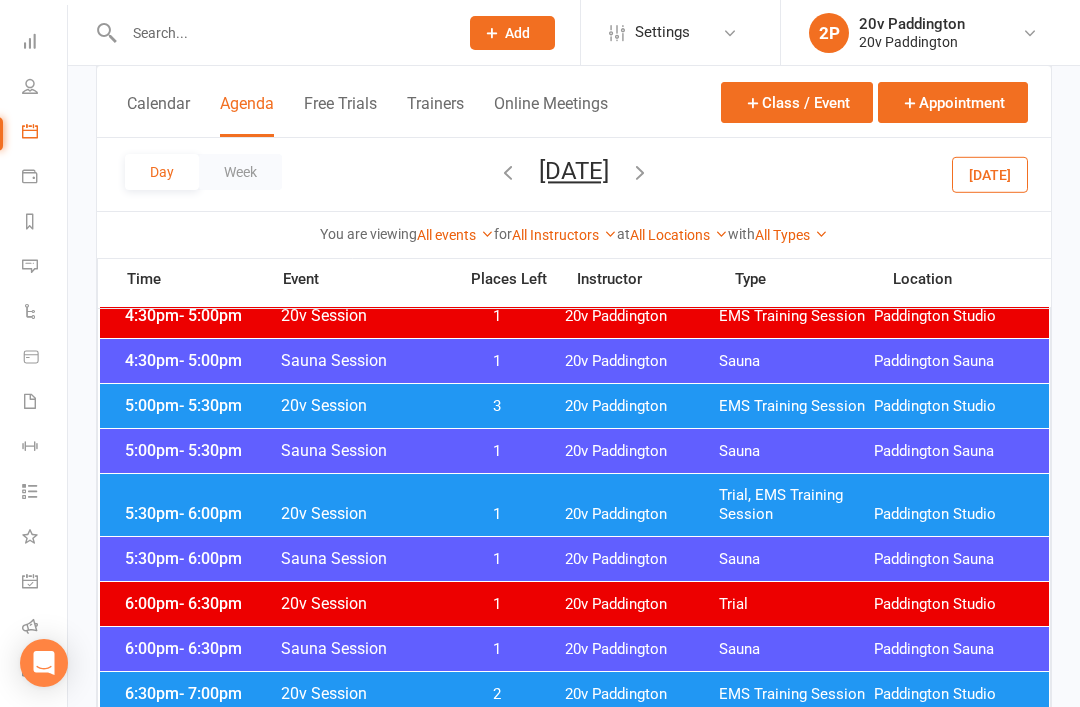 scroll, scrollTop: 1803, scrollLeft: 0, axis: vertical 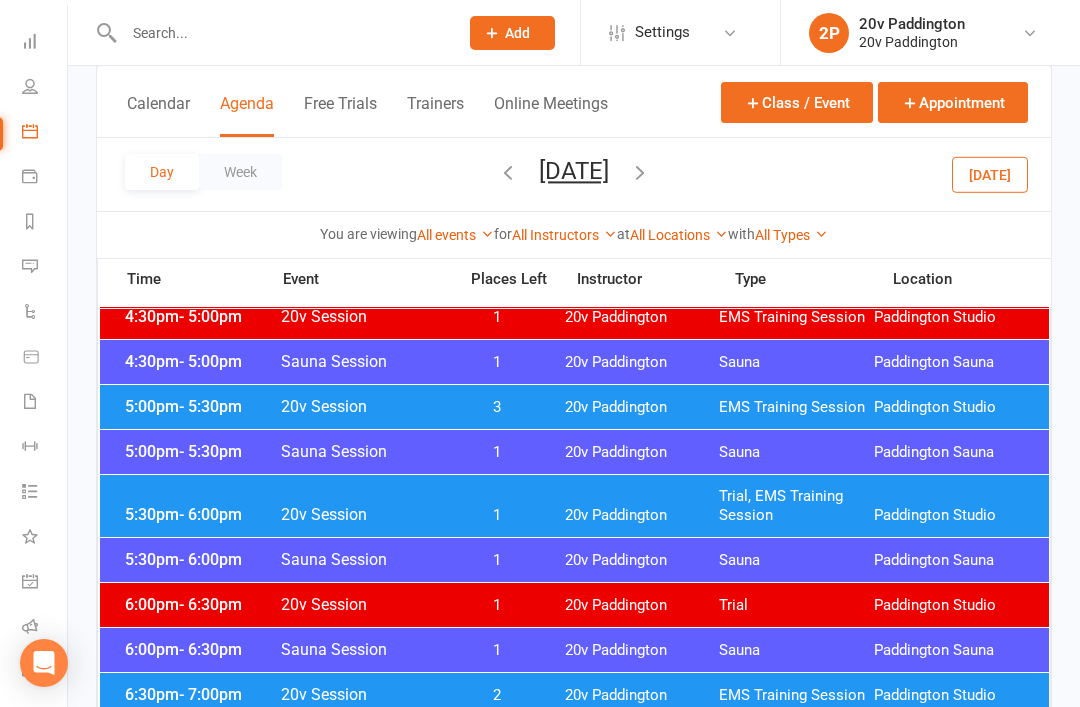 click on "Paddington Studio" at bounding box center (951, 407) 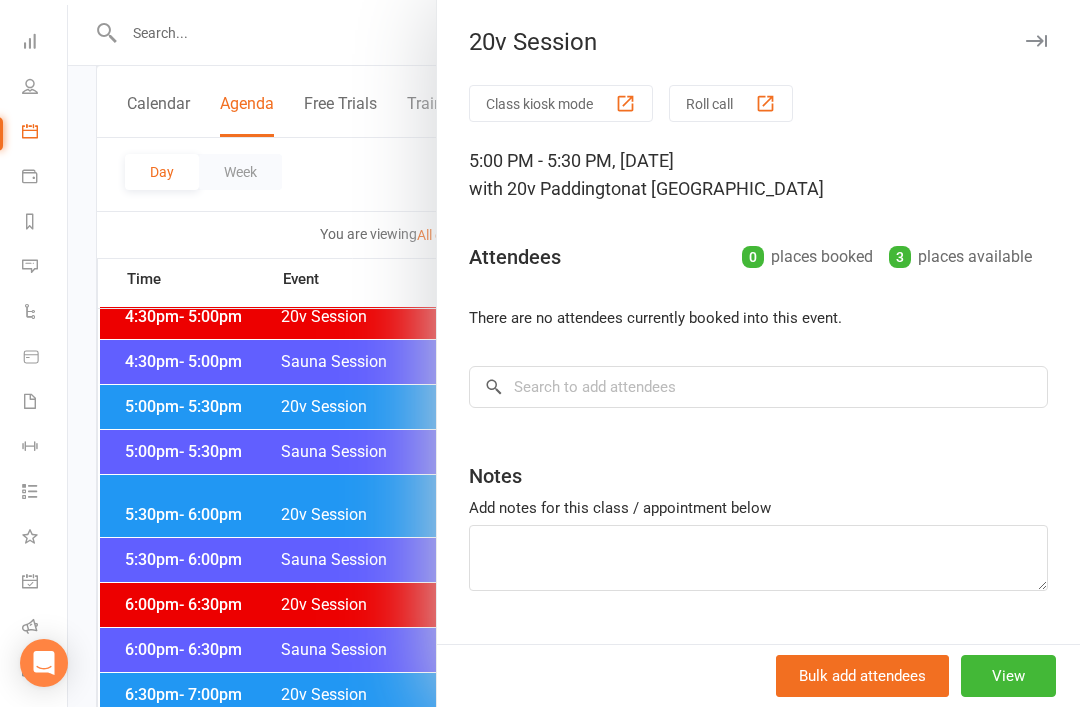 click at bounding box center [574, 353] 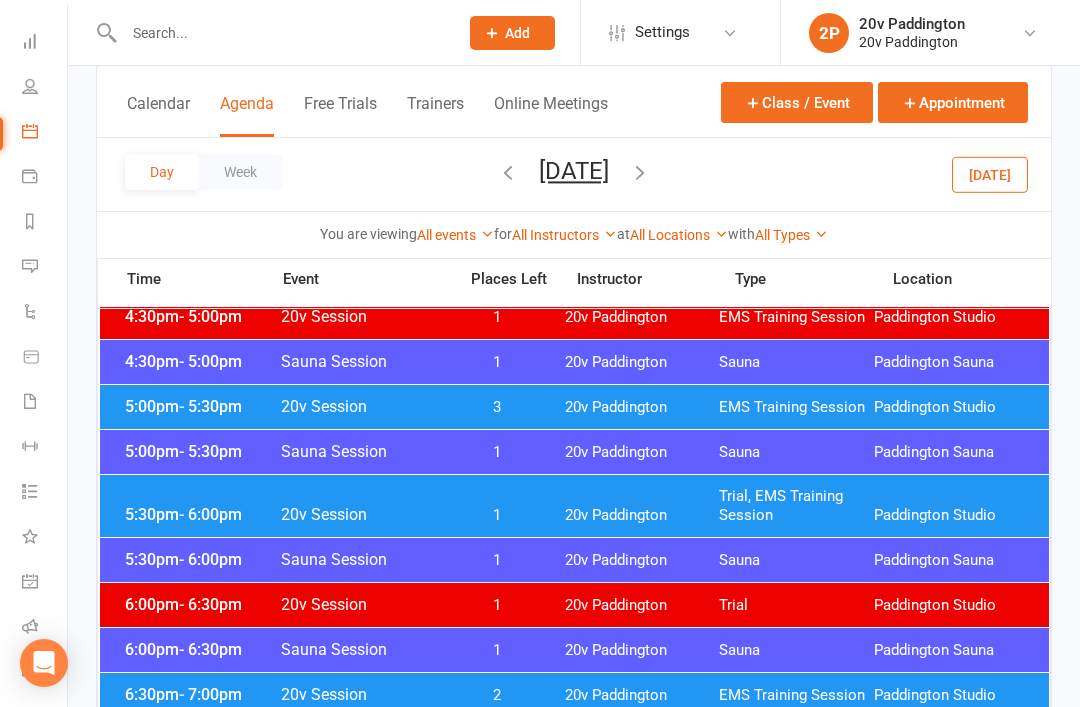 click on "20v Session" at bounding box center (362, 514) 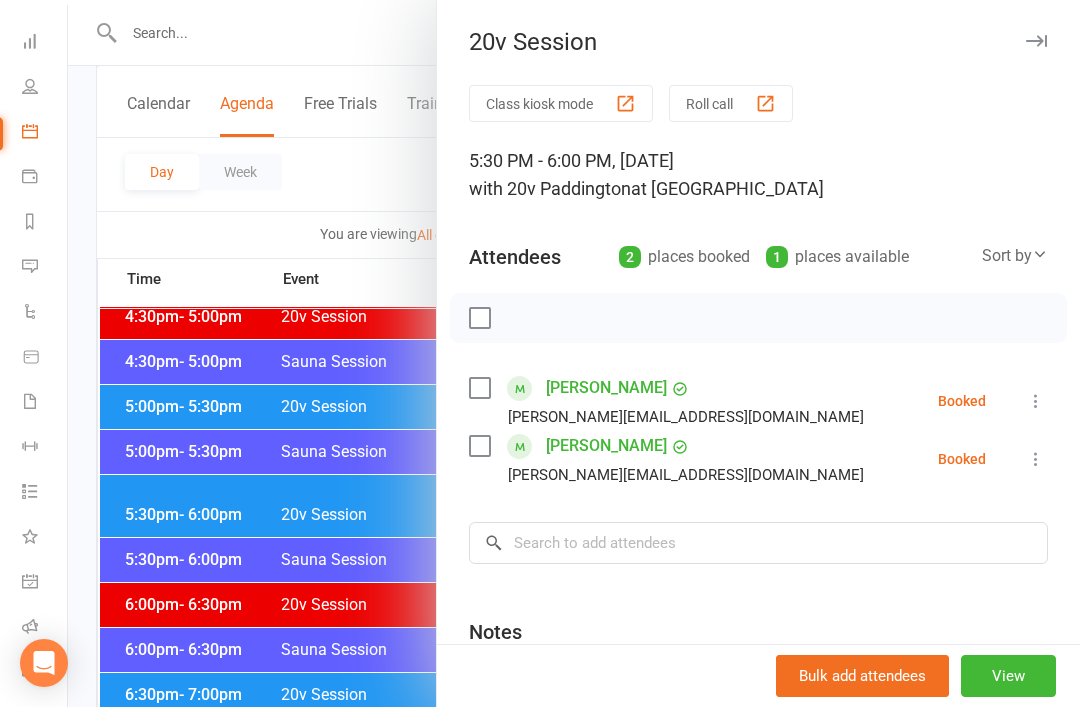 click at bounding box center (574, 353) 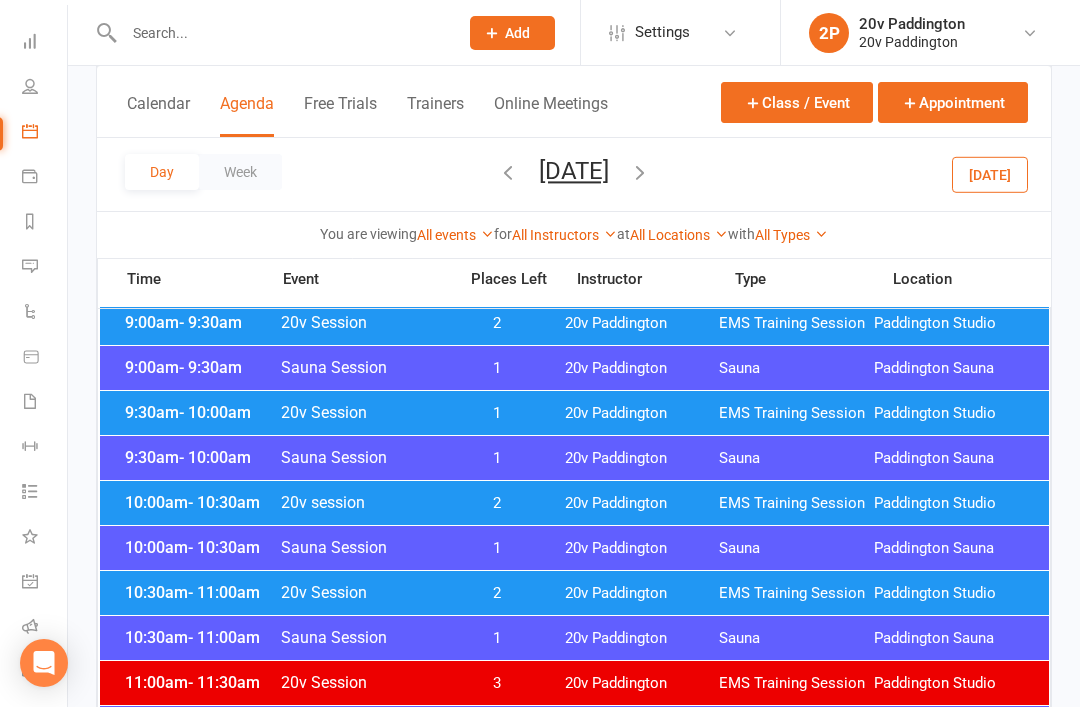 scroll, scrollTop: 645, scrollLeft: 0, axis: vertical 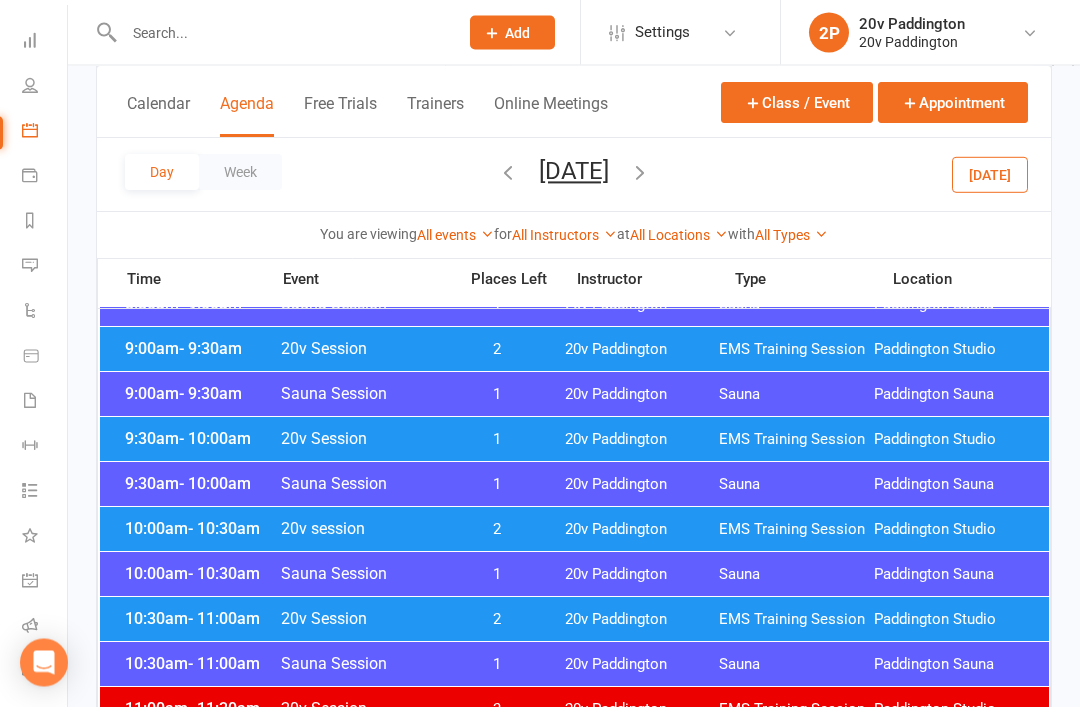 click on "Messages   -1" at bounding box center [44, 268] 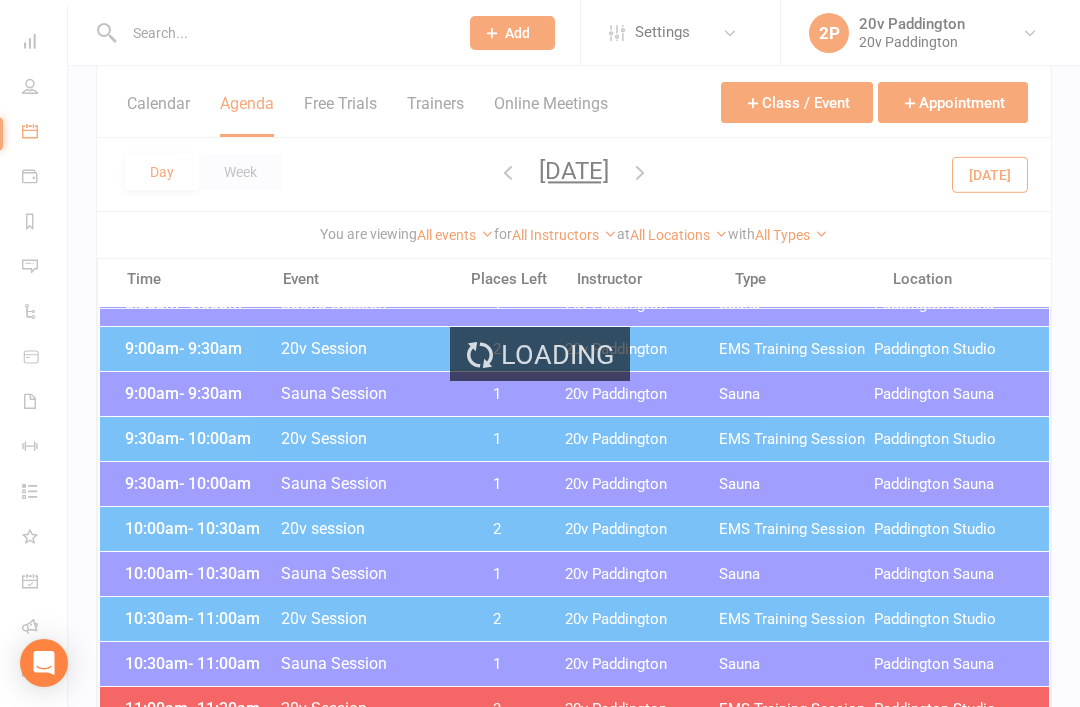 scroll, scrollTop: 0, scrollLeft: 0, axis: both 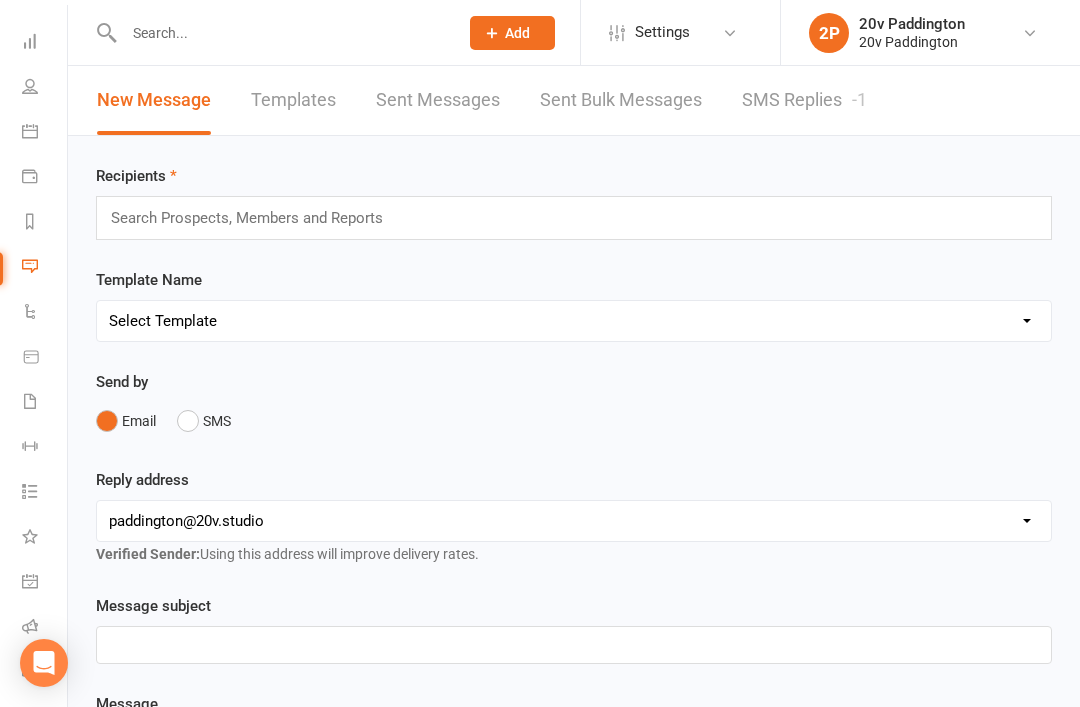 click on "SMS Replies  -1" at bounding box center (804, 100) 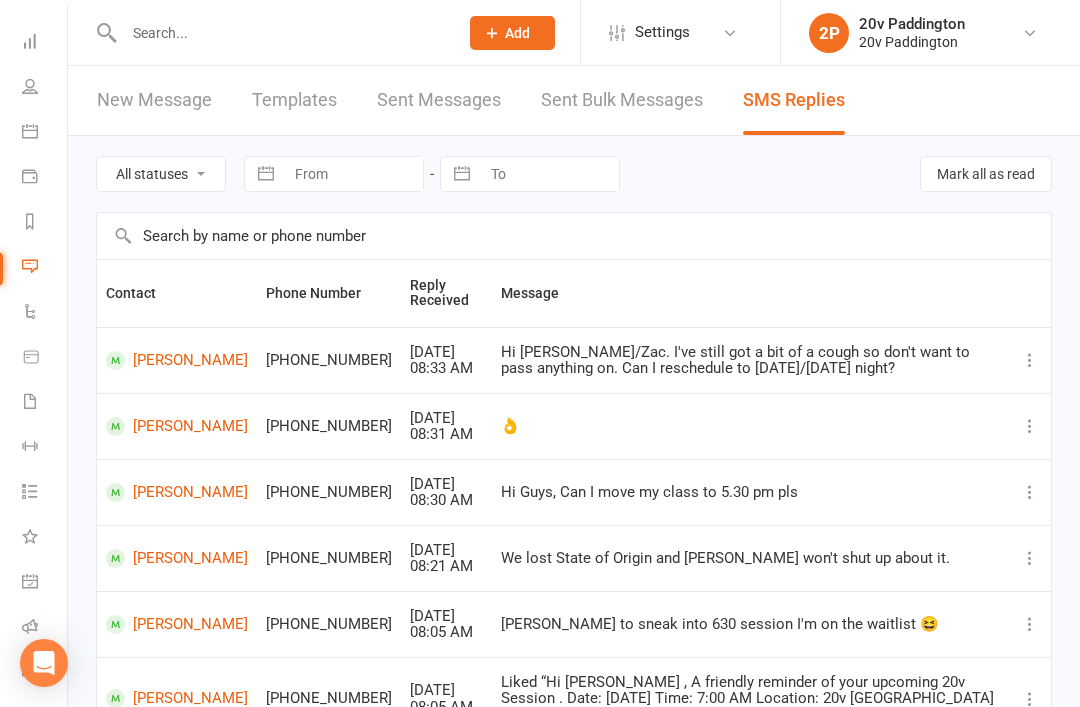 click on "[PERSON_NAME]" at bounding box center [177, 360] 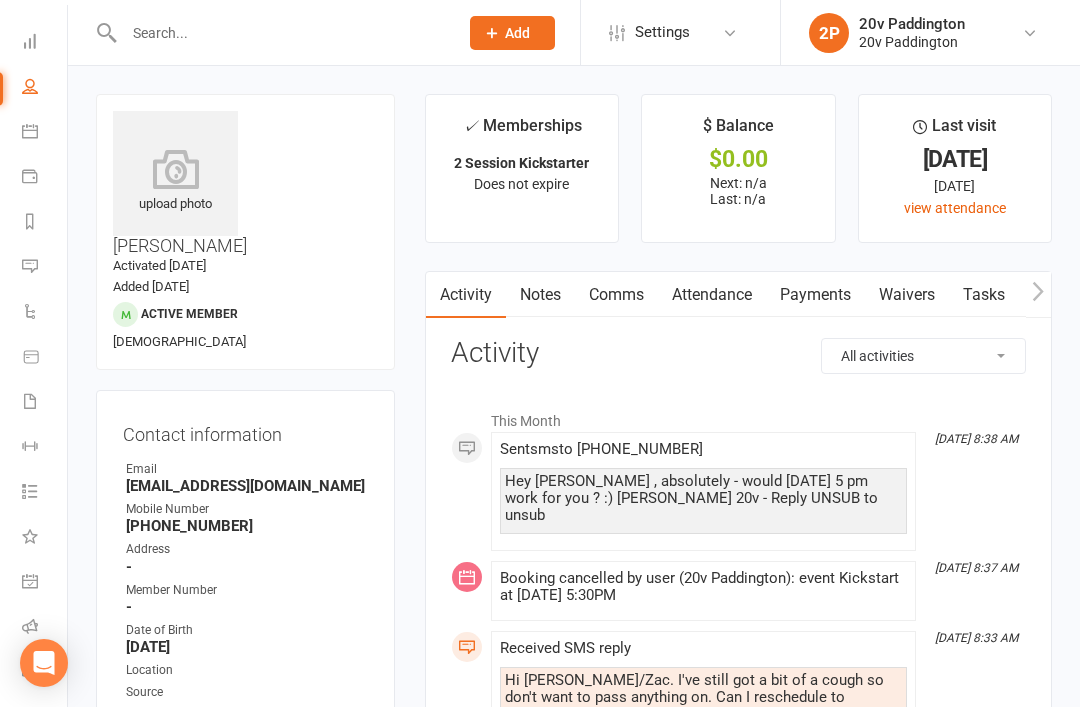 click on "Comms" at bounding box center (616, 295) 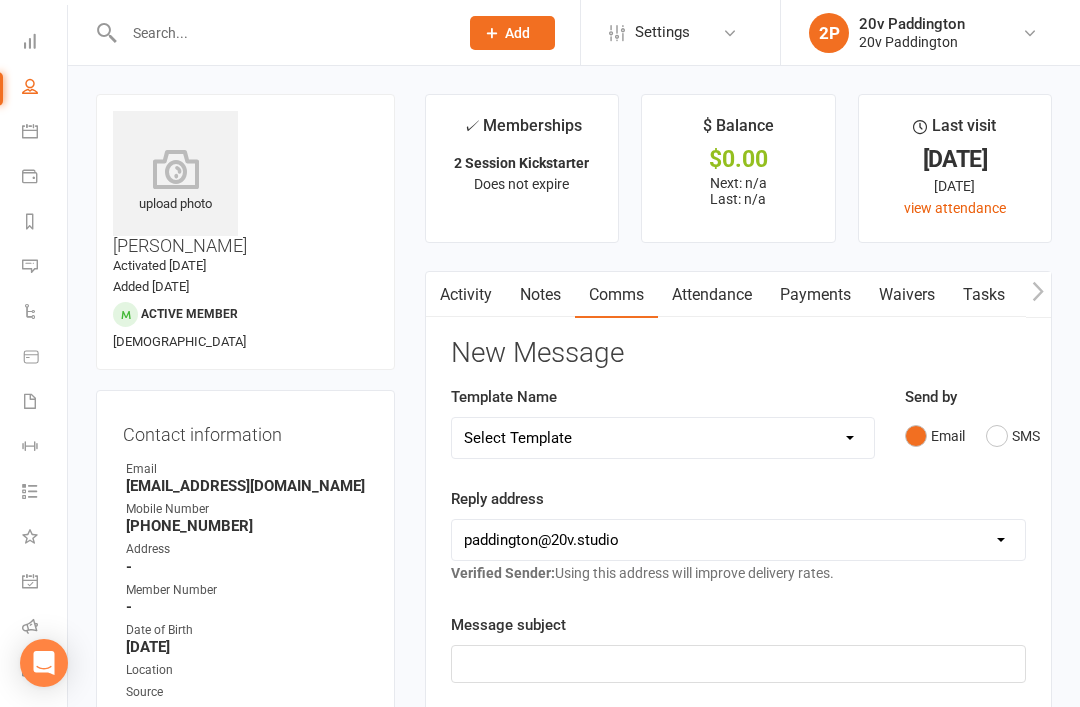 click on "SMS" at bounding box center (1013, 436) 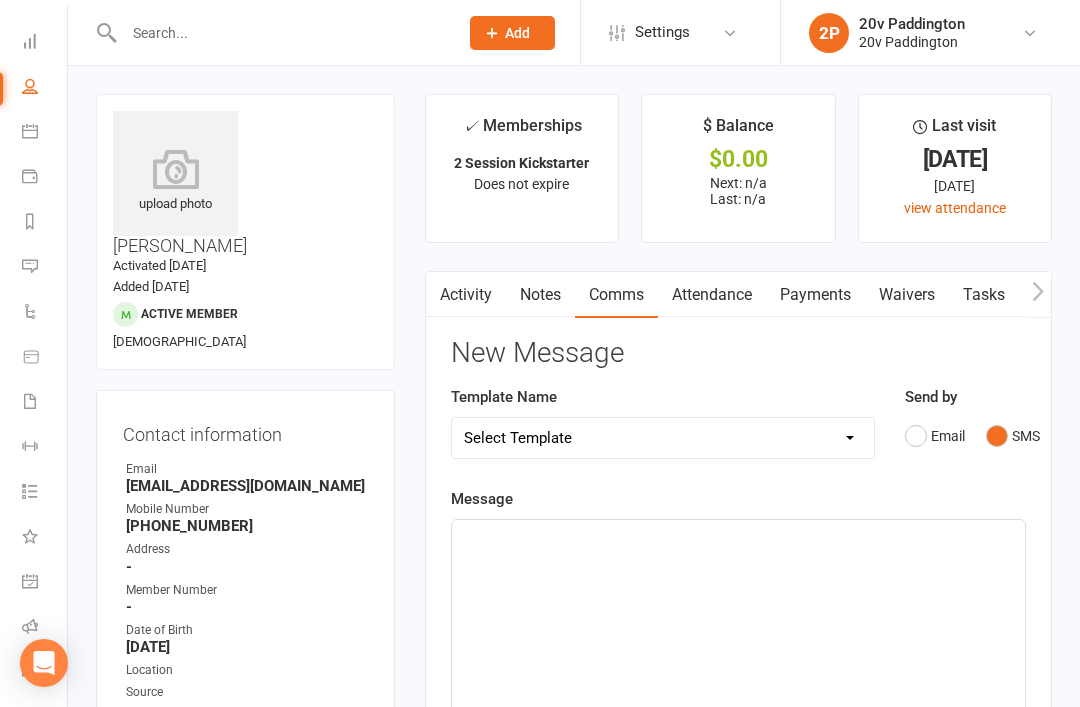 click on "﻿" 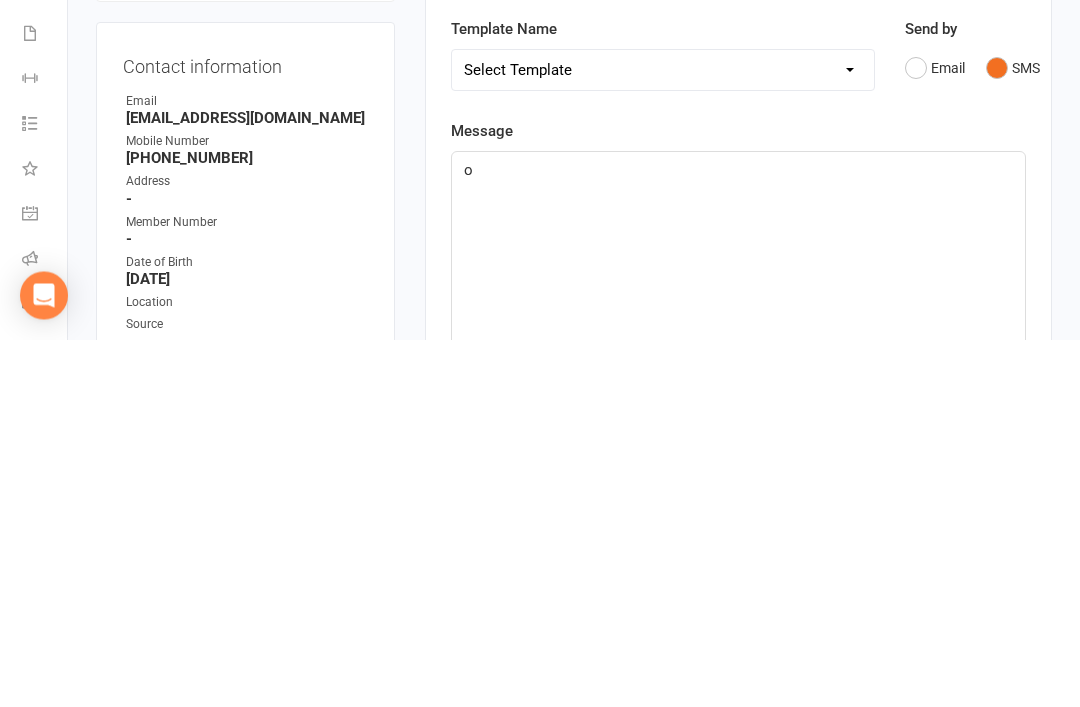 type 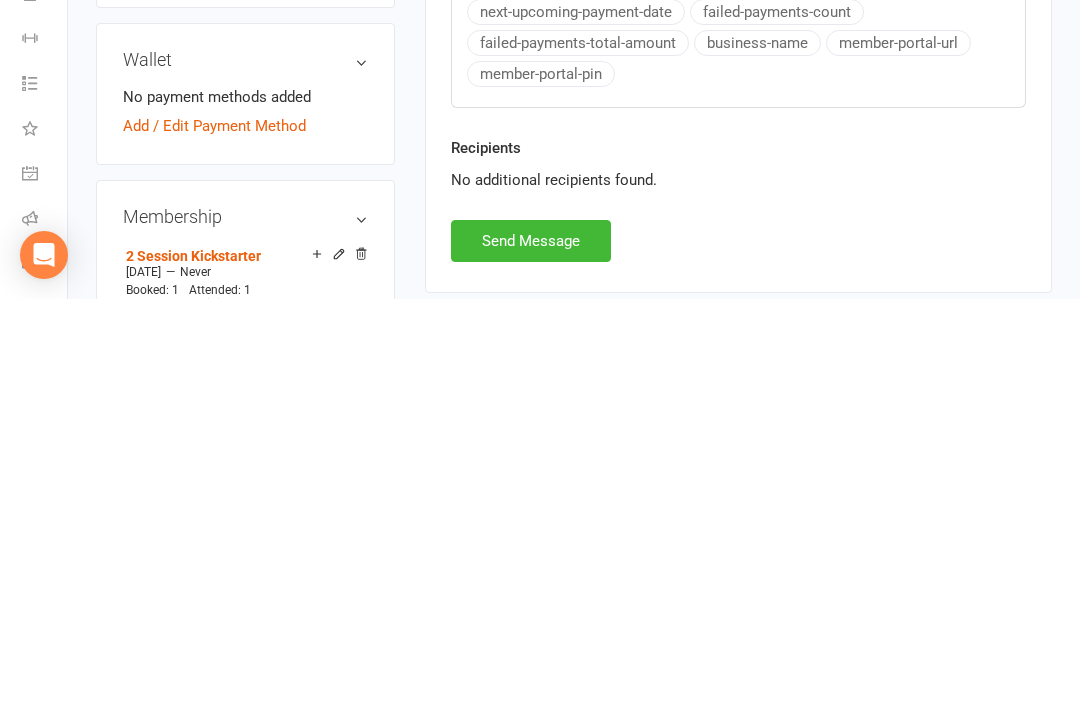click on "Send Message" at bounding box center [531, 649] 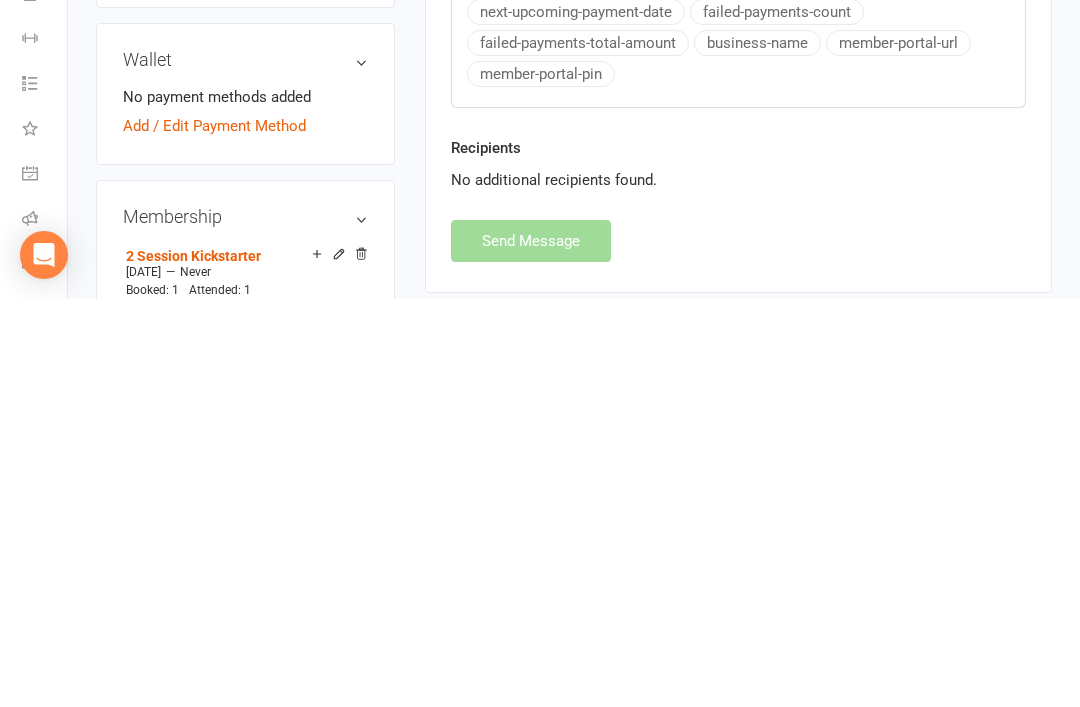 scroll, scrollTop: 1042, scrollLeft: 0, axis: vertical 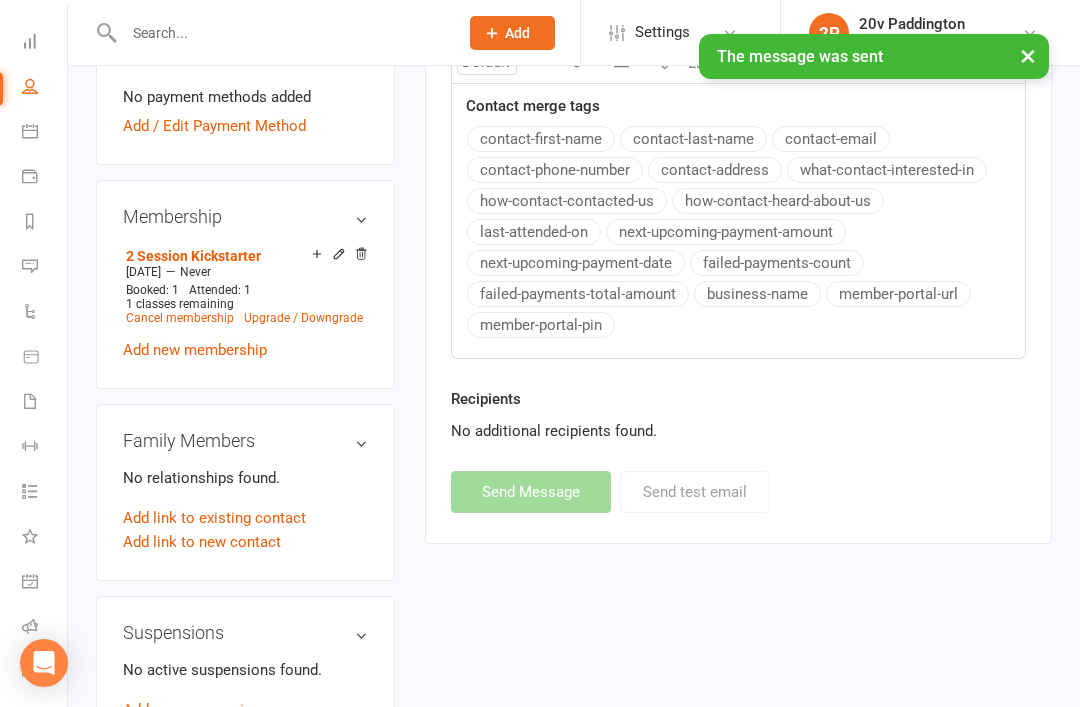 click on "Calendar" at bounding box center (44, 133) 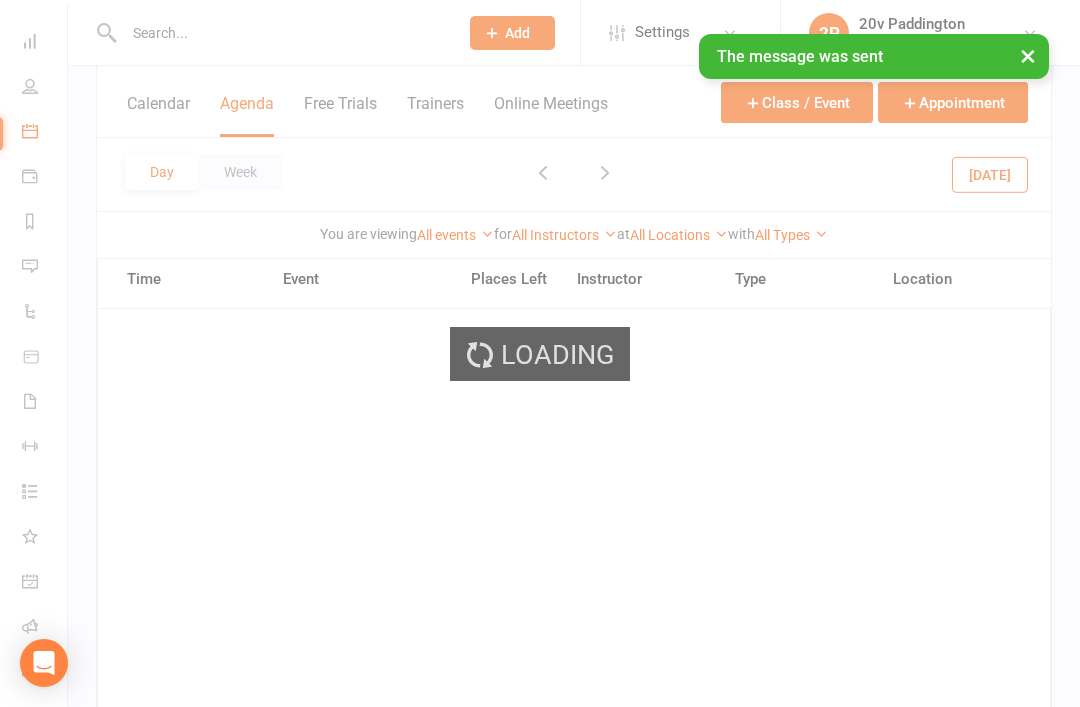 scroll, scrollTop: 0, scrollLeft: 0, axis: both 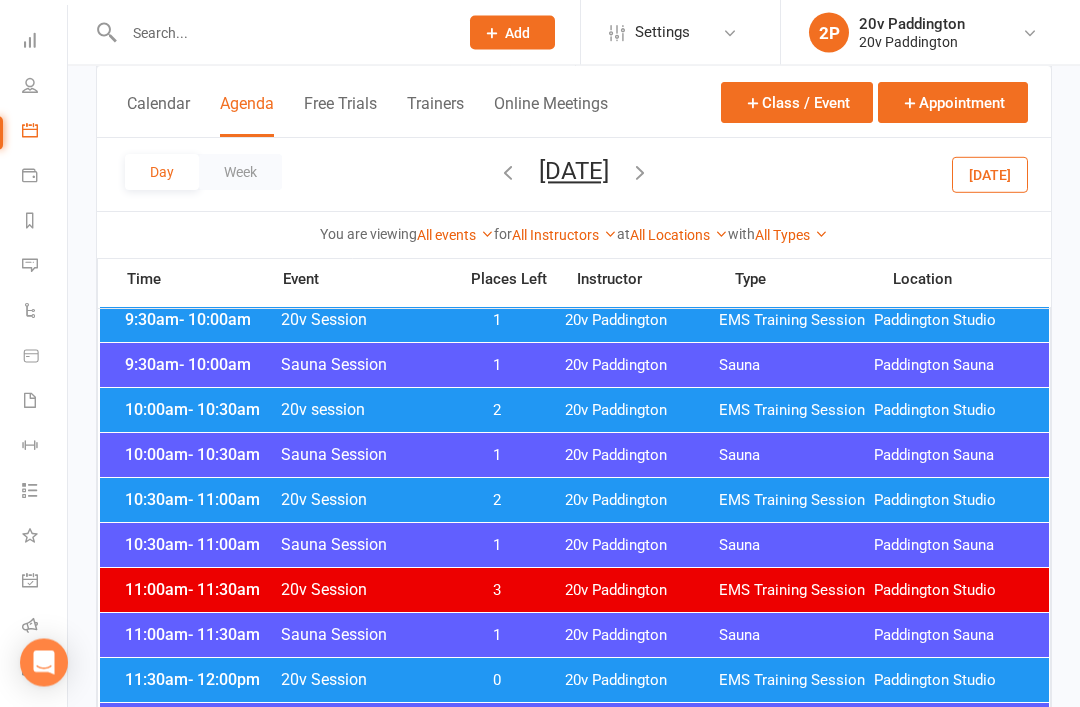 click on "10:30am  - 11:00am Sauna Session 1 20v [GEOGRAPHIC_DATA] [GEOGRAPHIC_DATA]" at bounding box center (574, 546) 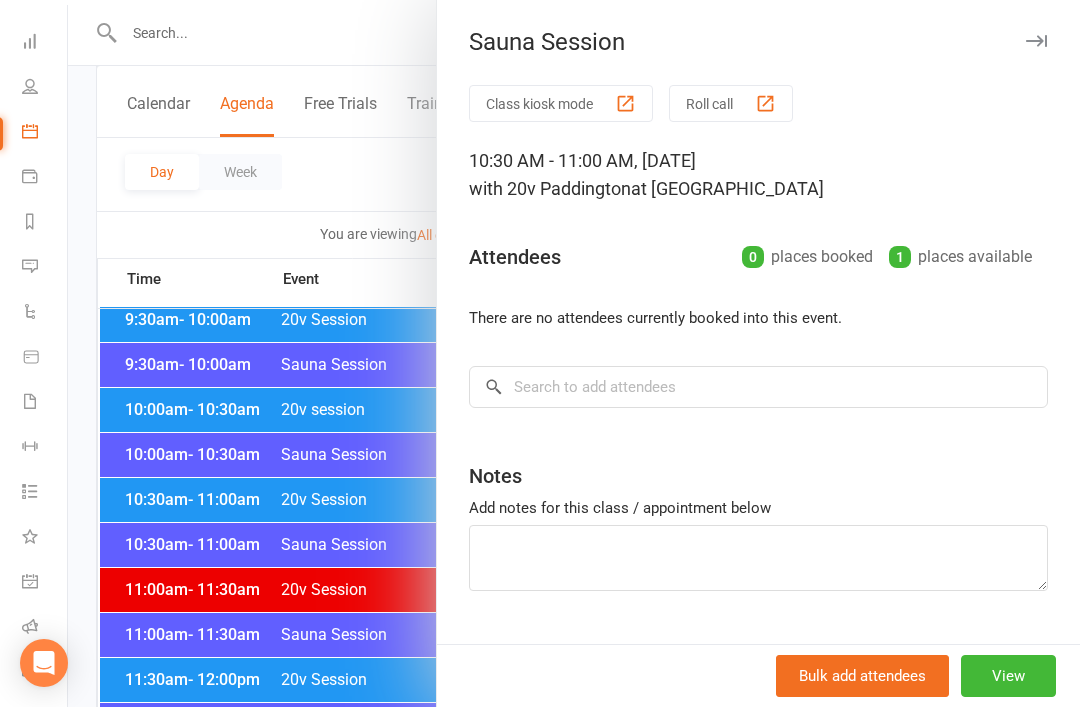 click at bounding box center [574, 353] 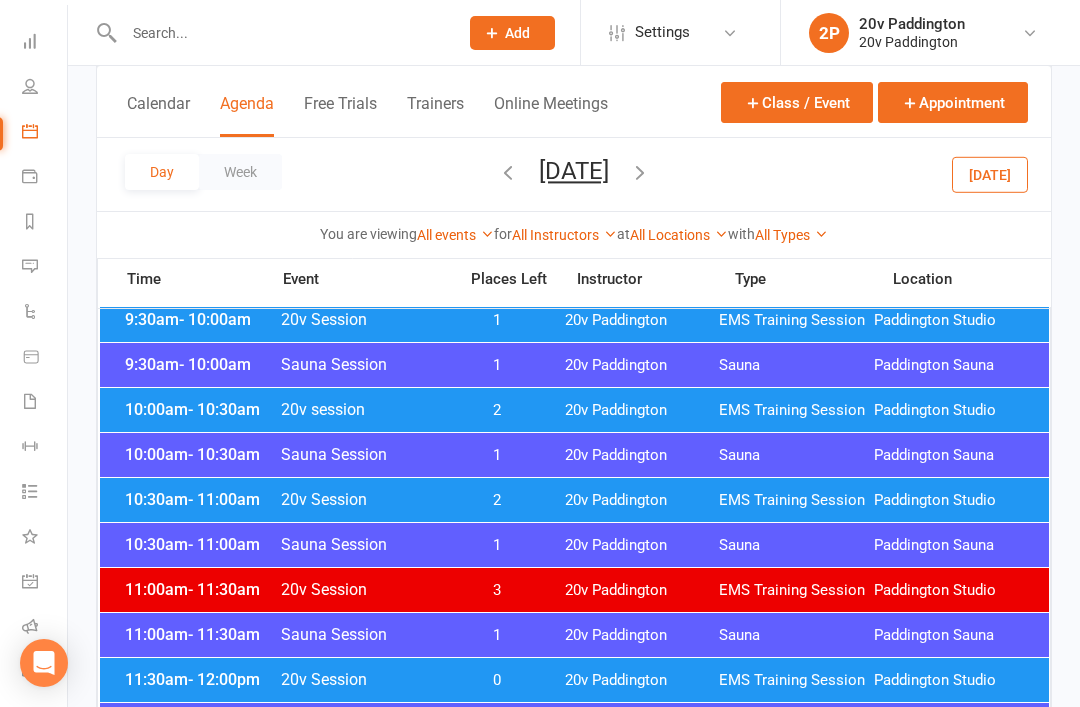 click on "20v Session" at bounding box center [362, 499] 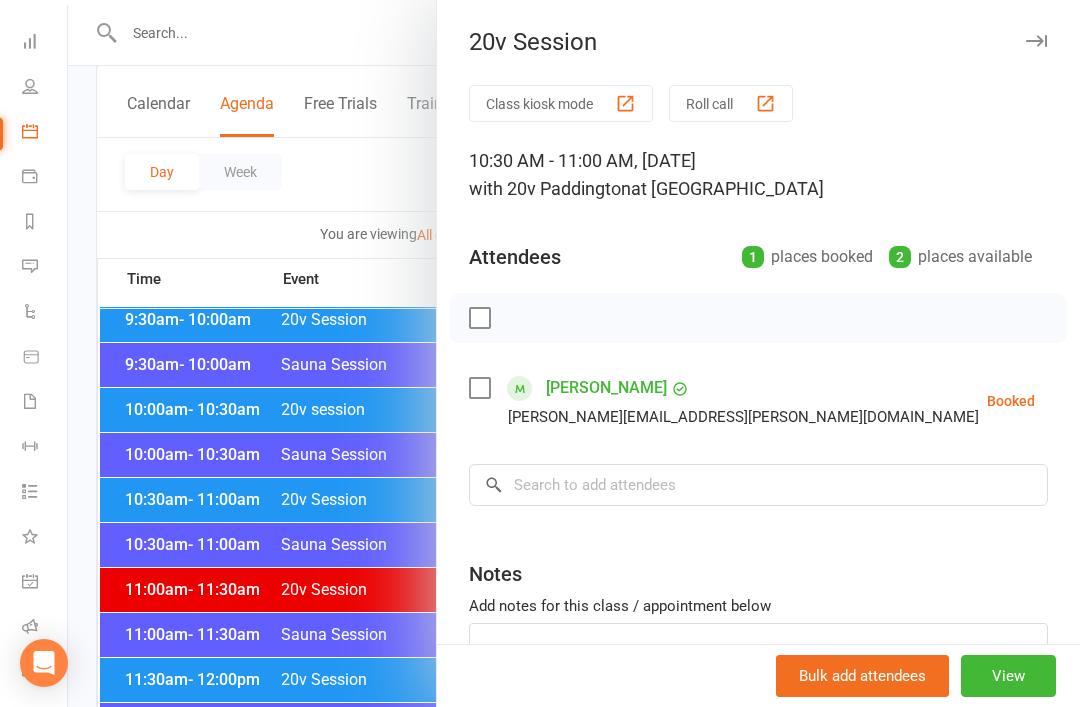 click at bounding box center [574, 353] 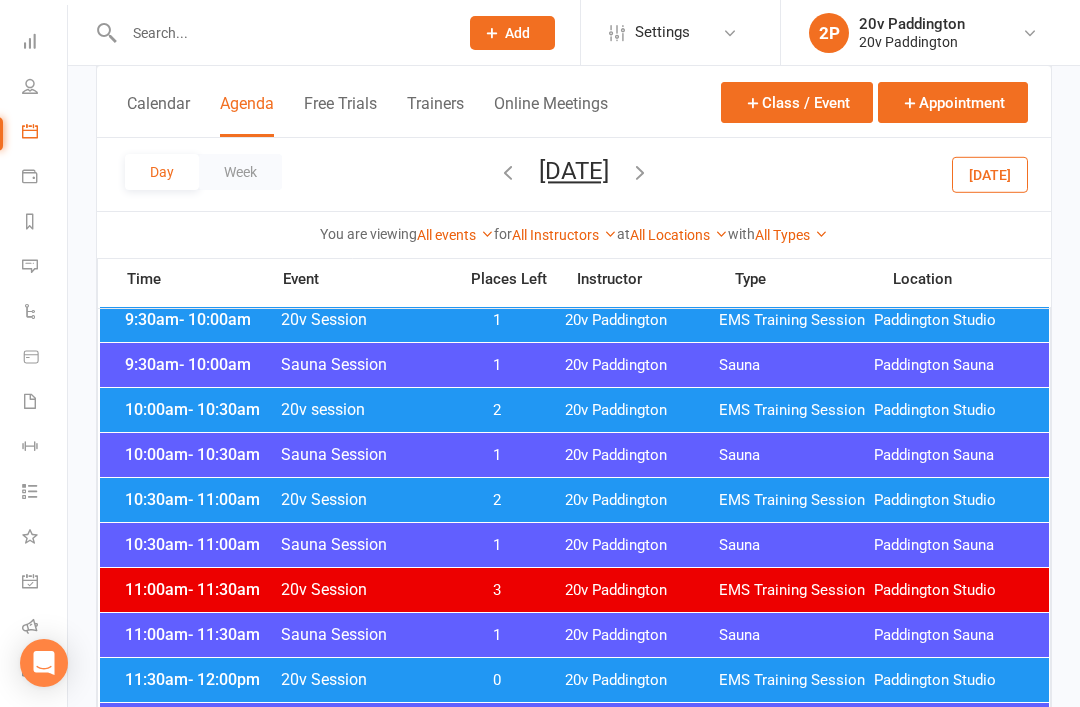 click on "10:00am  - 10:30am 20v session 2 20v Paddington EMS Training Session [GEOGRAPHIC_DATA]" at bounding box center [574, 410] 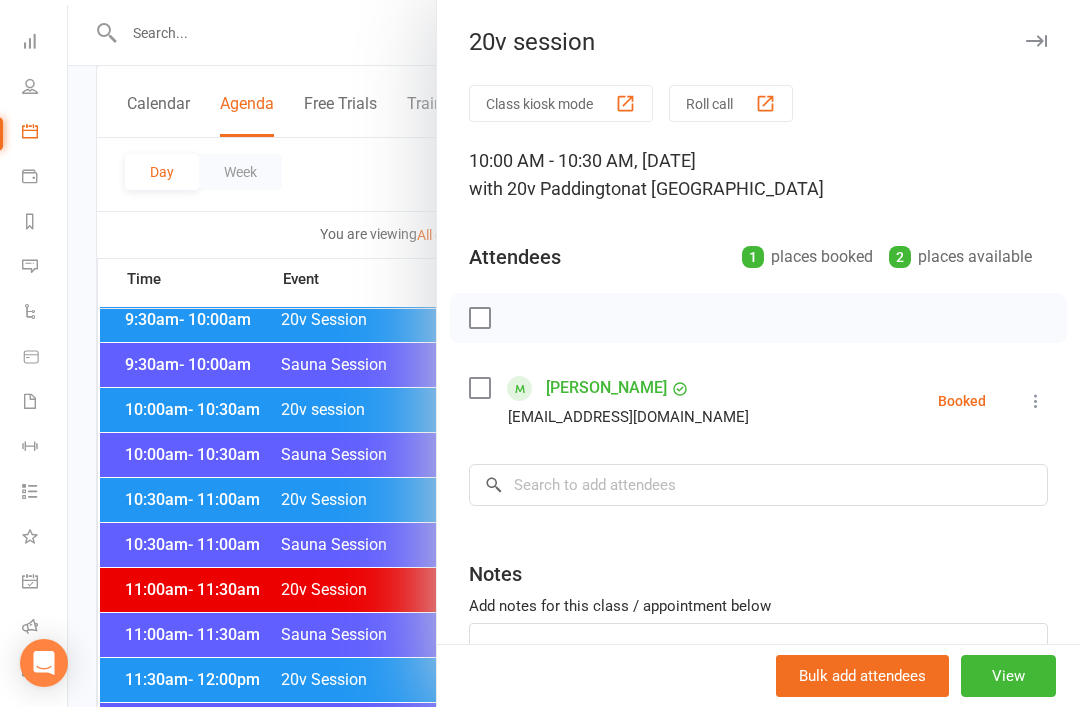 click at bounding box center (574, 353) 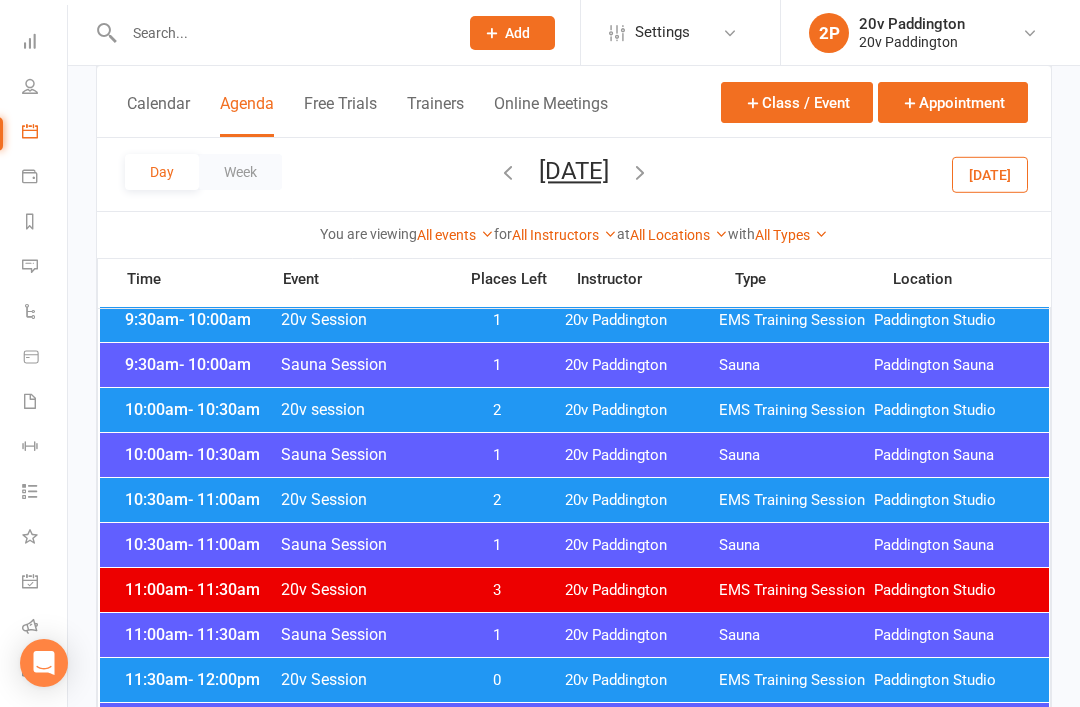 click on "[DATE]" at bounding box center (990, 174) 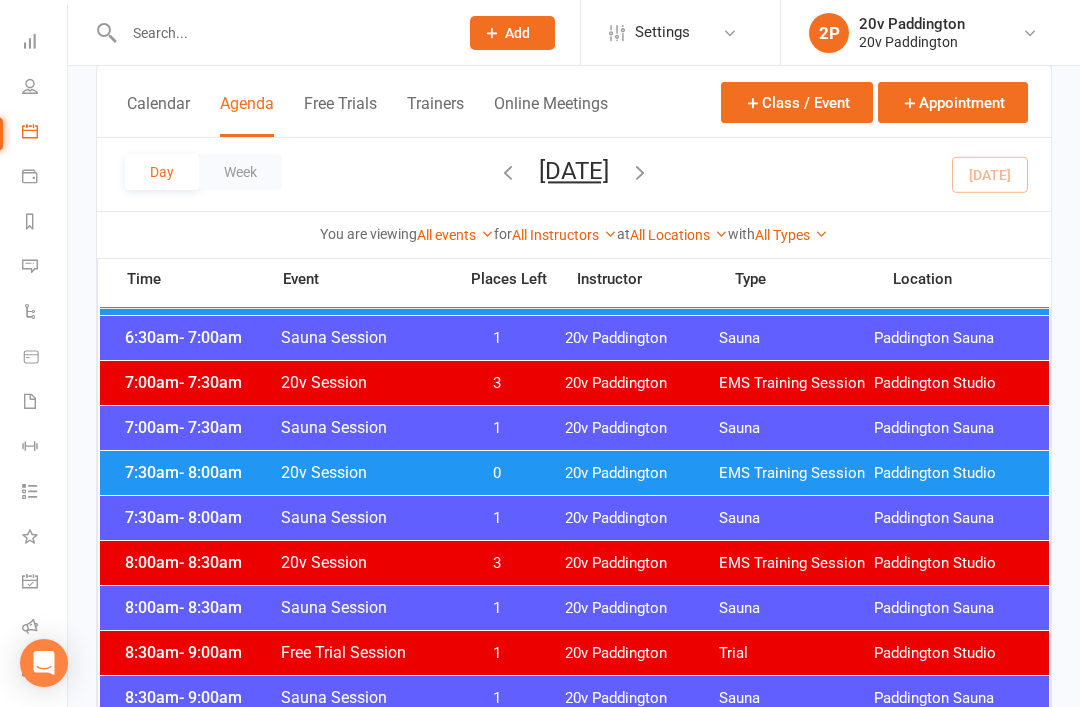 scroll, scrollTop: 202, scrollLeft: 0, axis: vertical 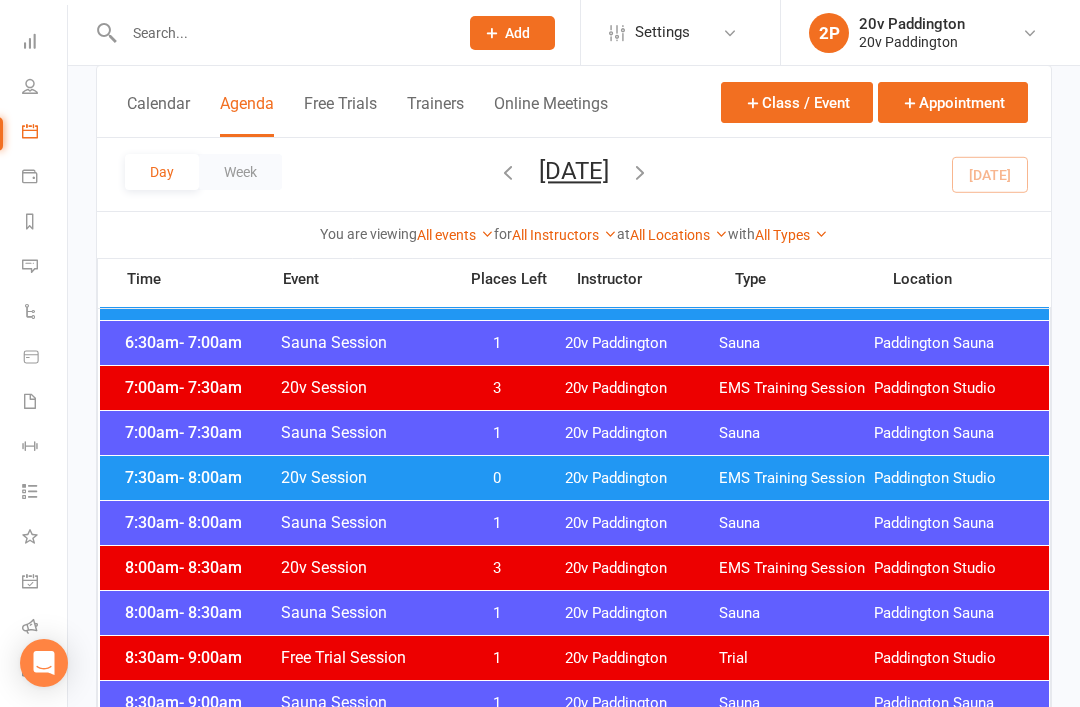 click on "EMS Training Session" at bounding box center [796, 478] 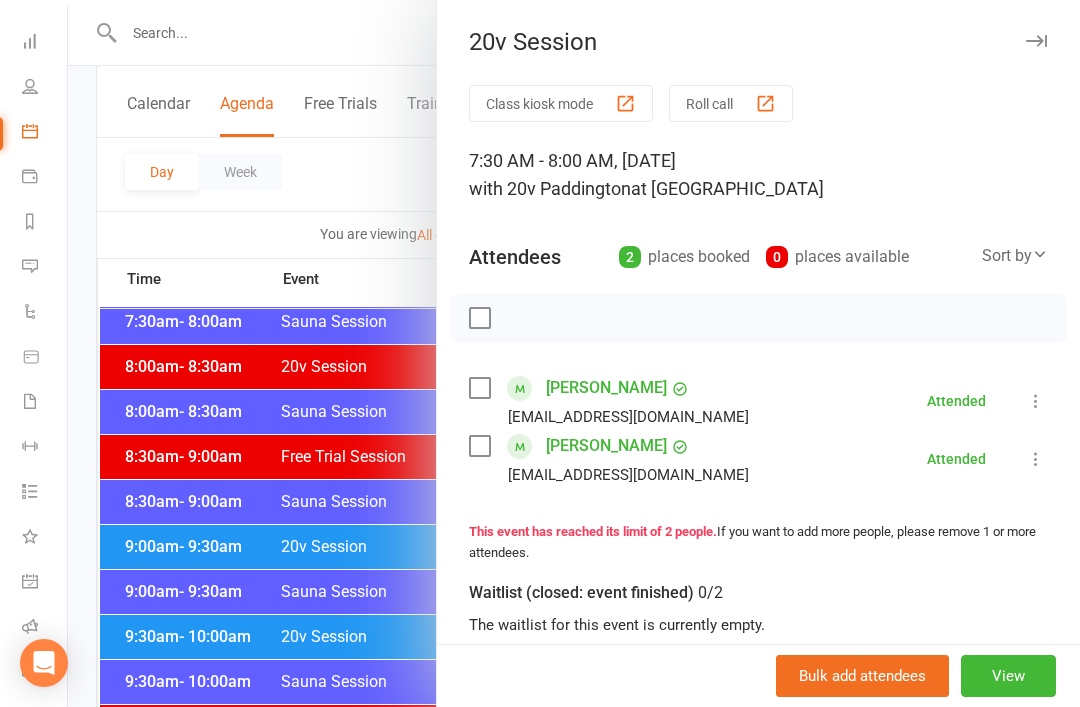 scroll, scrollTop: 404, scrollLeft: 0, axis: vertical 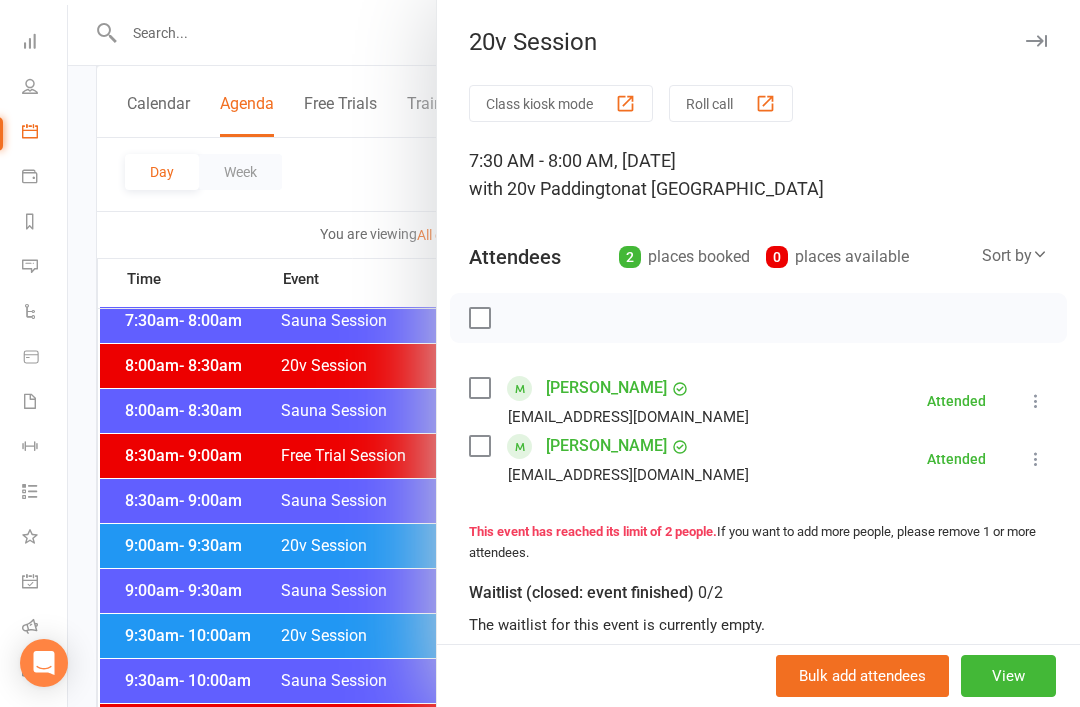 click at bounding box center (574, 353) 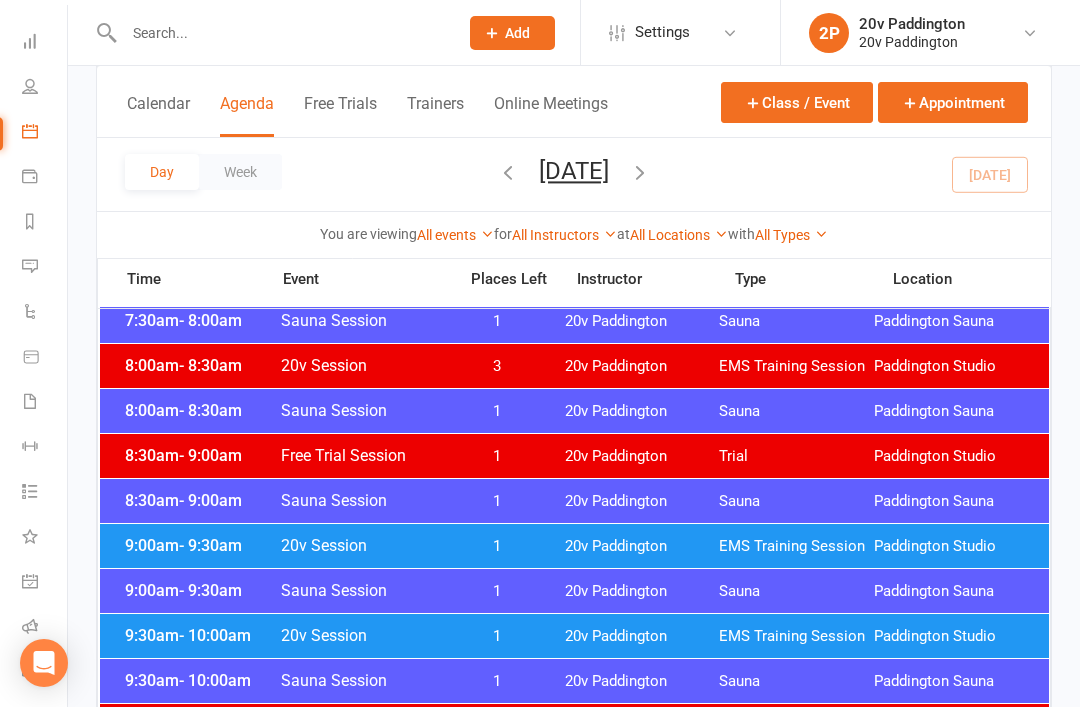 click on "- 9:30am" at bounding box center (210, 545) 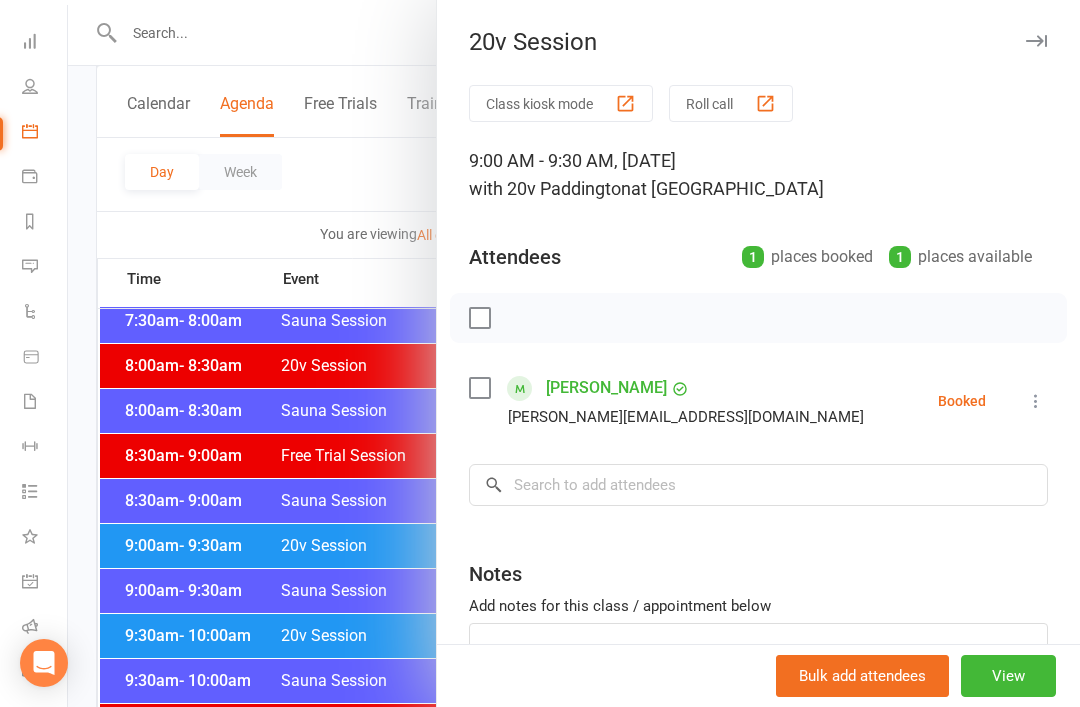 click at bounding box center (574, 353) 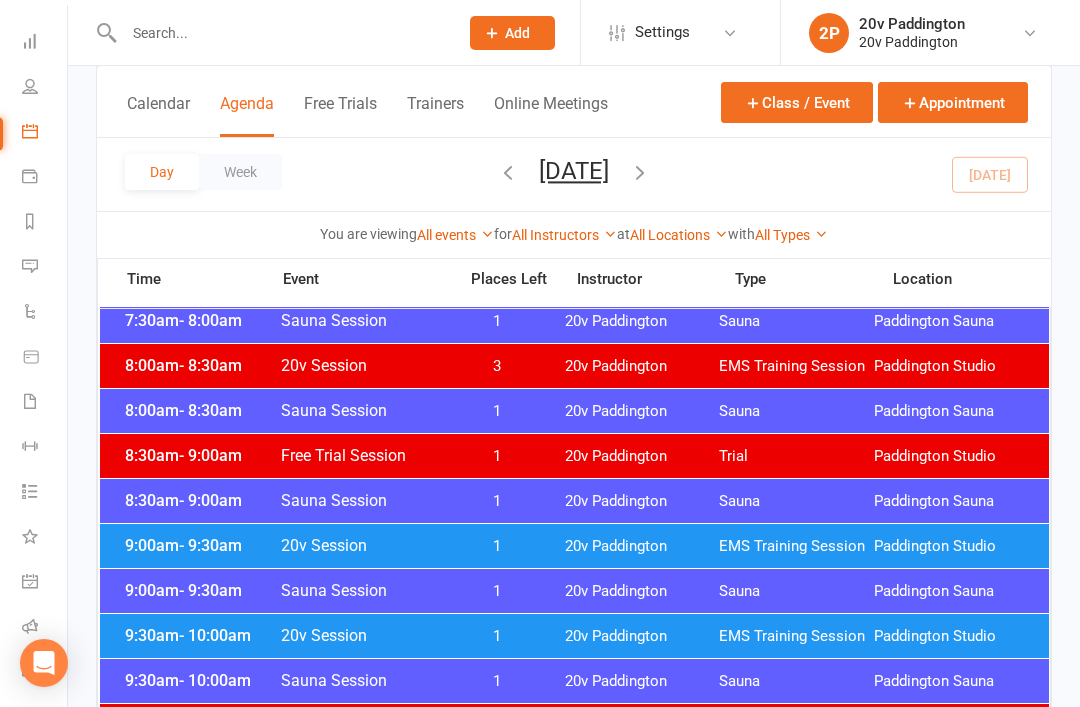 click on "9:30am  - 10:00am 20v Session 1 20v Paddington EMS Training Session [GEOGRAPHIC_DATA]" at bounding box center [574, 636] 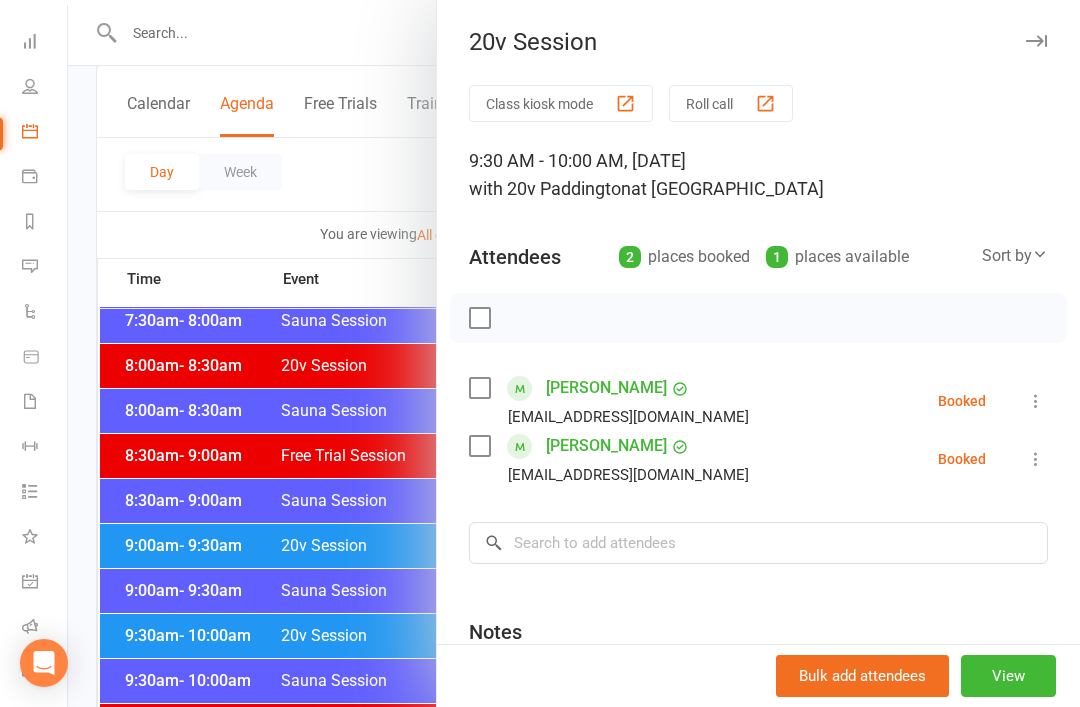click at bounding box center (574, 353) 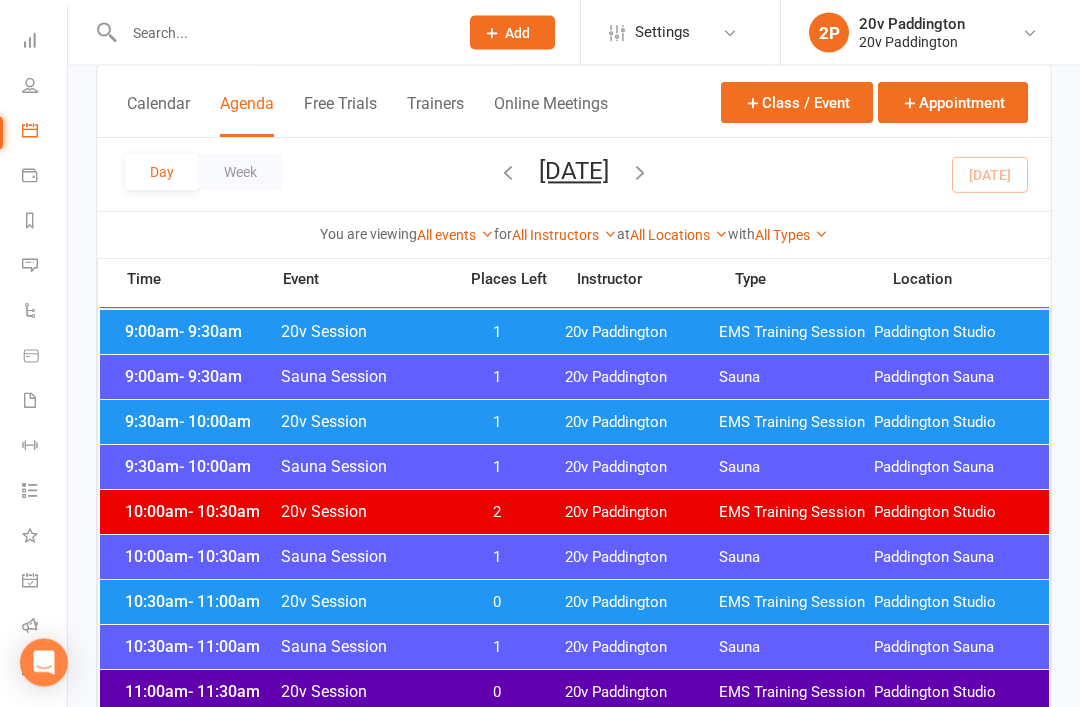 scroll, scrollTop: 621, scrollLeft: 0, axis: vertical 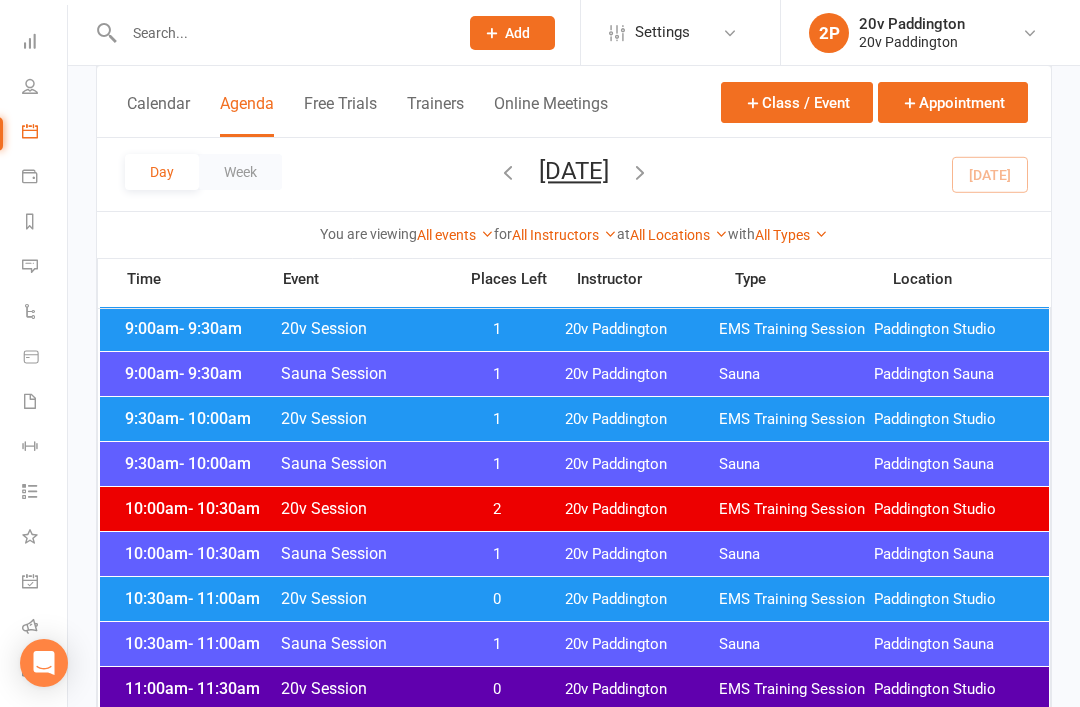 click on "20v Session" at bounding box center (362, 598) 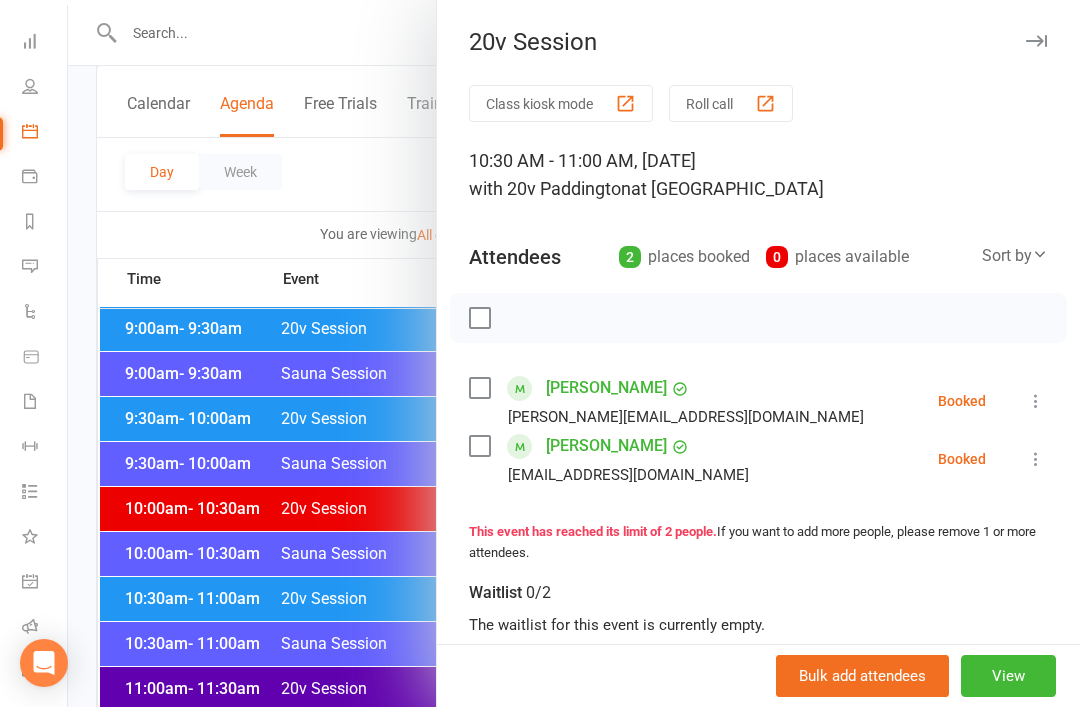 click at bounding box center [574, 353] 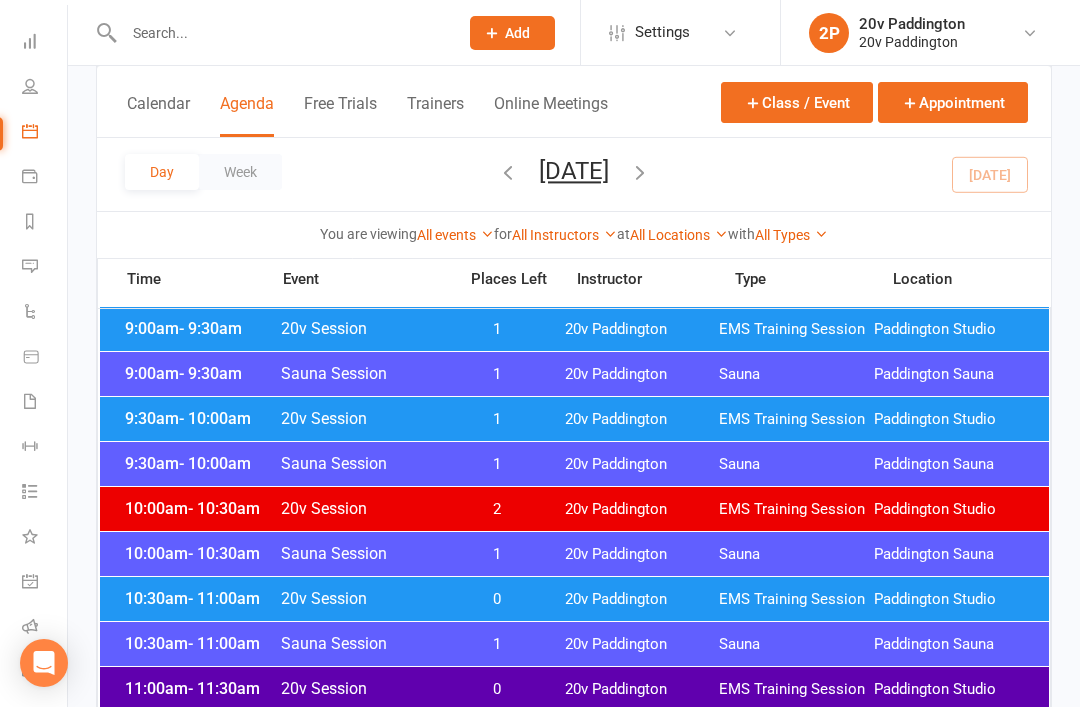 click at bounding box center [30, 266] 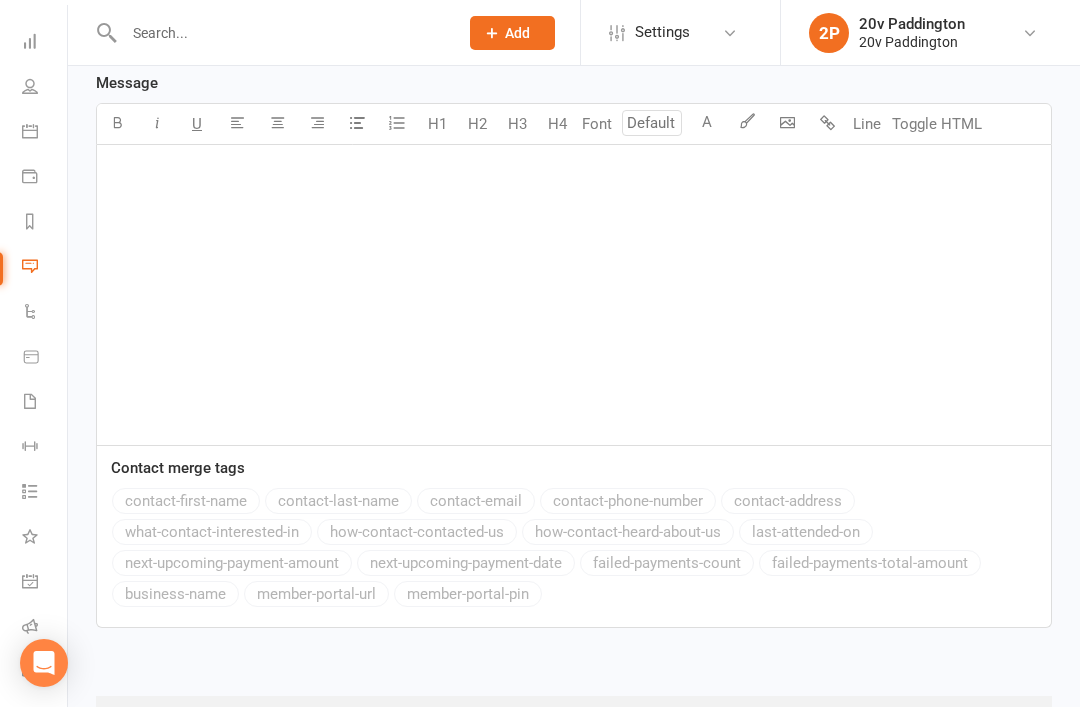 scroll, scrollTop: 0, scrollLeft: 0, axis: both 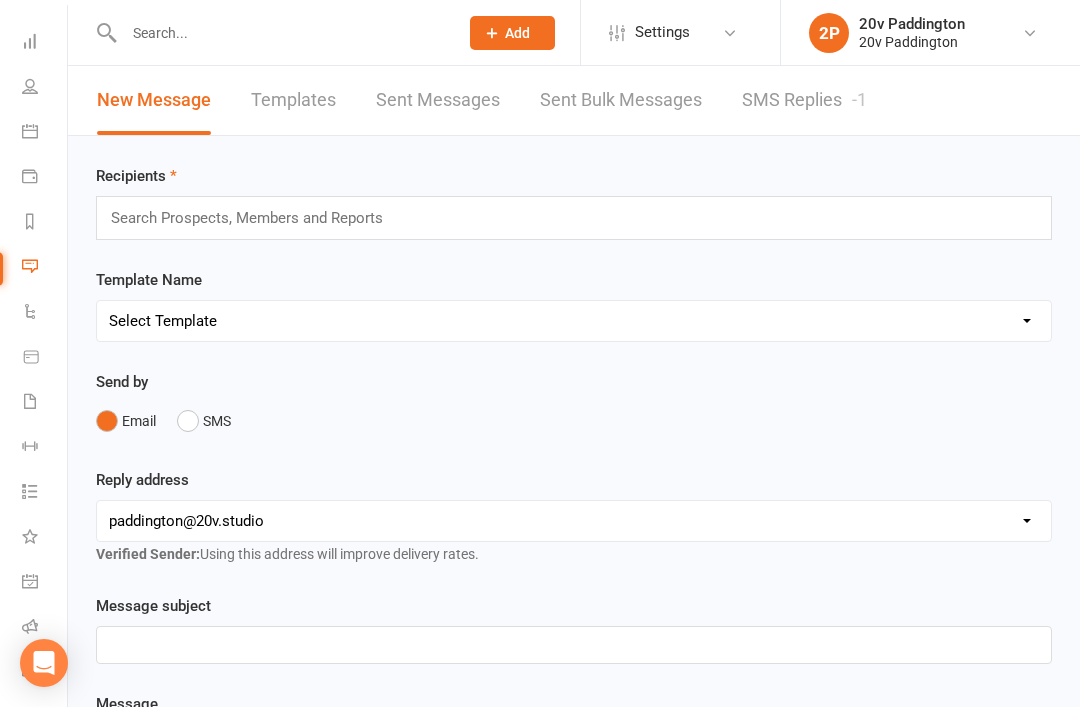 click on "SMS Replies  -1" at bounding box center [804, 100] 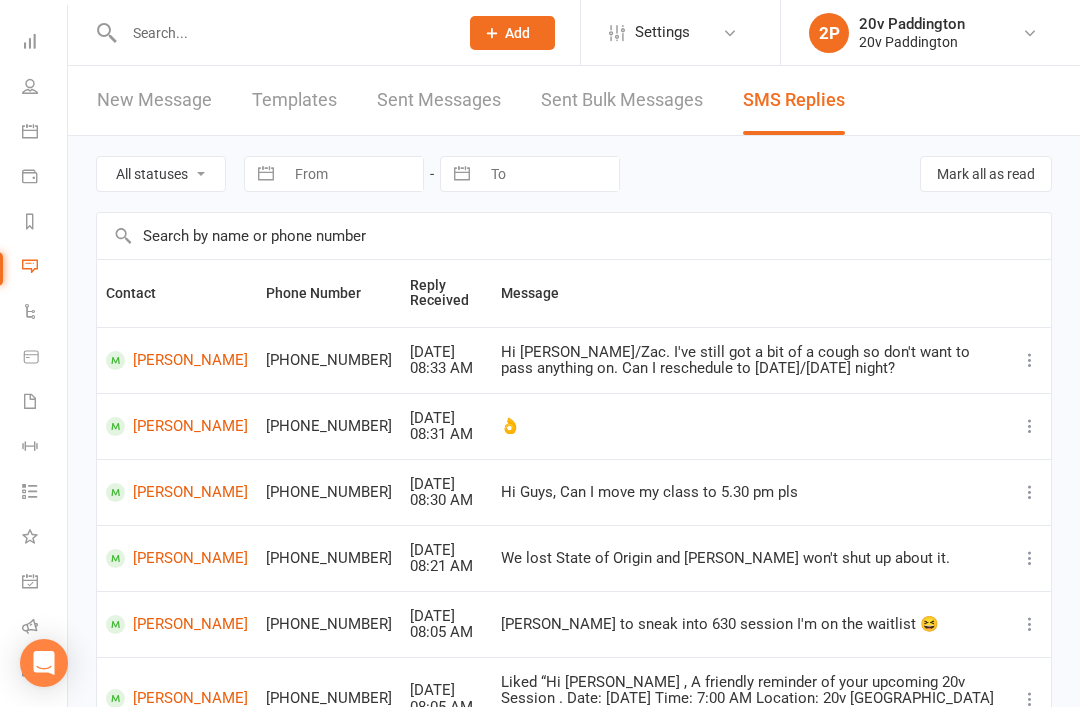 click on "Payments" at bounding box center (44, 178) 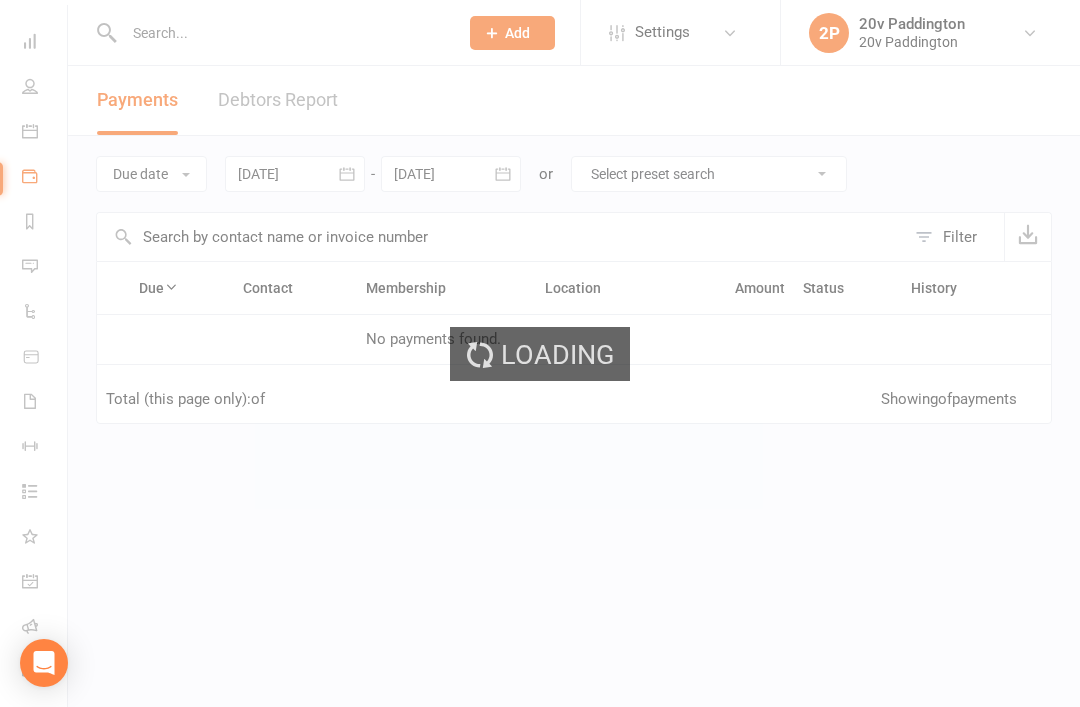 click on "Loading" at bounding box center (540, 353) 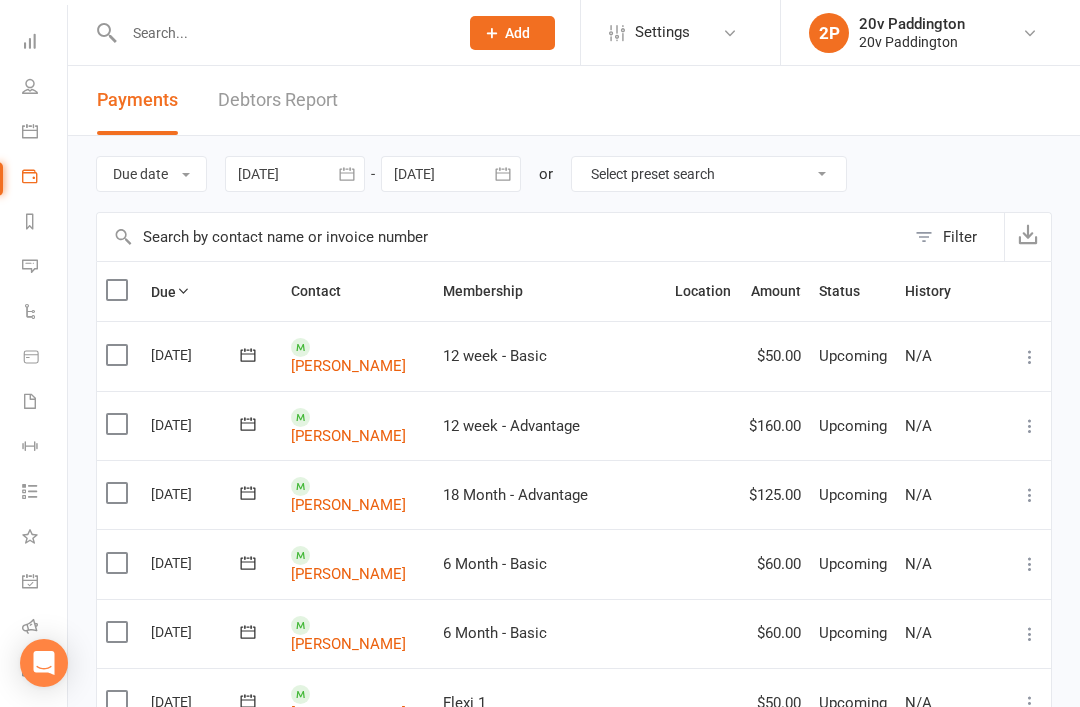 click on "Calendar" at bounding box center [31, 133] 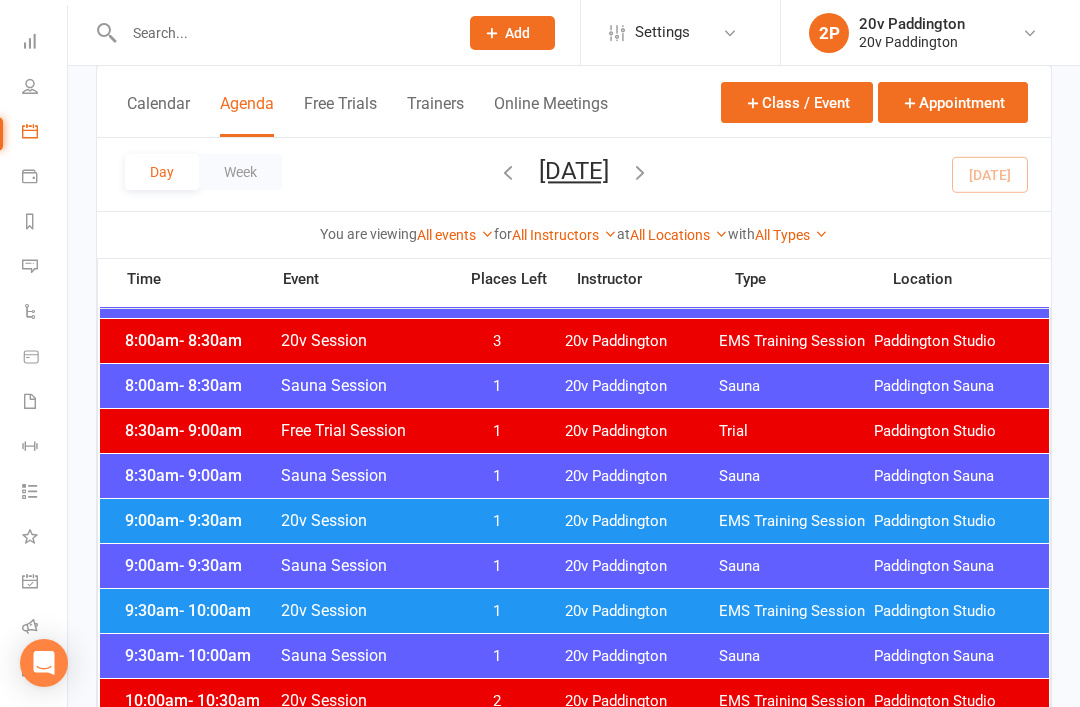 scroll, scrollTop: 428, scrollLeft: 0, axis: vertical 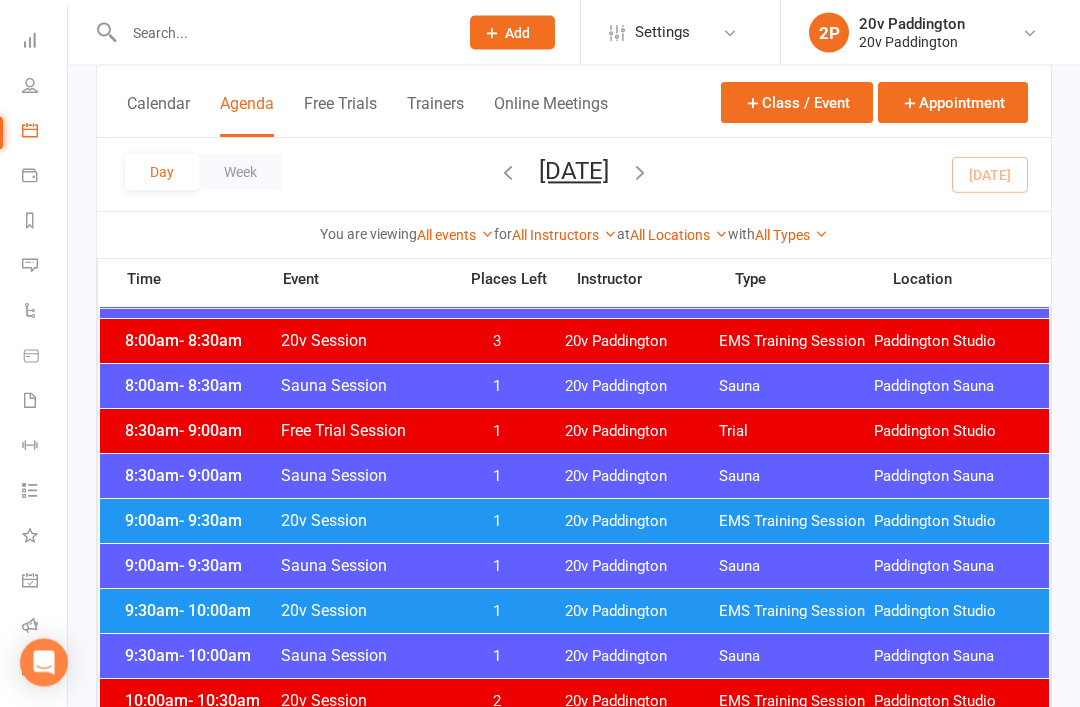 click on "Paddington Studio" at bounding box center [951, 522] 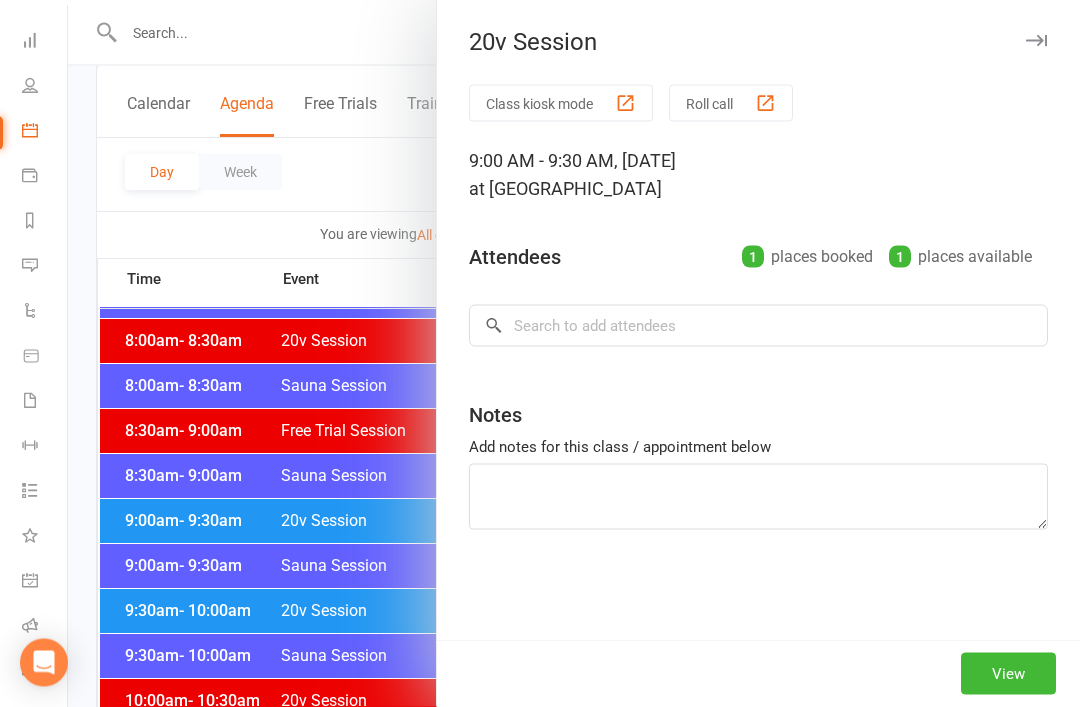 scroll, scrollTop: 429, scrollLeft: 0, axis: vertical 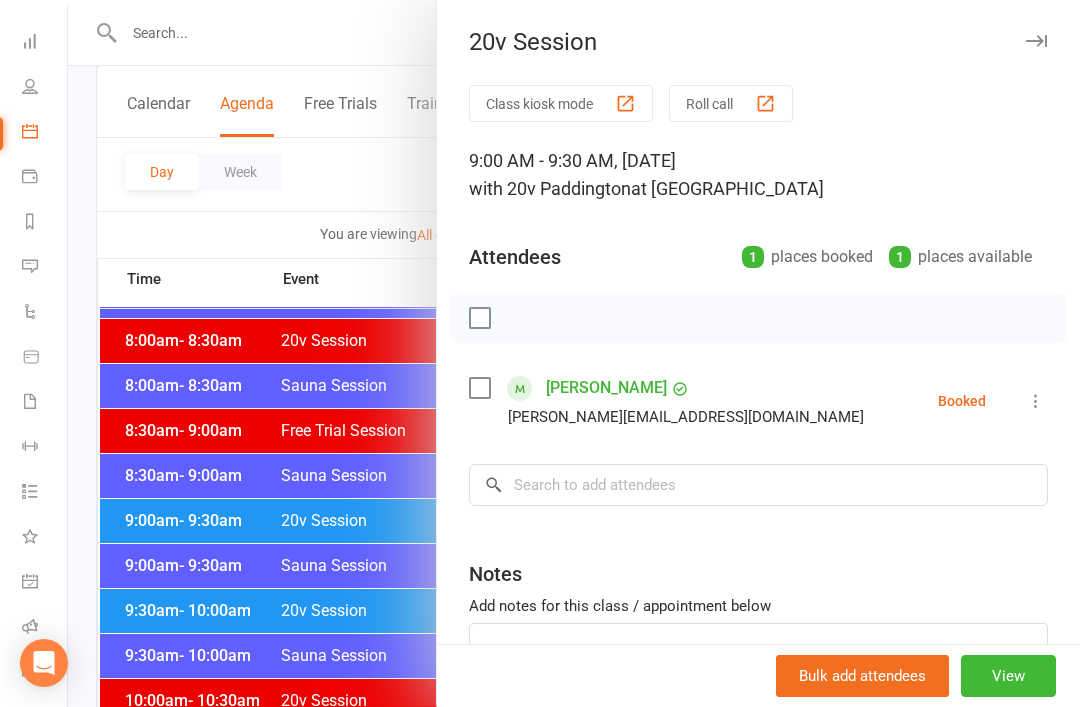 click at bounding box center [574, 353] 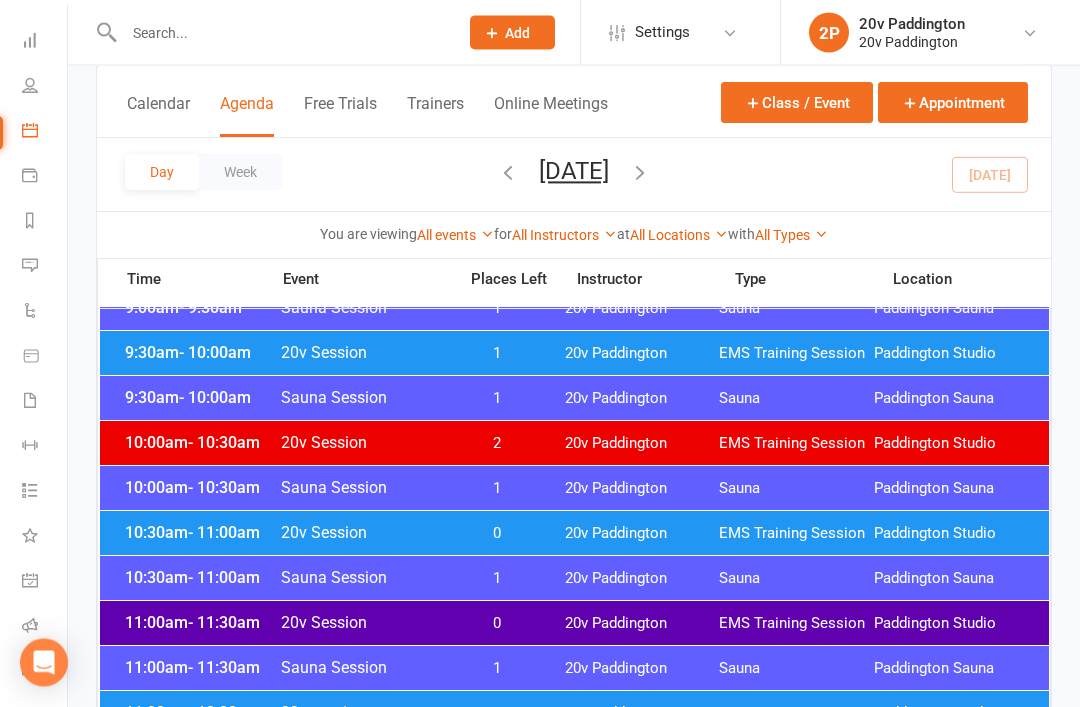 click on "10:30am  - 11:00am 20v Session 0 20v Paddington EMS Training Session [GEOGRAPHIC_DATA]" at bounding box center (574, 534) 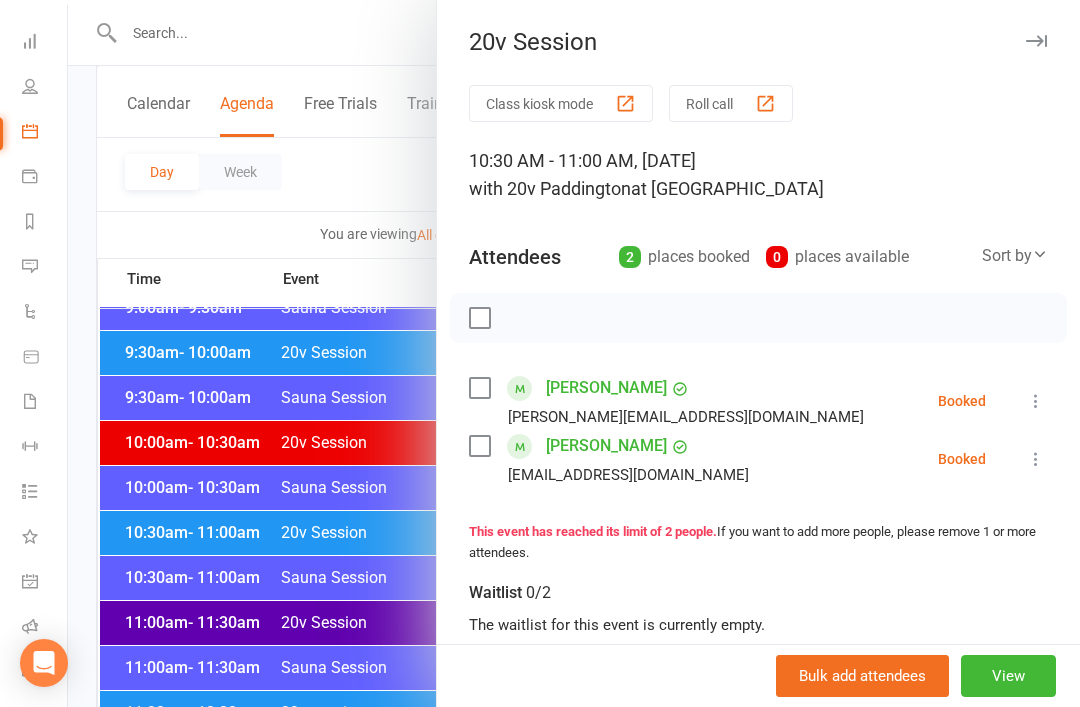 click at bounding box center [574, 353] 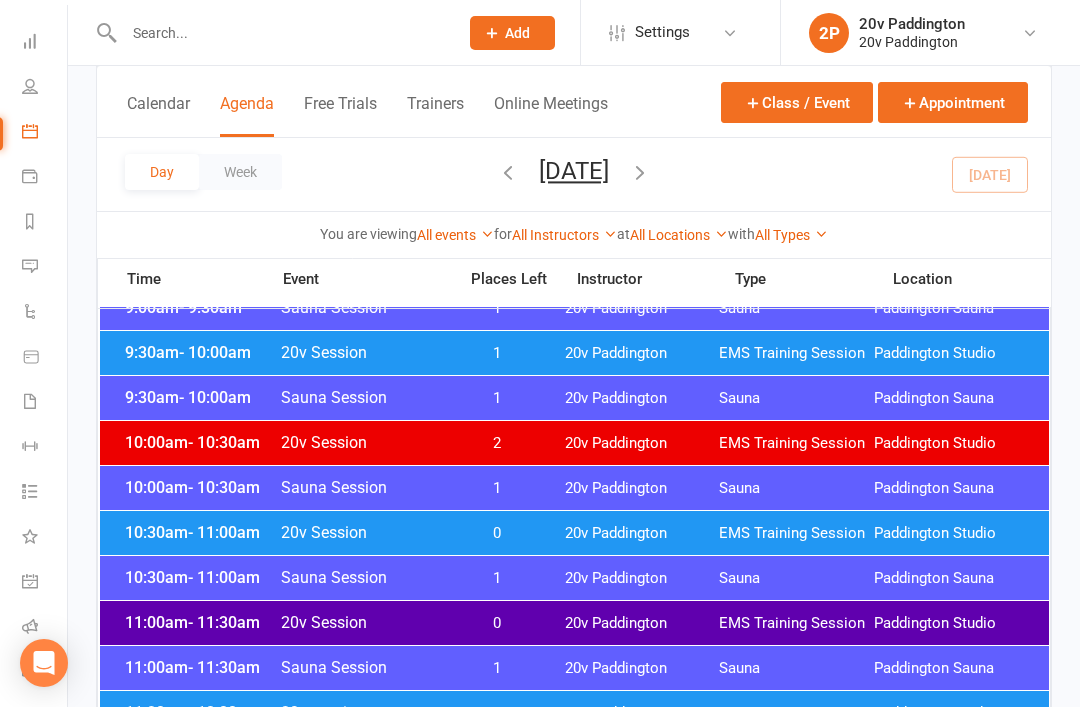 click on "20v Session" at bounding box center (362, 532) 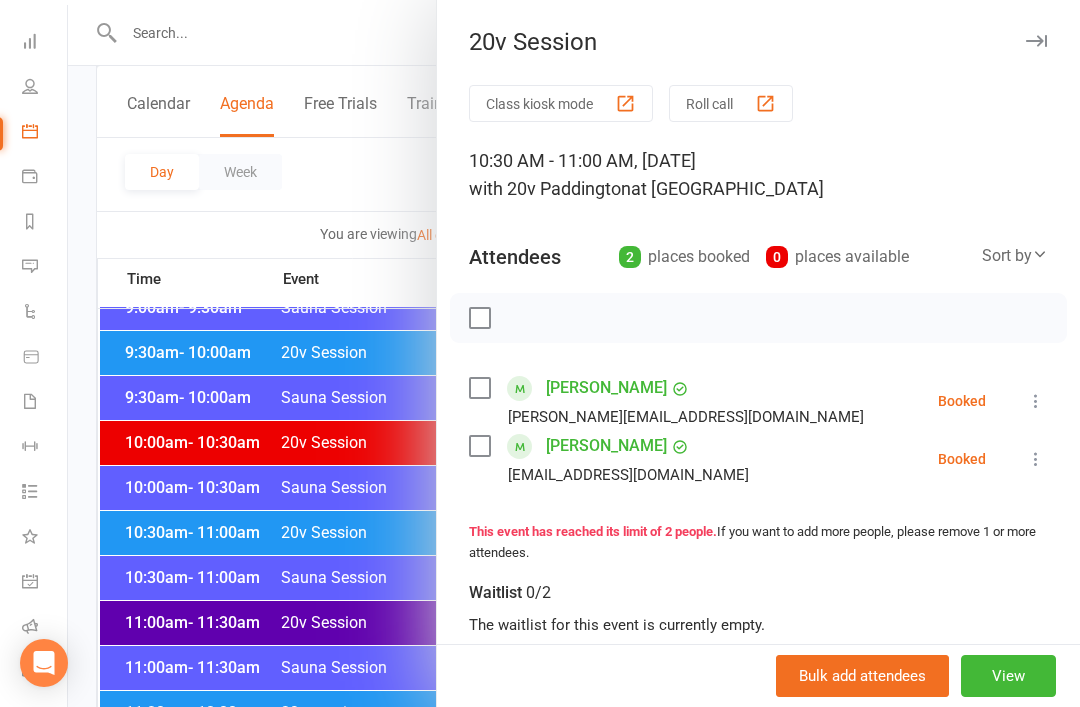 click at bounding box center [1036, 401] 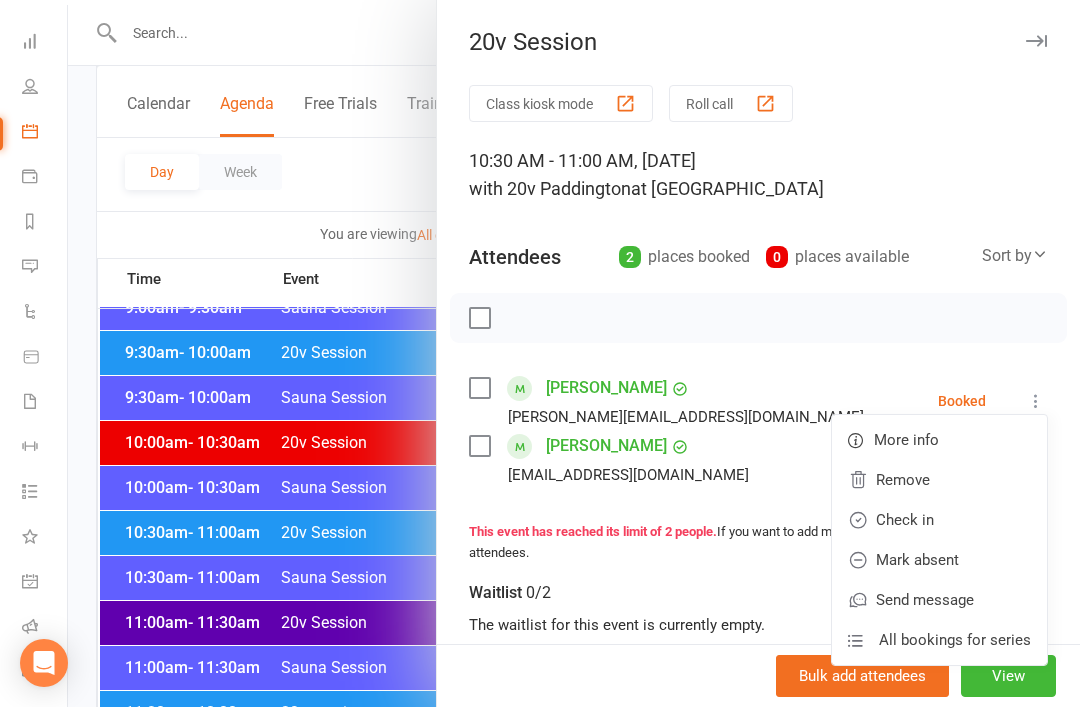 click on "Remove" at bounding box center [939, 480] 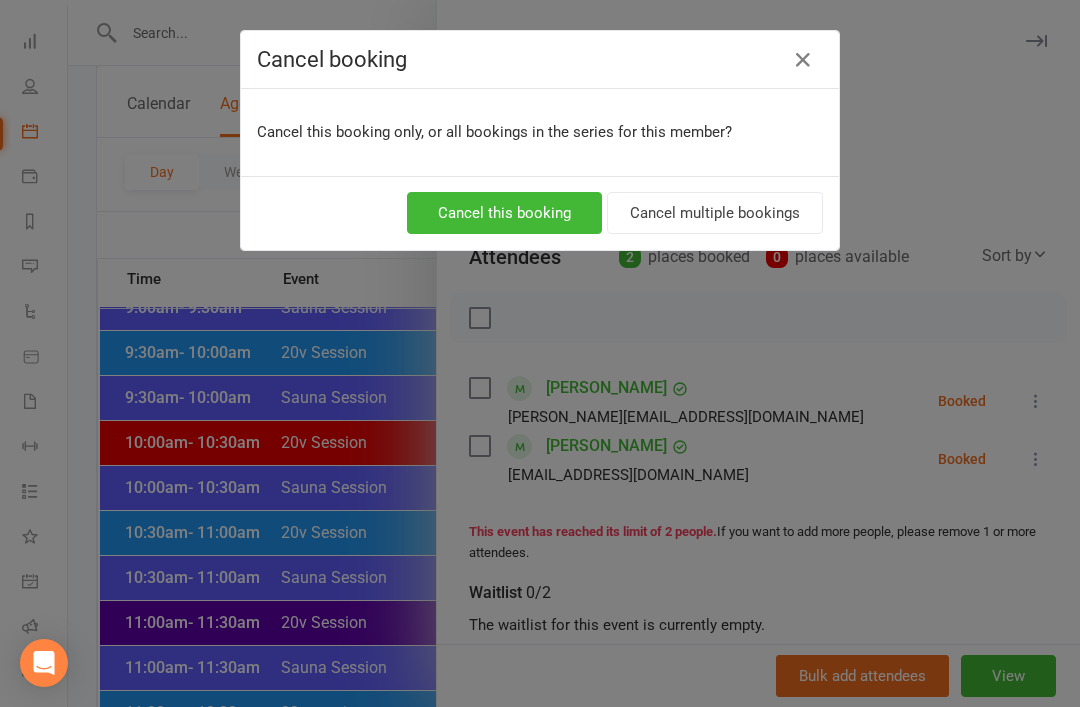 click on "Cancel this booking" at bounding box center [504, 213] 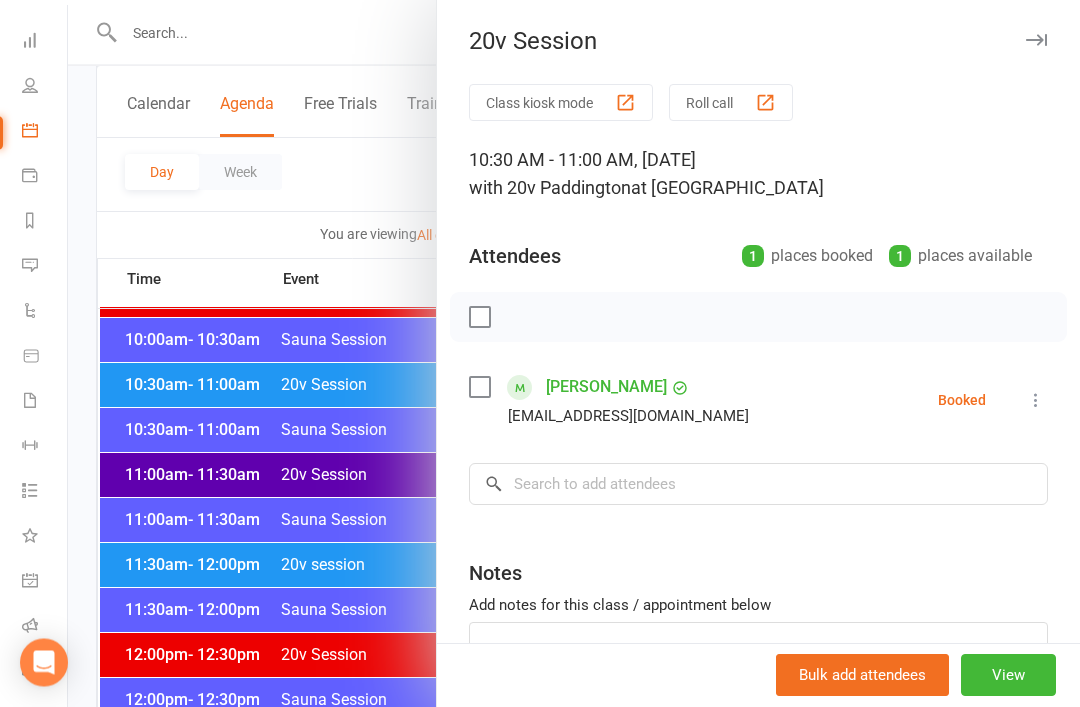 click at bounding box center [574, 353] 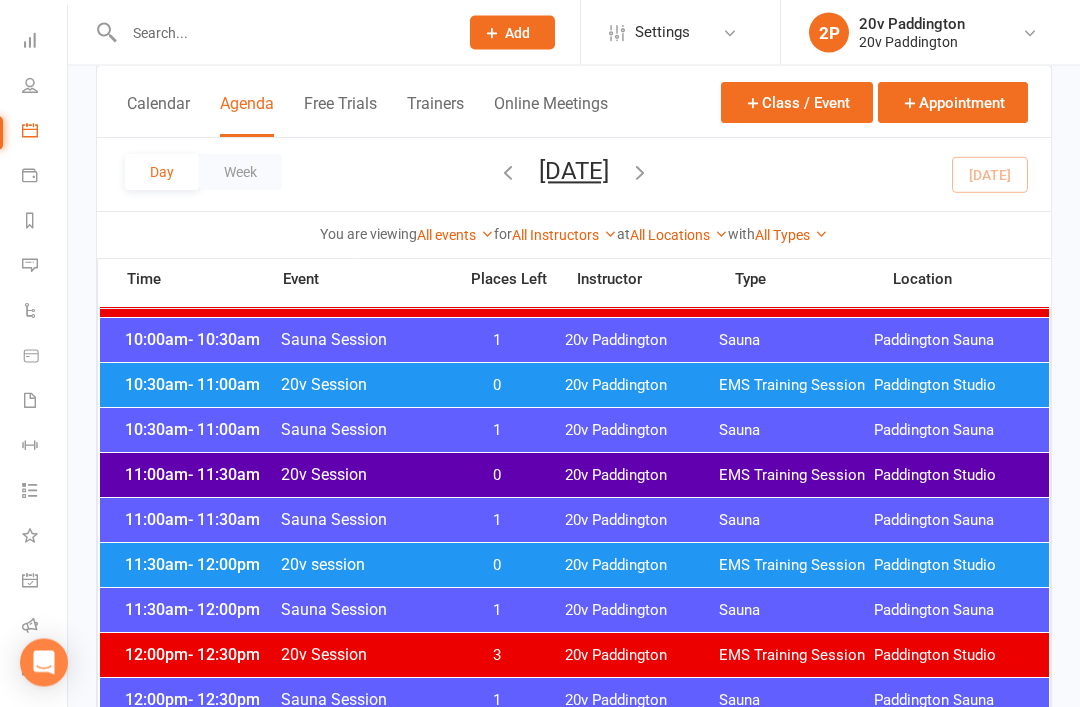 scroll, scrollTop: 835, scrollLeft: 0, axis: vertical 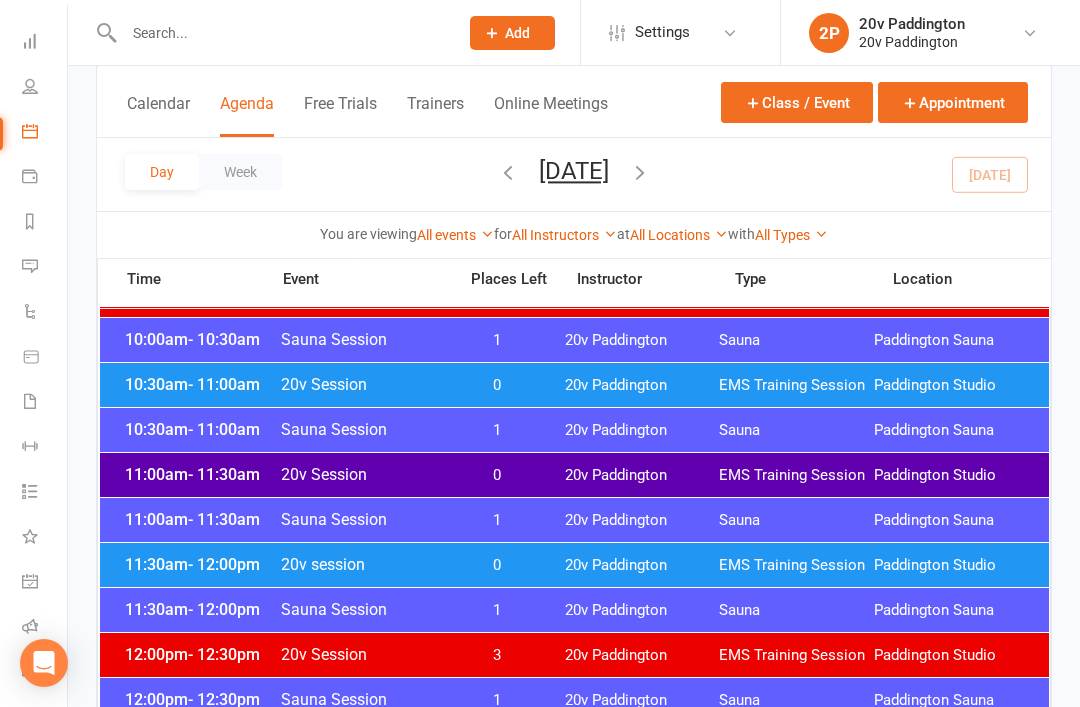 click on "20v Session" at bounding box center [362, 474] 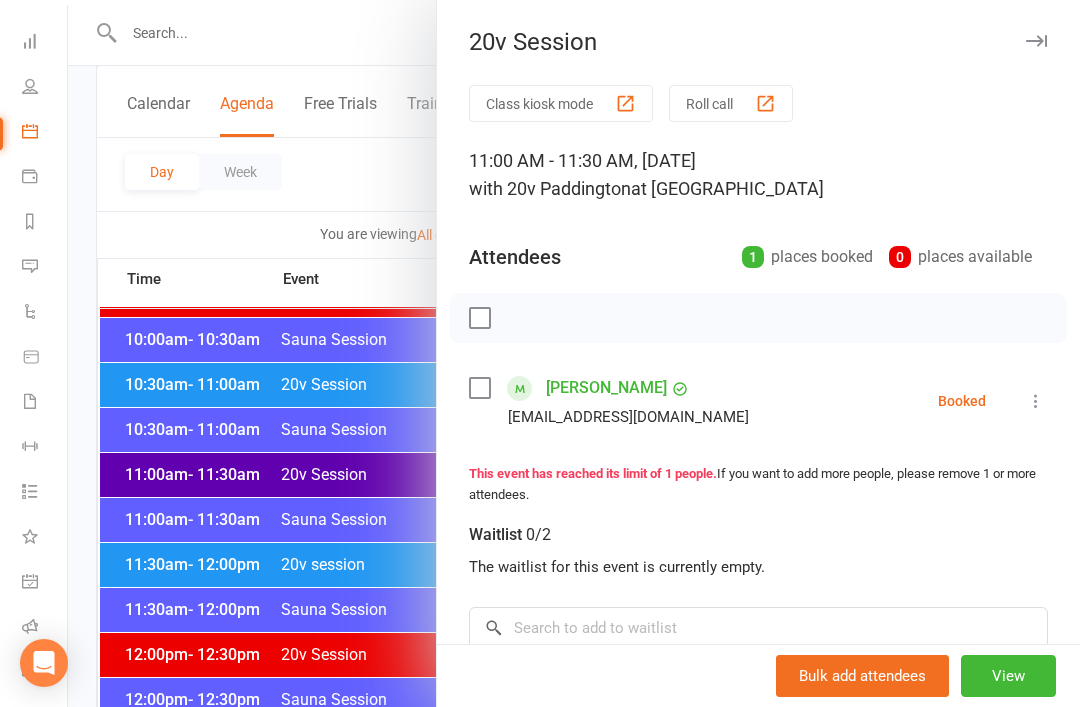 click at bounding box center [574, 353] 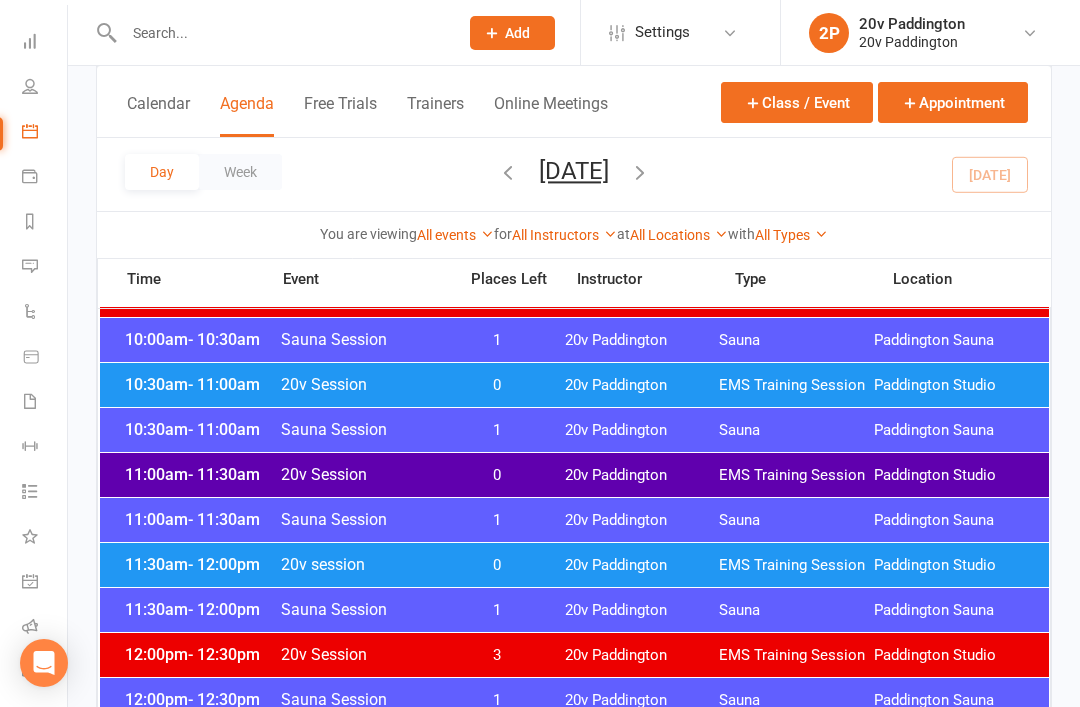 click on "20v session" at bounding box center (362, 564) 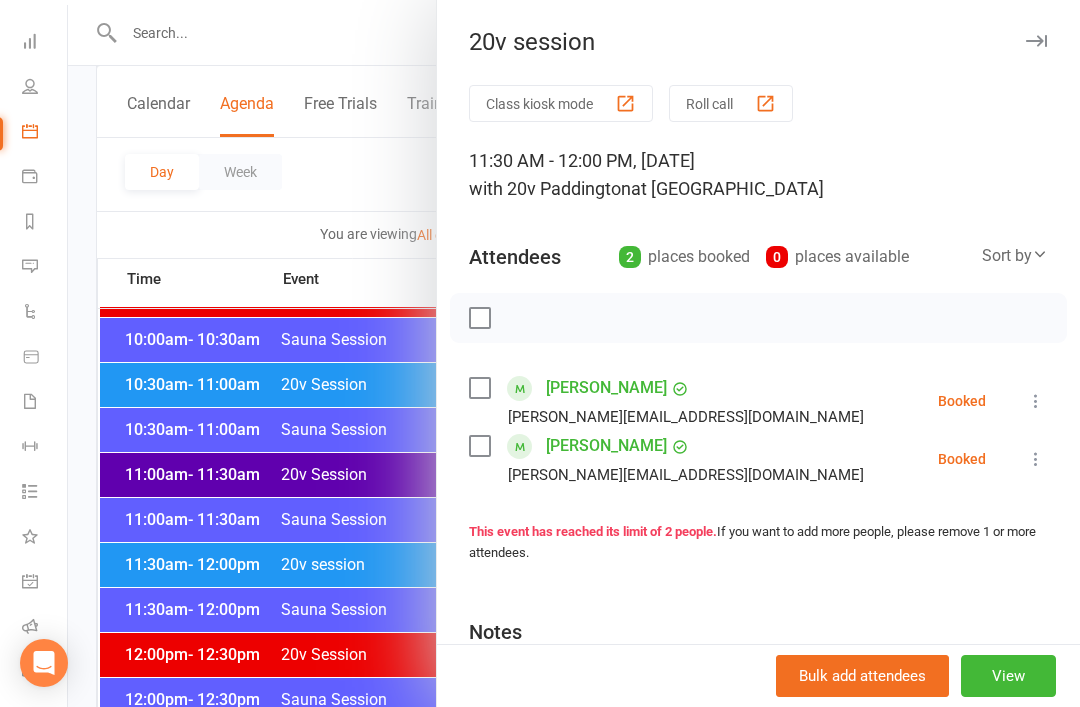 click at bounding box center (574, 353) 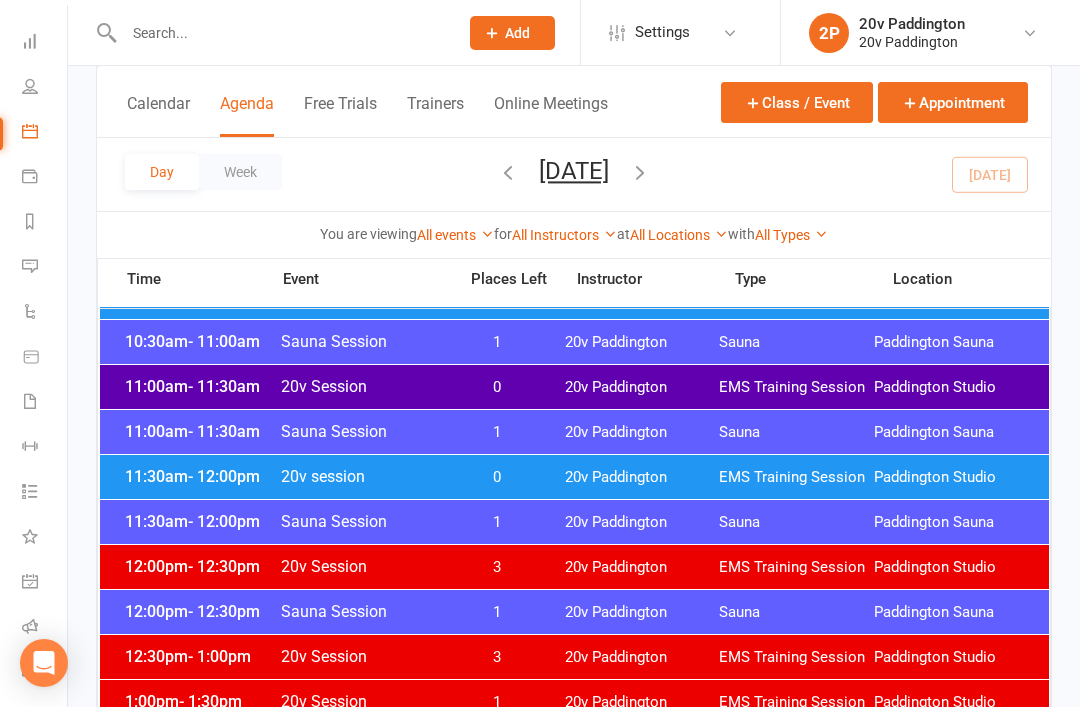 scroll, scrollTop: 925, scrollLeft: 0, axis: vertical 